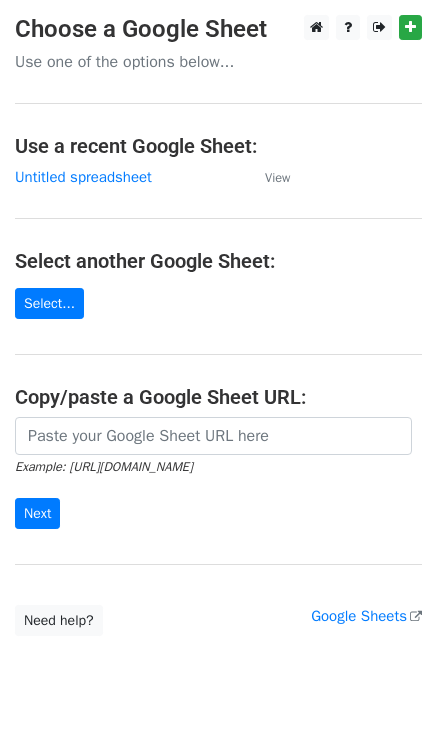 scroll, scrollTop: 0, scrollLeft: 0, axis: both 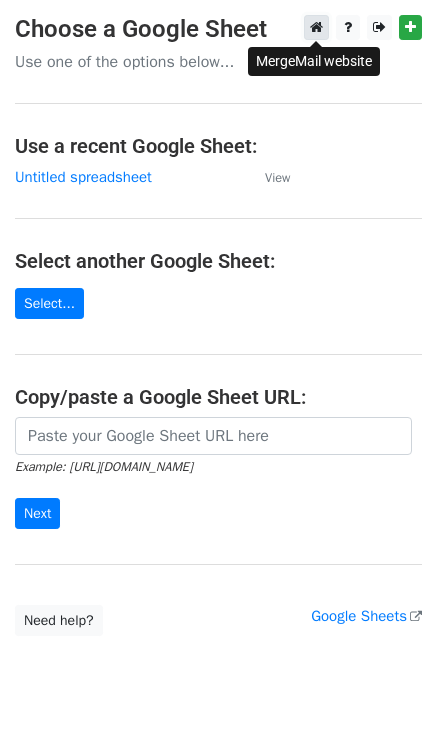click at bounding box center (316, 27) 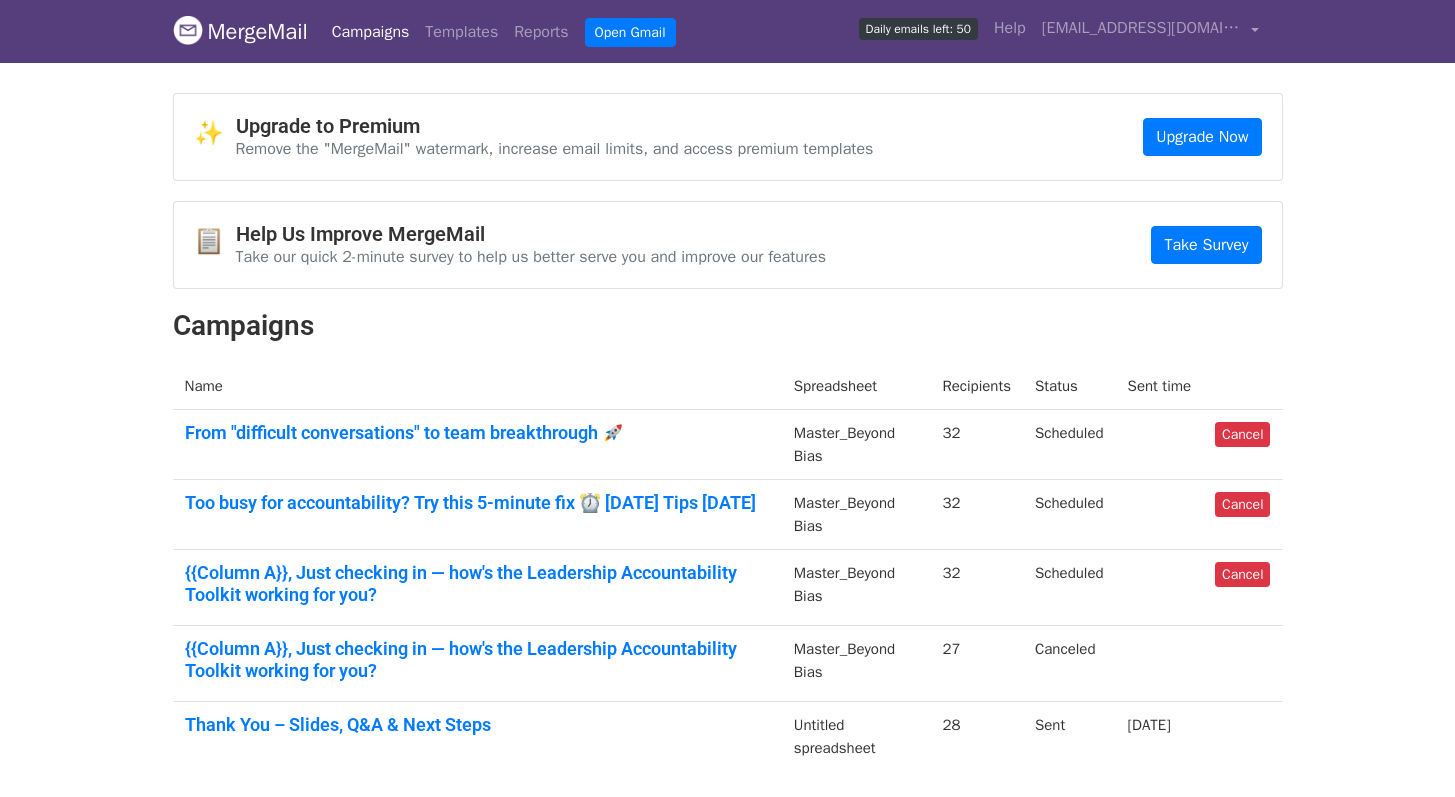 scroll, scrollTop: 0, scrollLeft: 0, axis: both 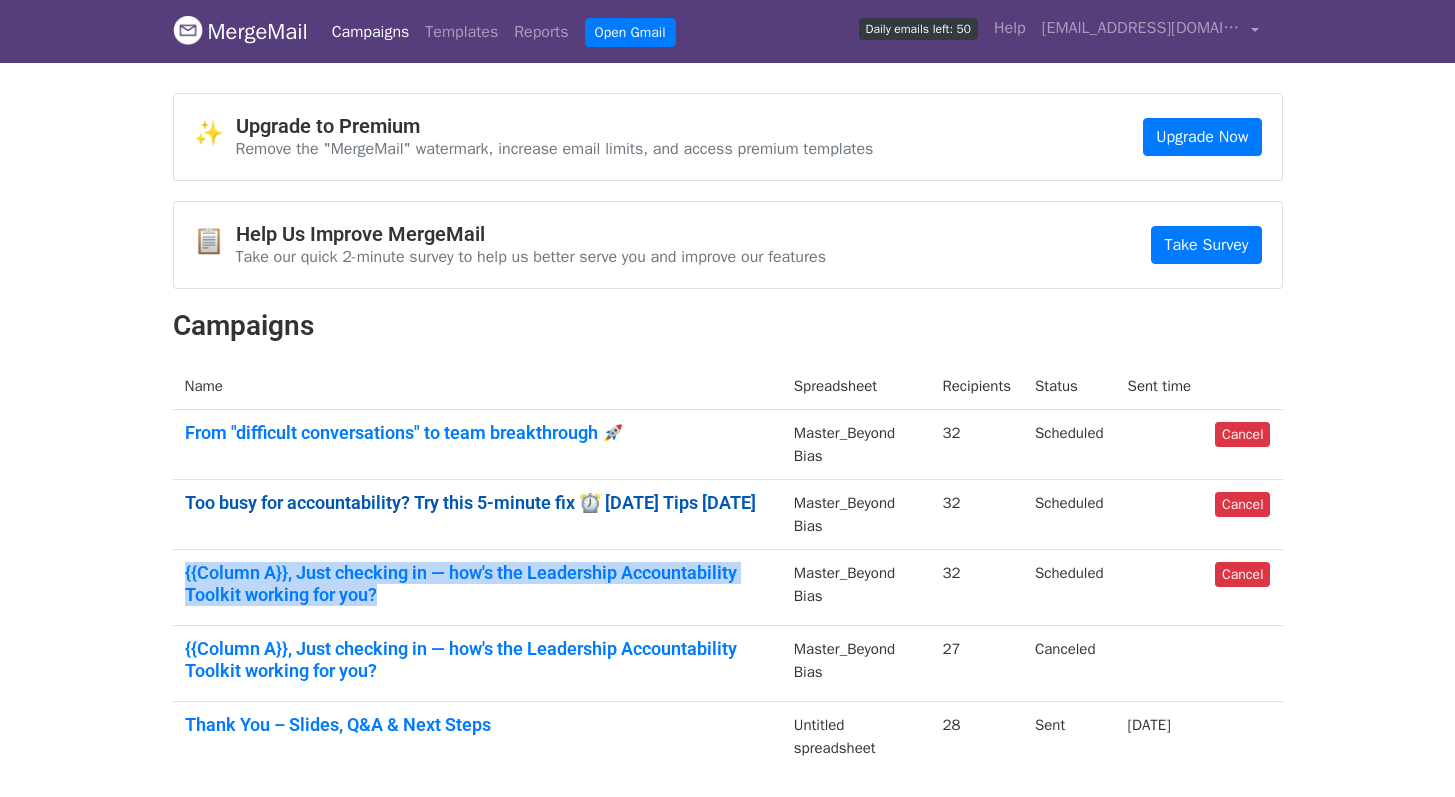click on "Too busy for accountability? Try this 5-minute fix ⏰ Monday Tips on Sunday" at bounding box center (477, 503) 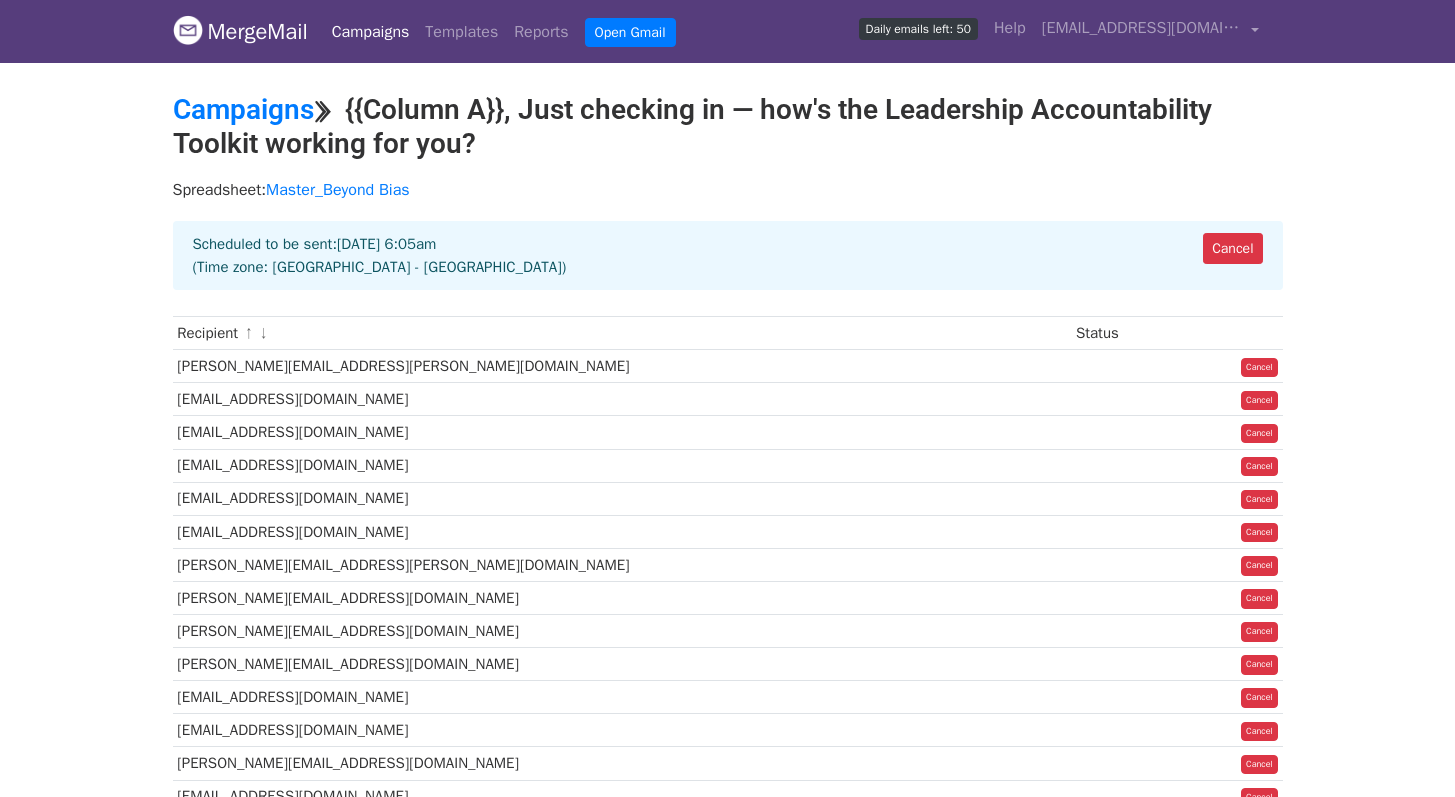 scroll, scrollTop: 0, scrollLeft: 0, axis: both 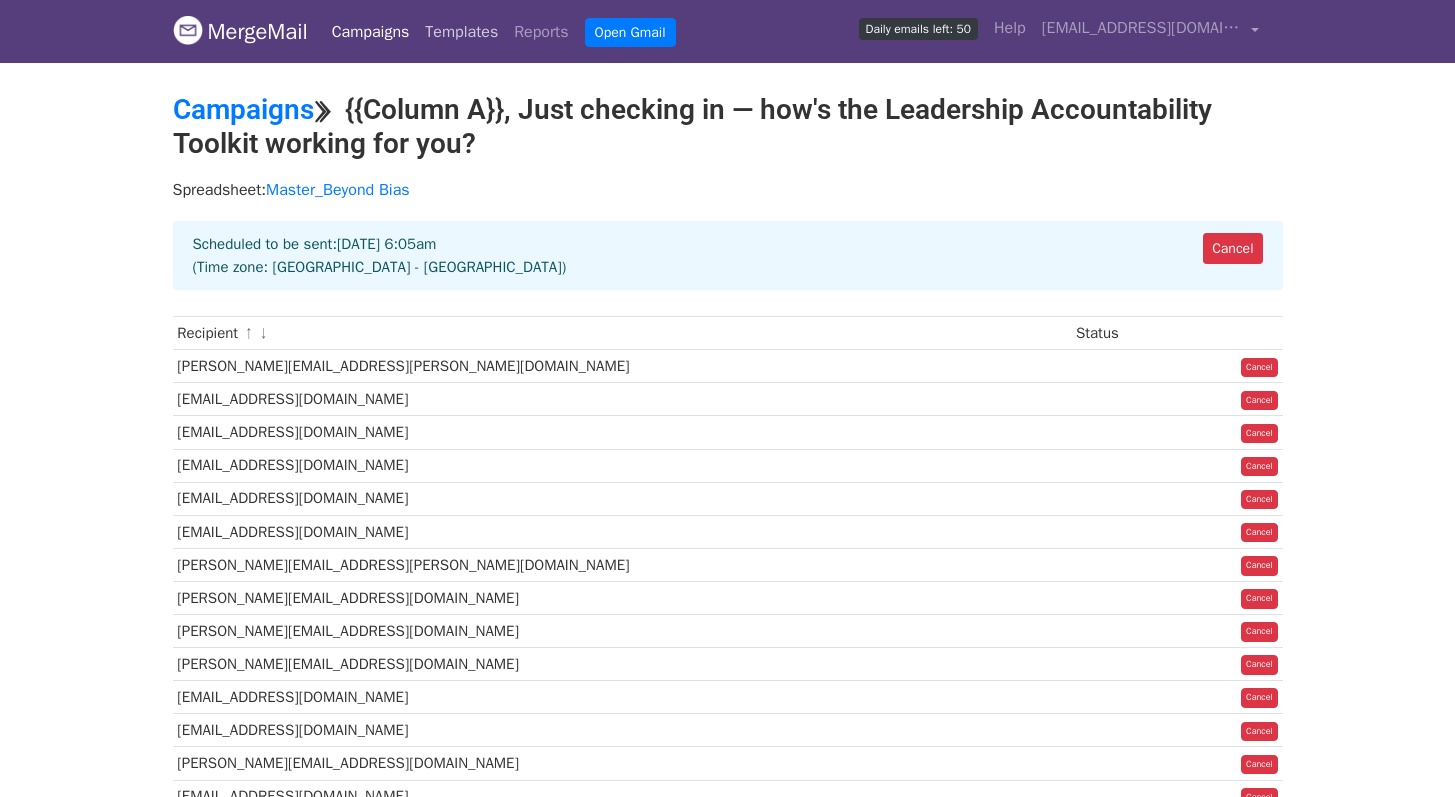 click on "Templates" at bounding box center [461, 32] 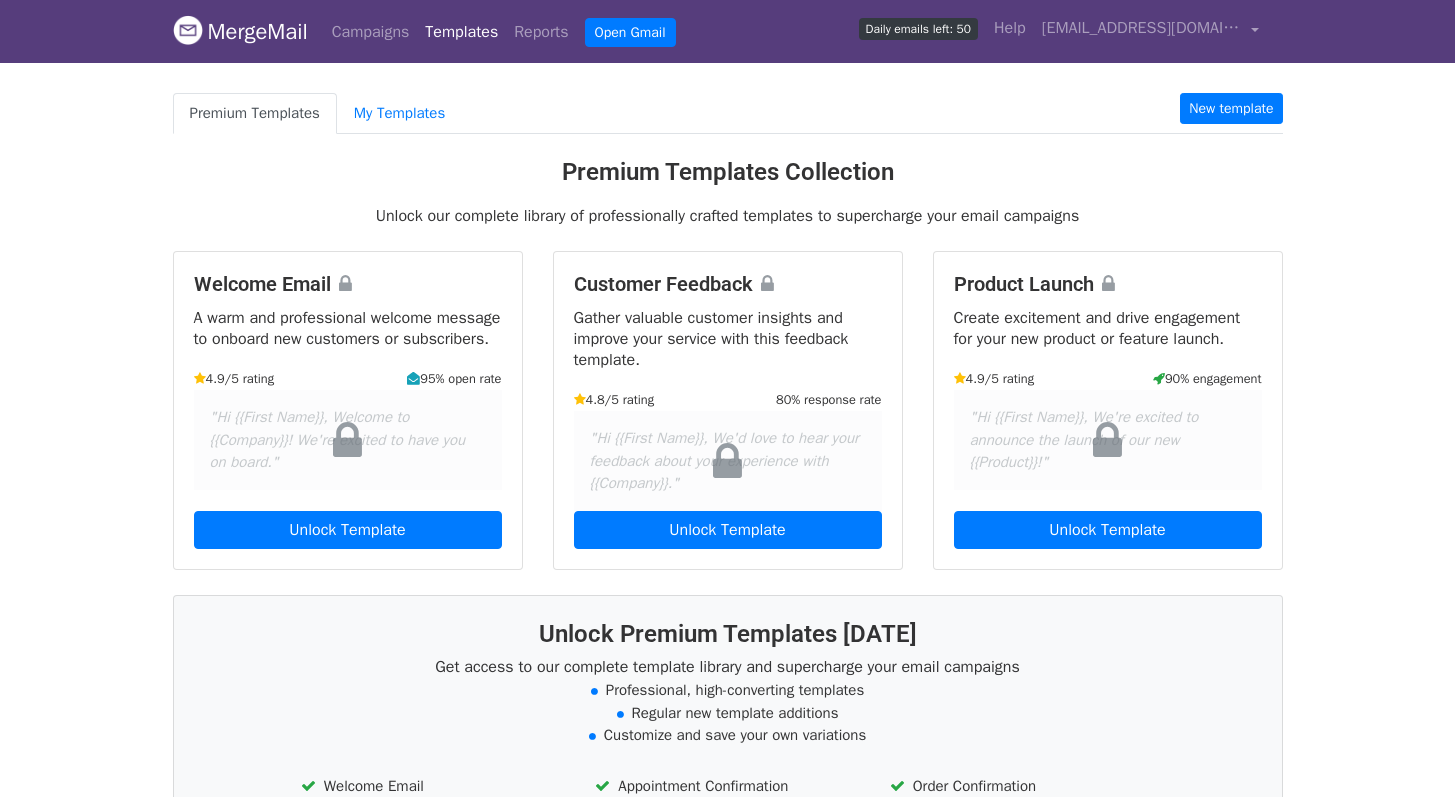scroll, scrollTop: 0, scrollLeft: 0, axis: both 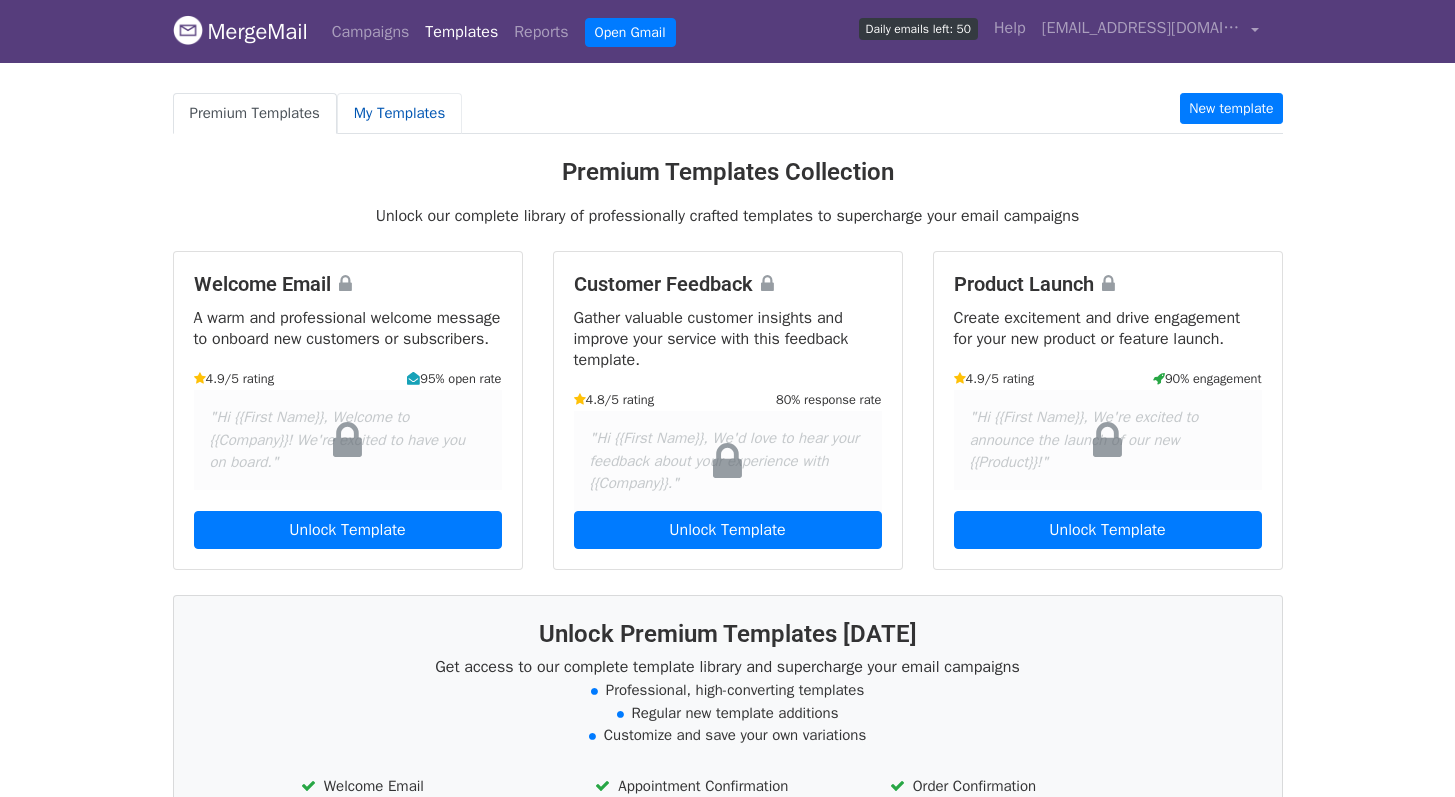 click on "My Templates" at bounding box center (399, 113) 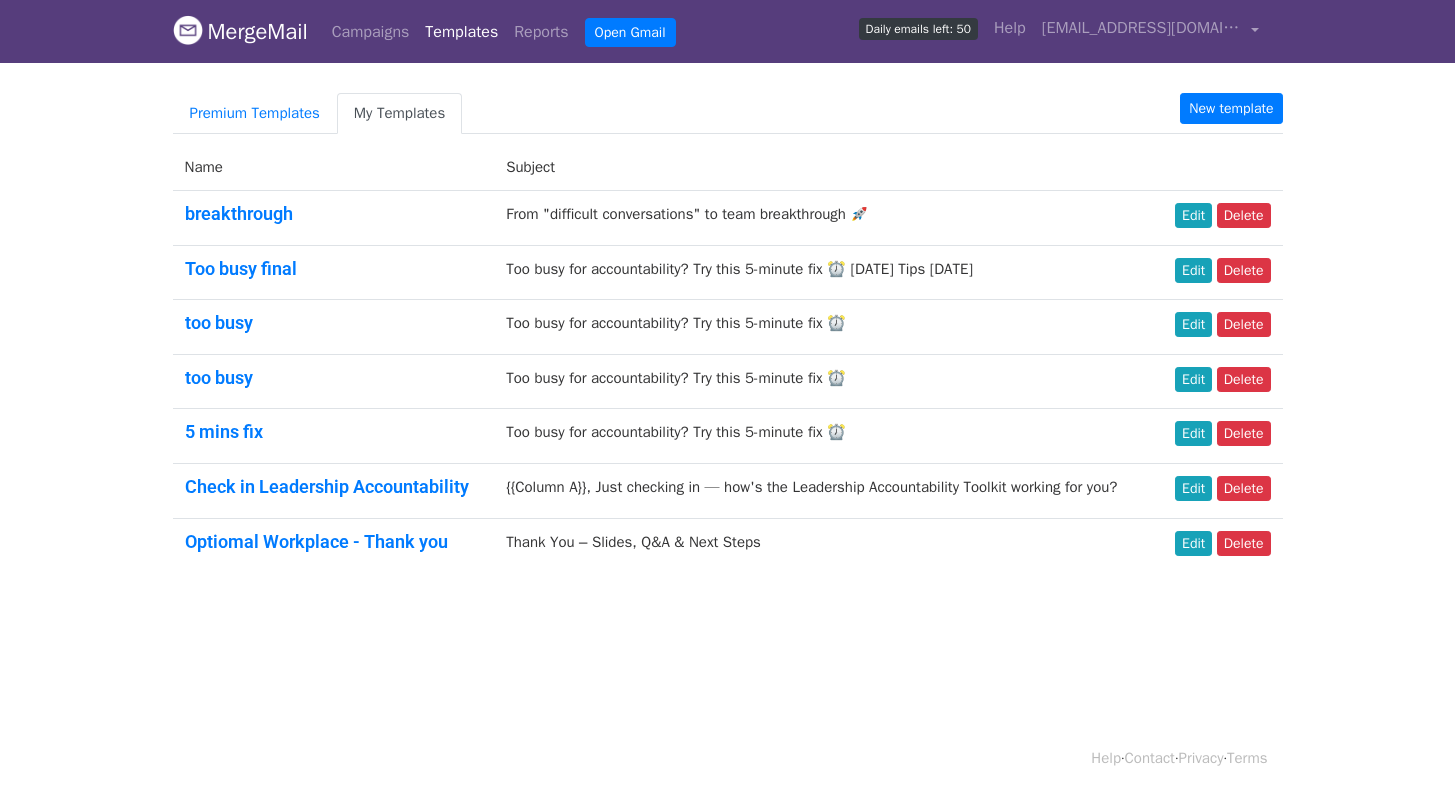 scroll, scrollTop: 0, scrollLeft: 0, axis: both 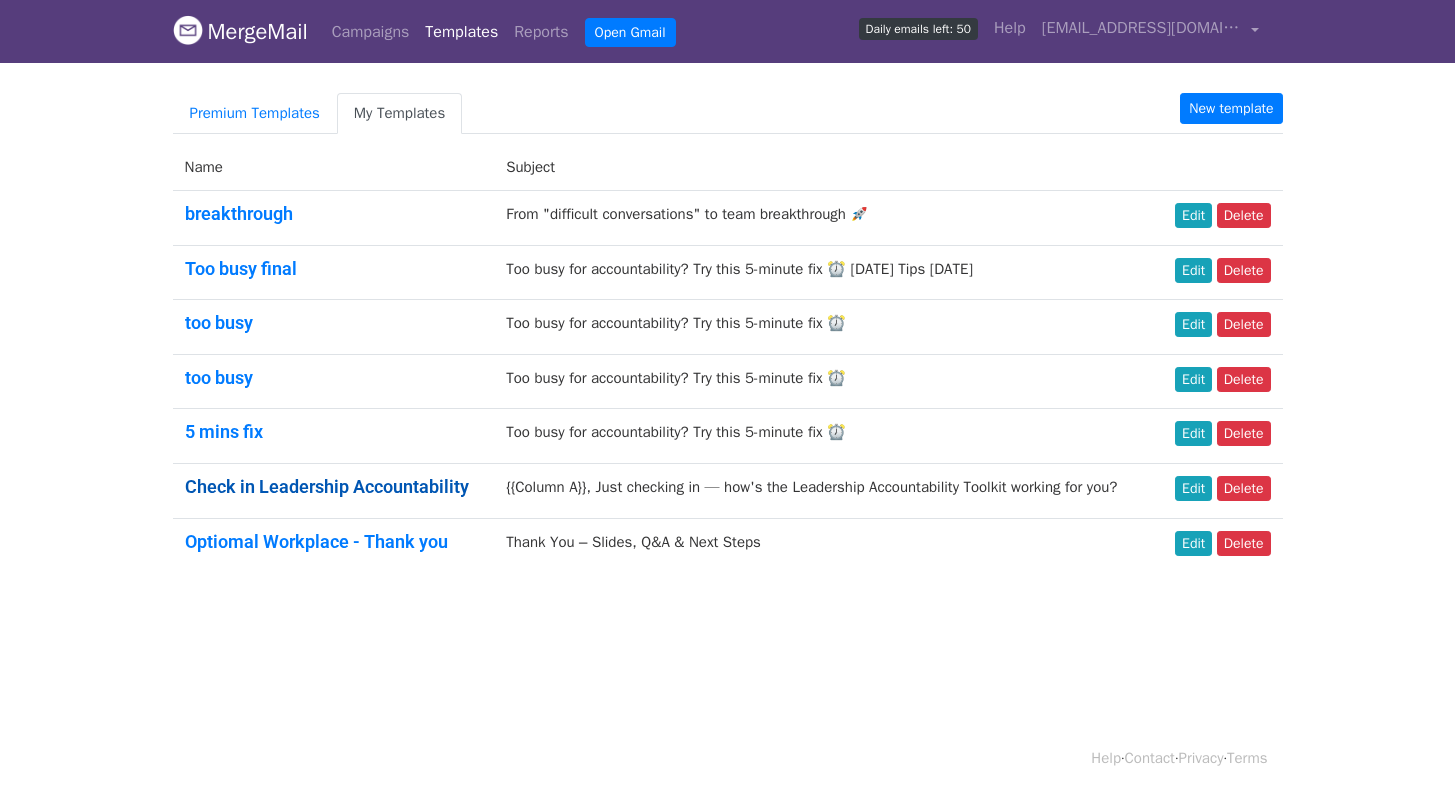 click on "Check in Leadership Accountability" at bounding box center (327, 486) 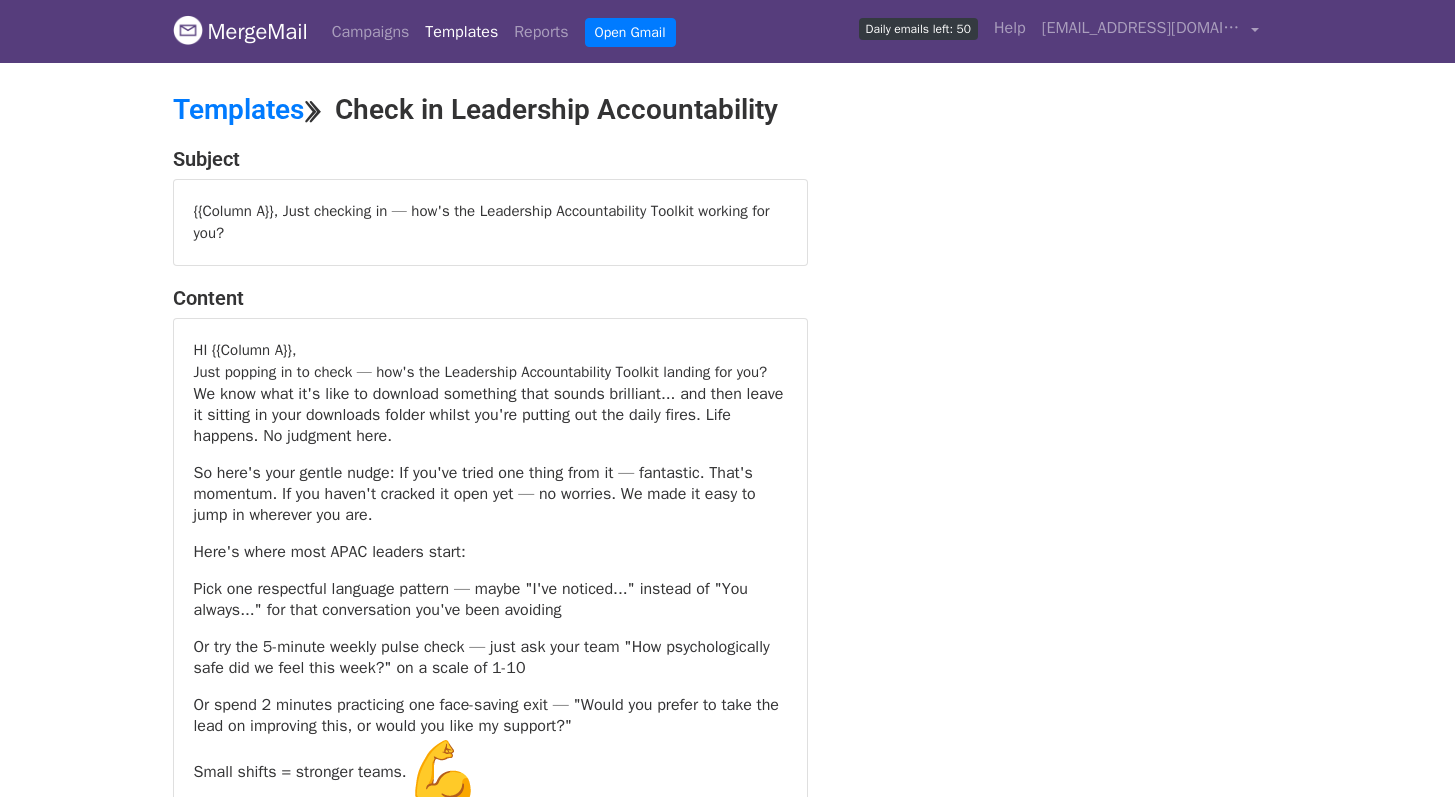 scroll, scrollTop: 0, scrollLeft: 0, axis: both 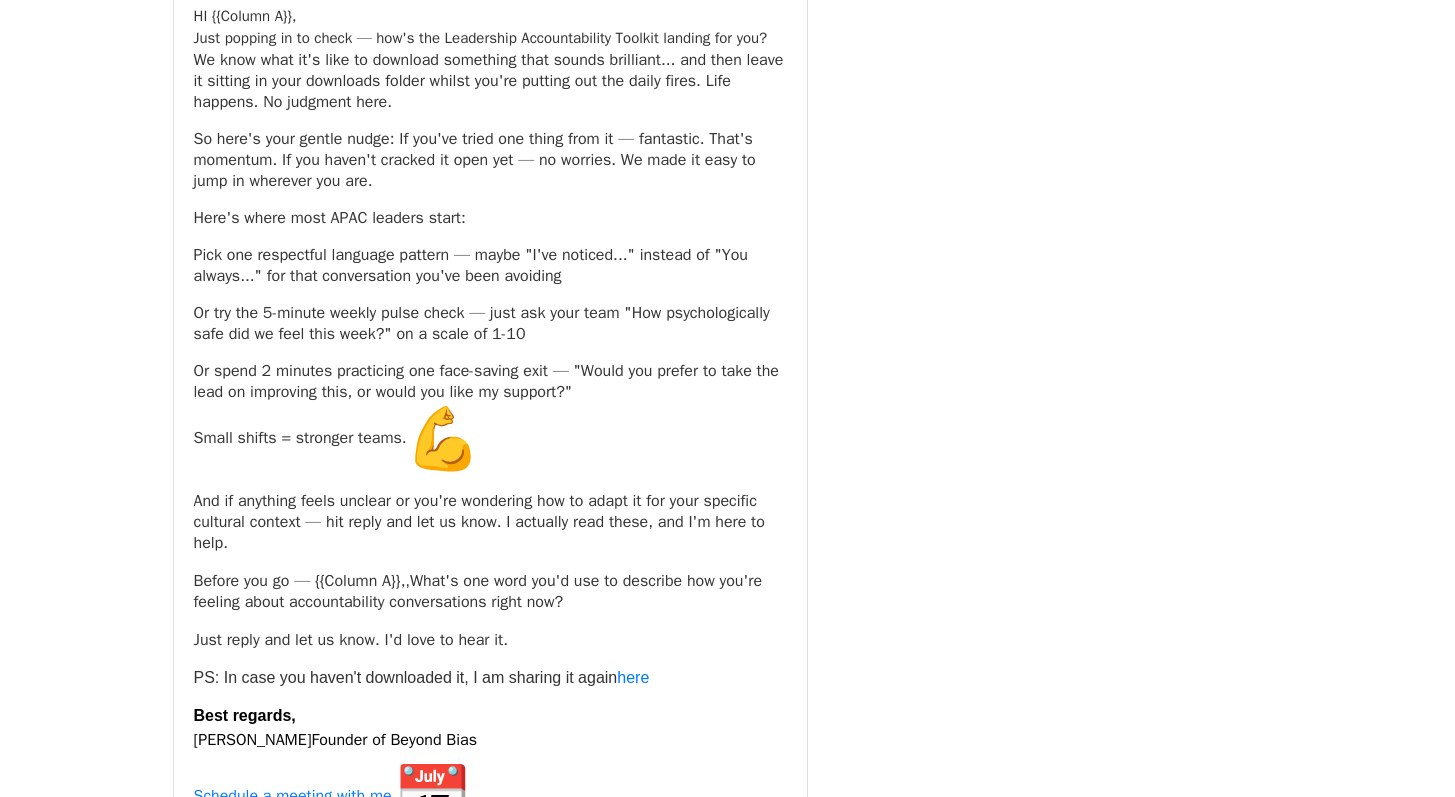 click on "Small shifts = stronger teams." at bounding box center [490, 439] 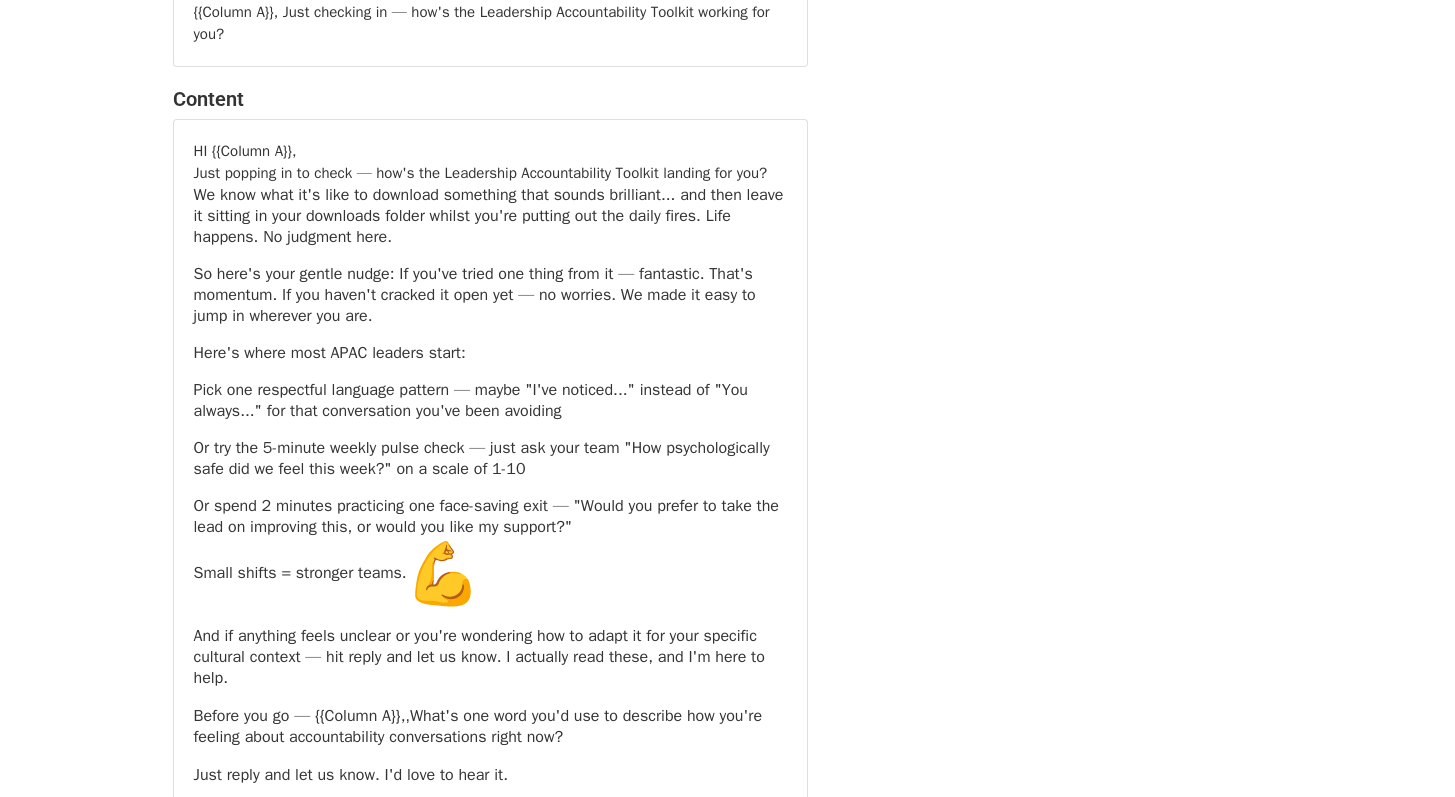 scroll, scrollTop: 0, scrollLeft: 0, axis: both 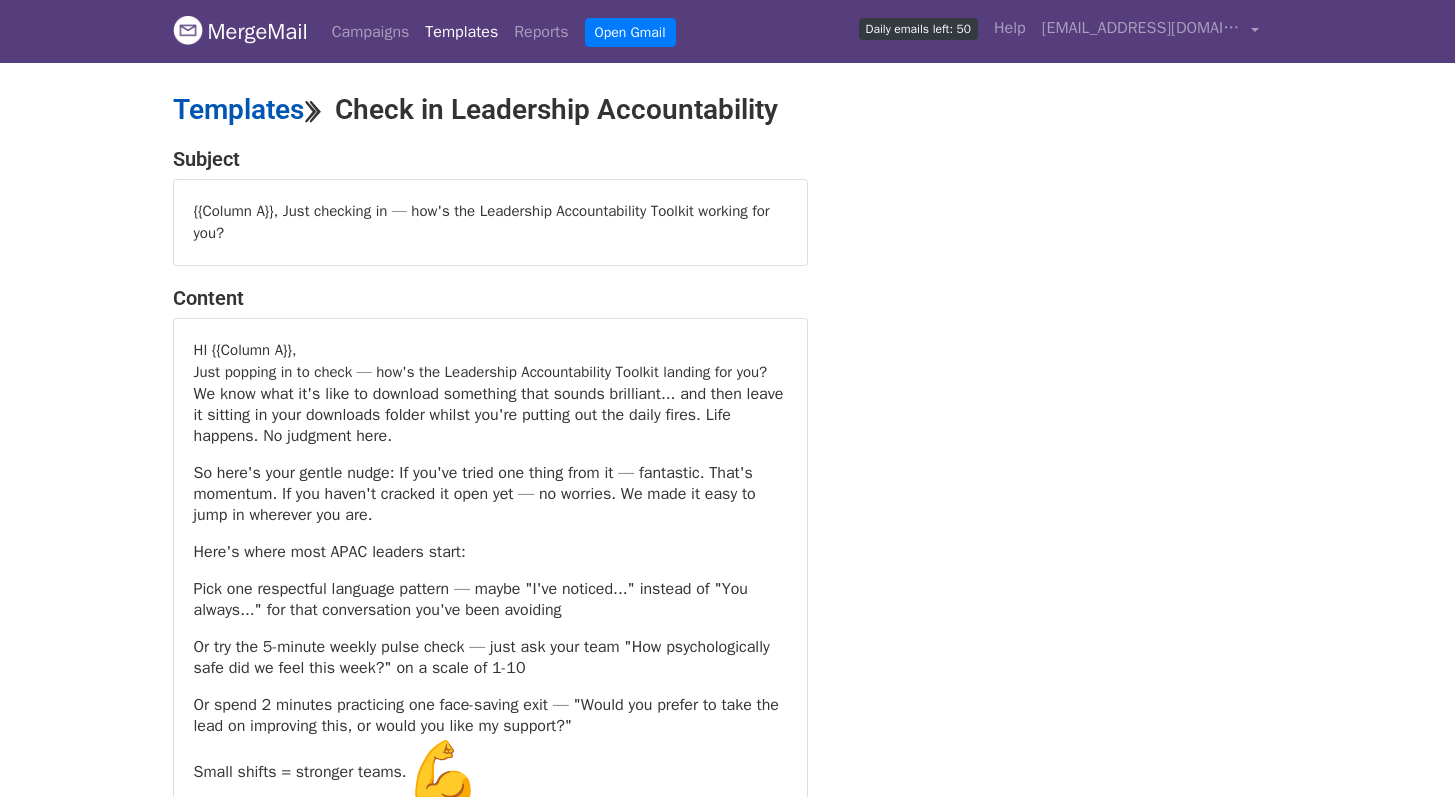 click on "Templates" at bounding box center [238, 109] 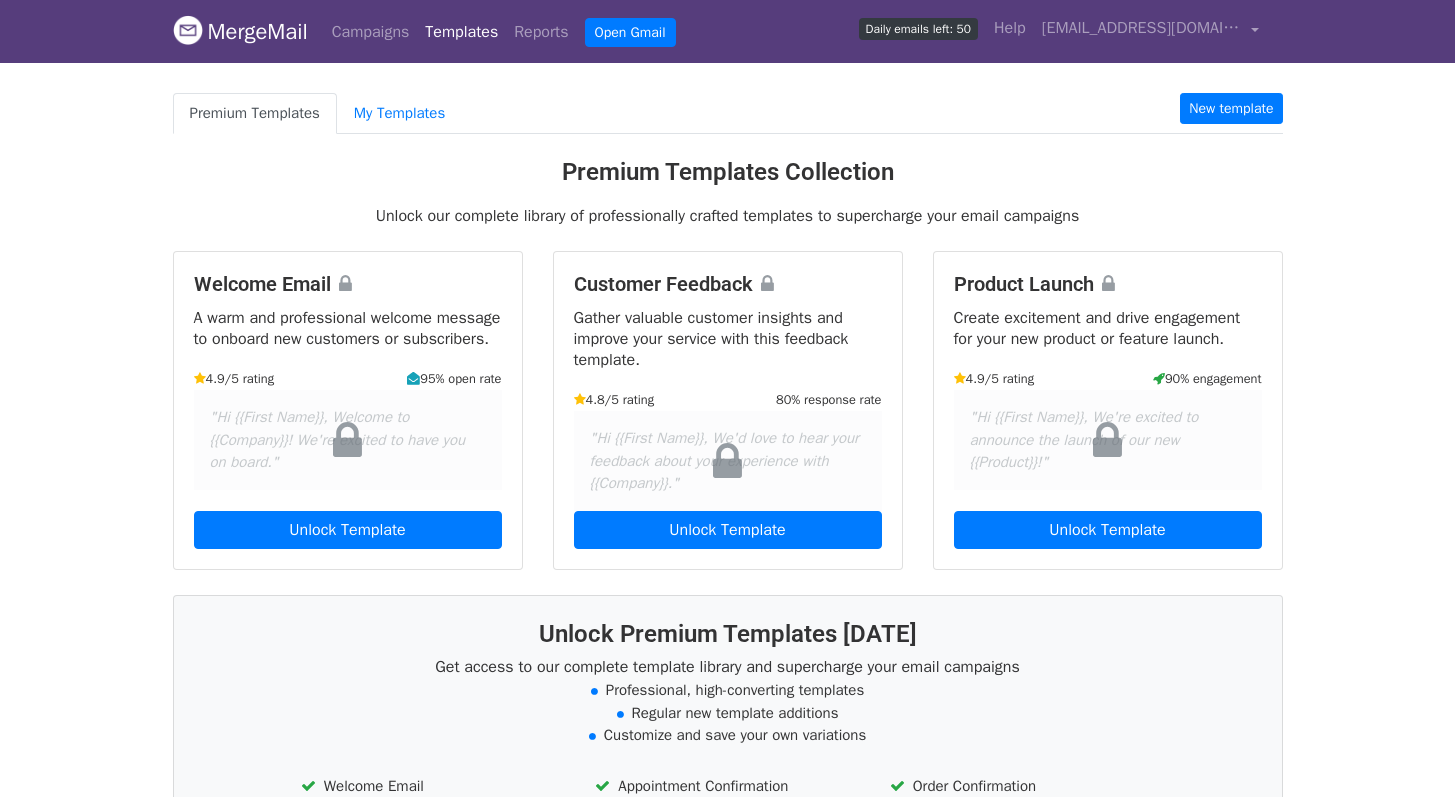 scroll, scrollTop: 0, scrollLeft: 0, axis: both 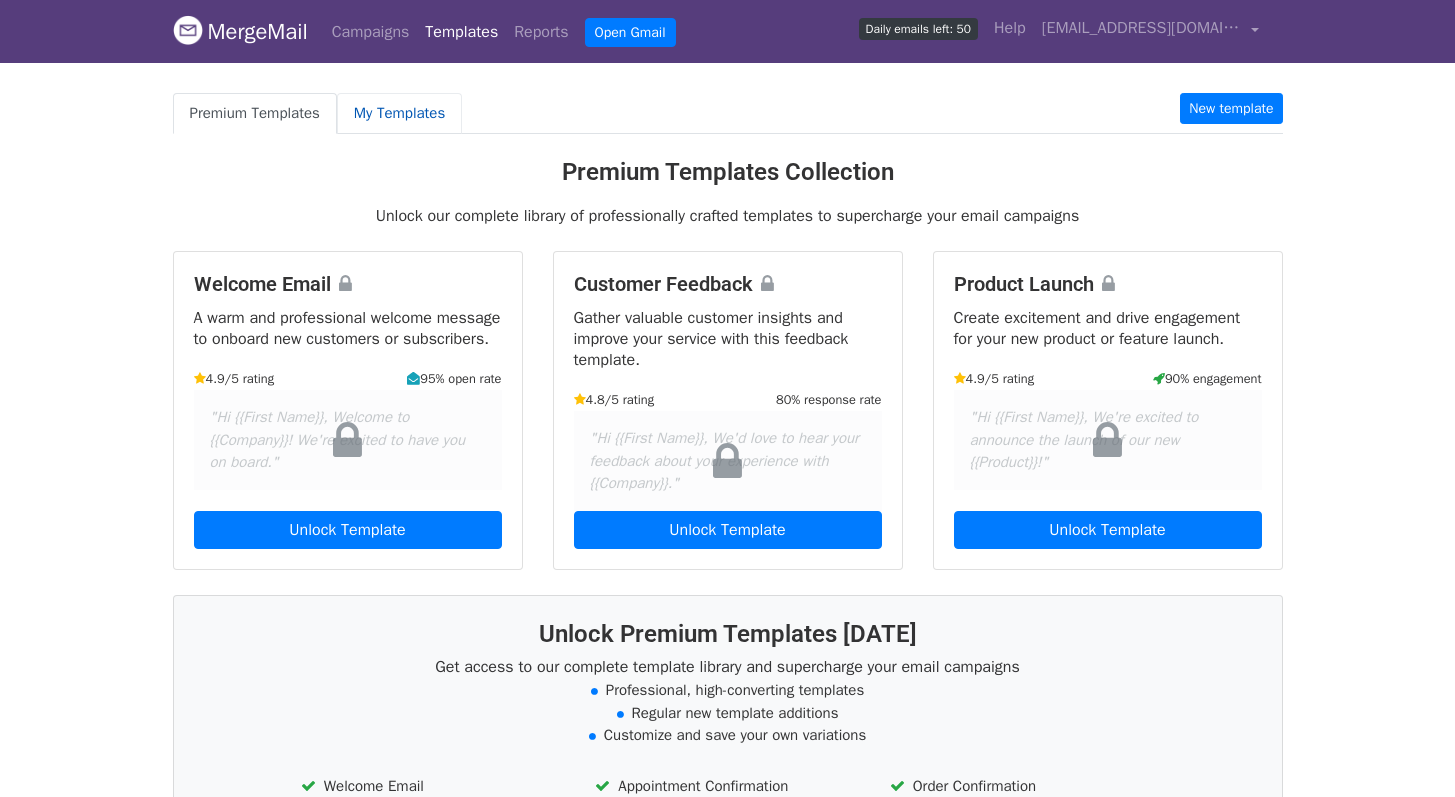 click on "My Templates" at bounding box center (399, 113) 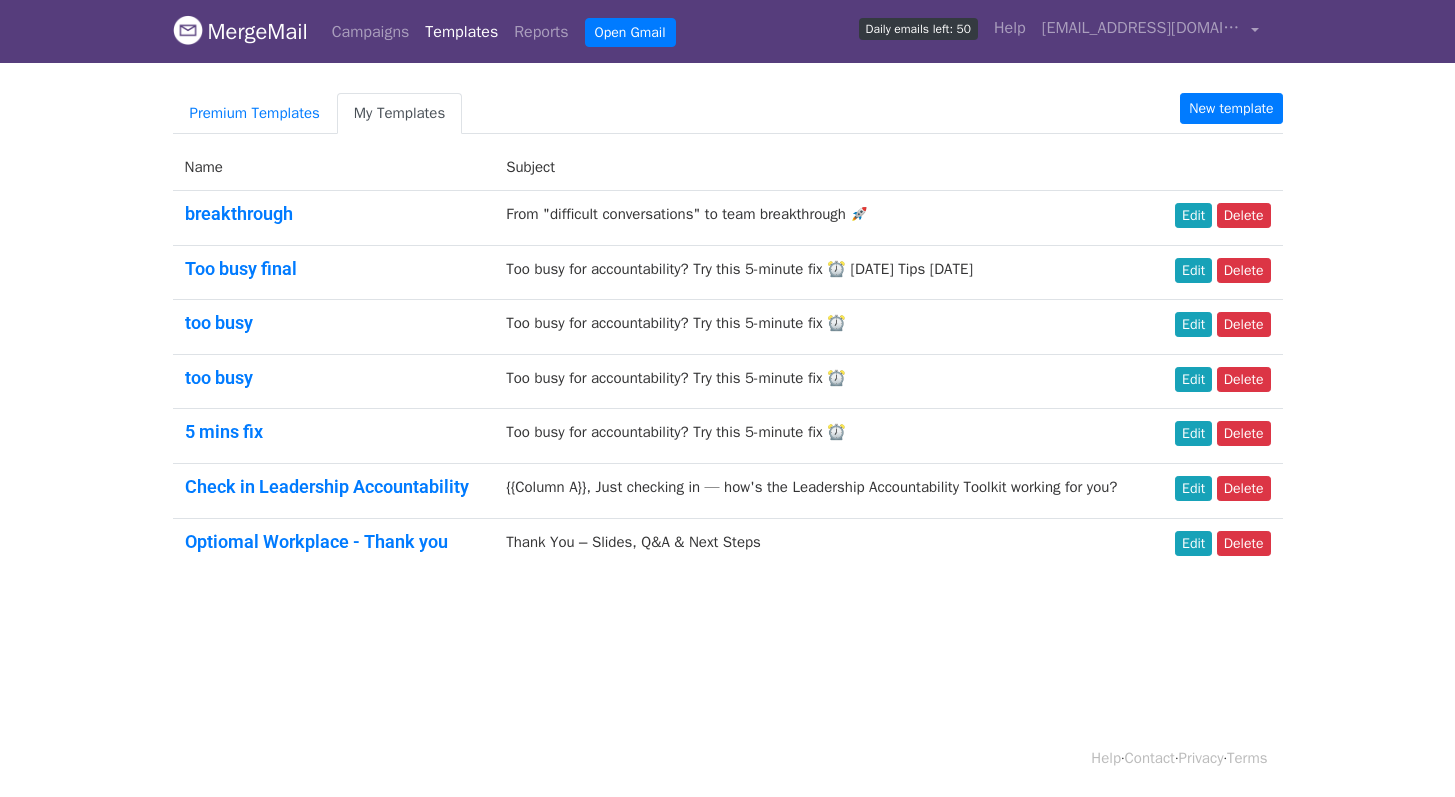 scroll, scrollTop: 0, scrollLeft: 0, axis: both 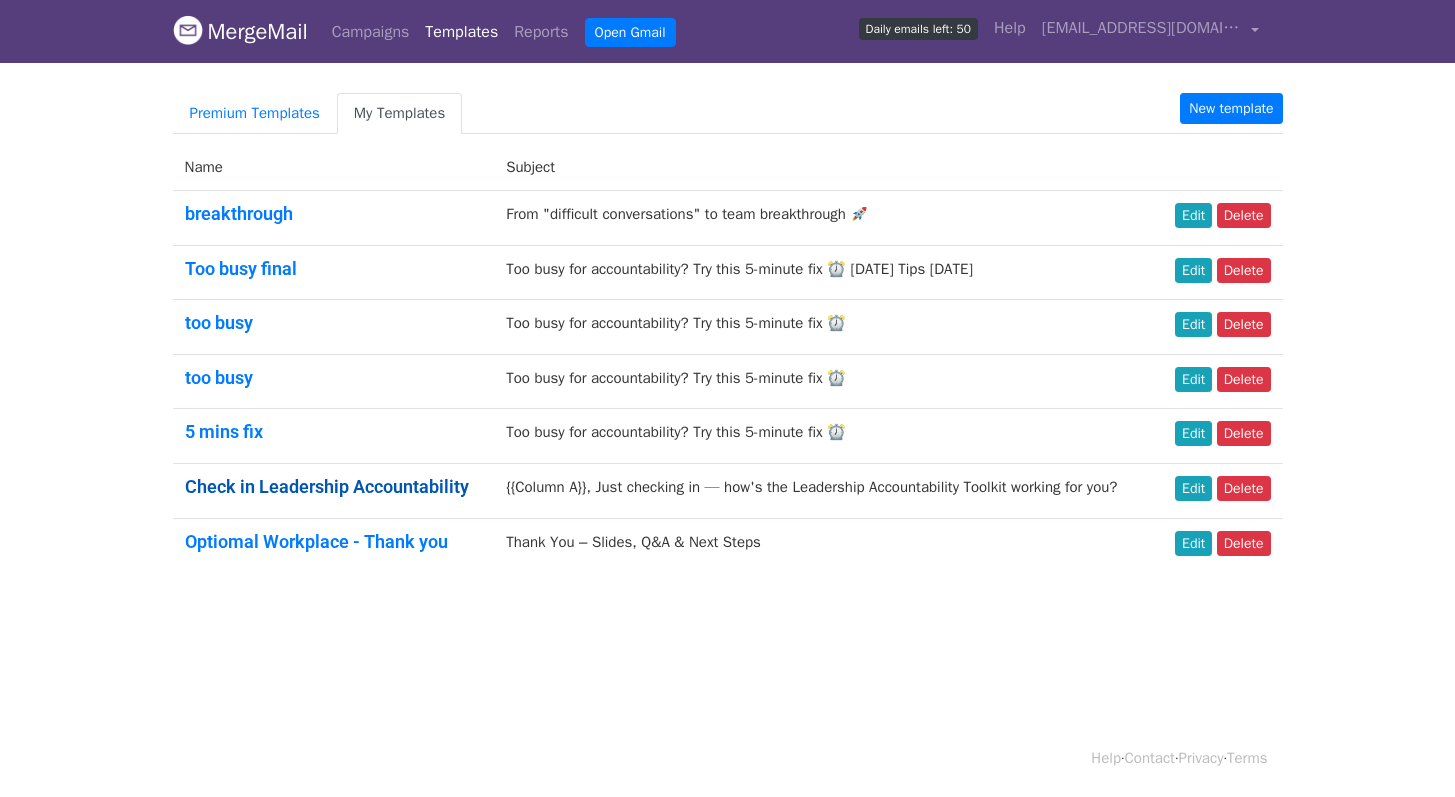 click on "Check in Leadership Accountability" at bounding box center (327, 486) 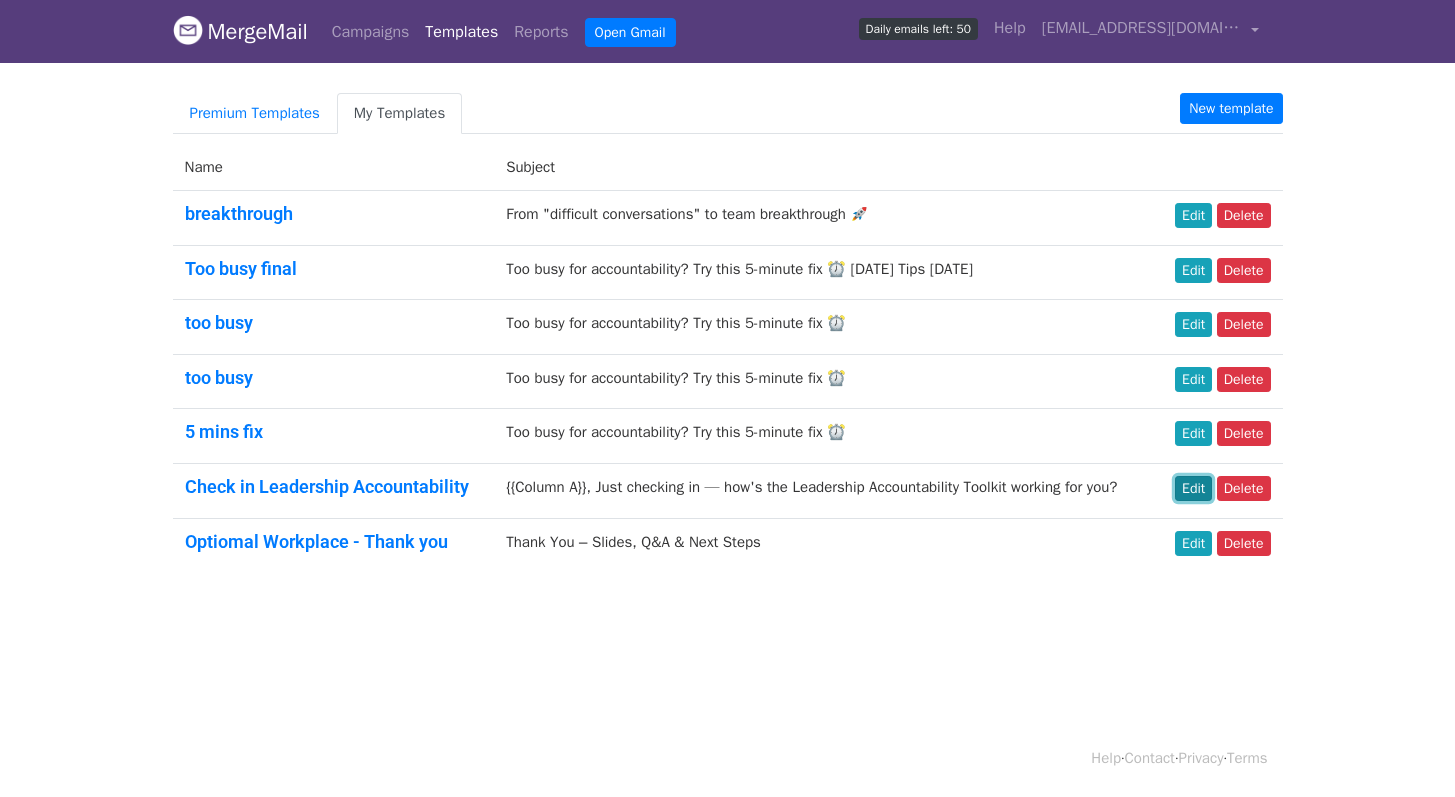 click on "Edit" at bounding box center [1193, 488] 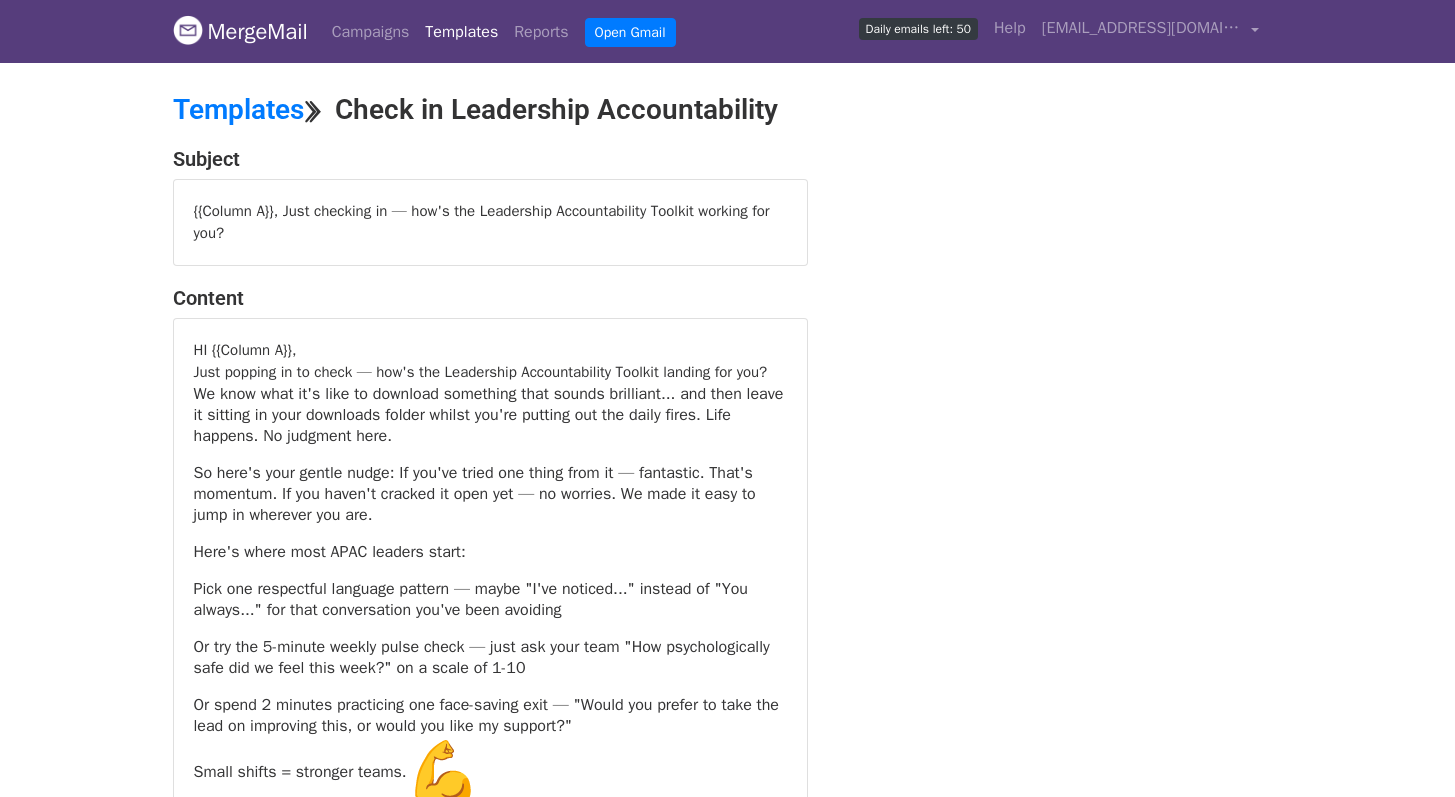scroll, scrollTop: 0, scrollLeft: 0, axis: both 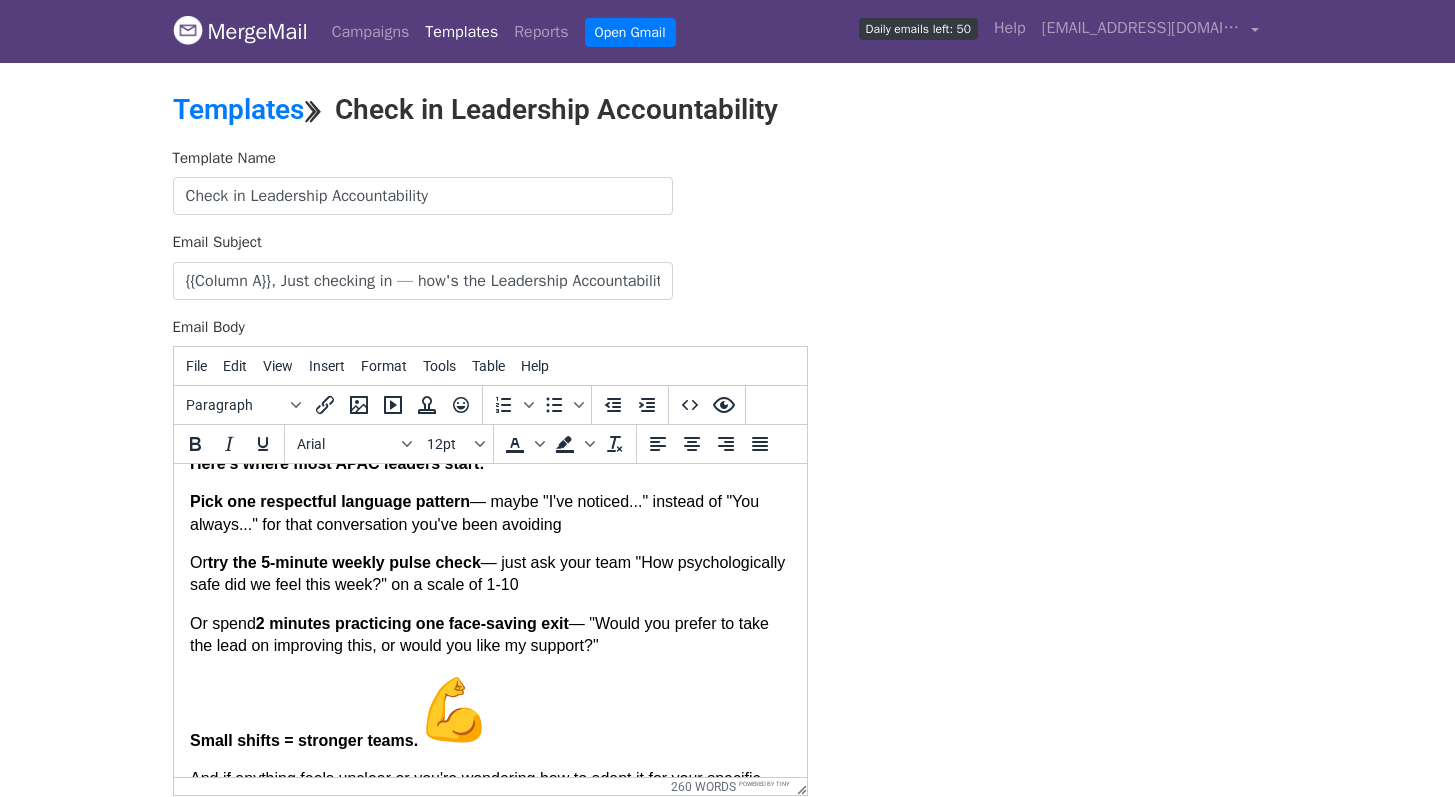 click on "Small shifts = stronger teams." at bounding box center [489, 713] 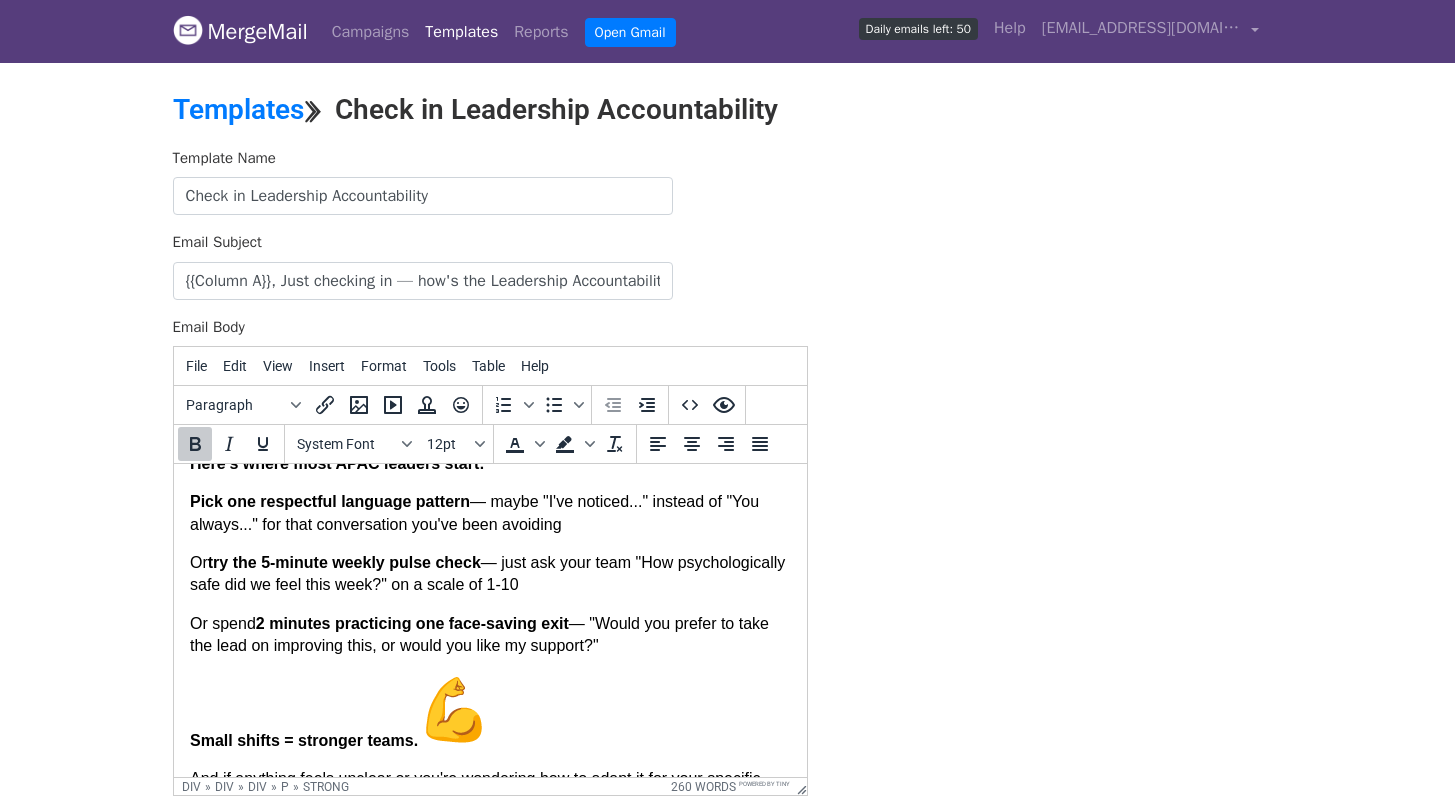 type 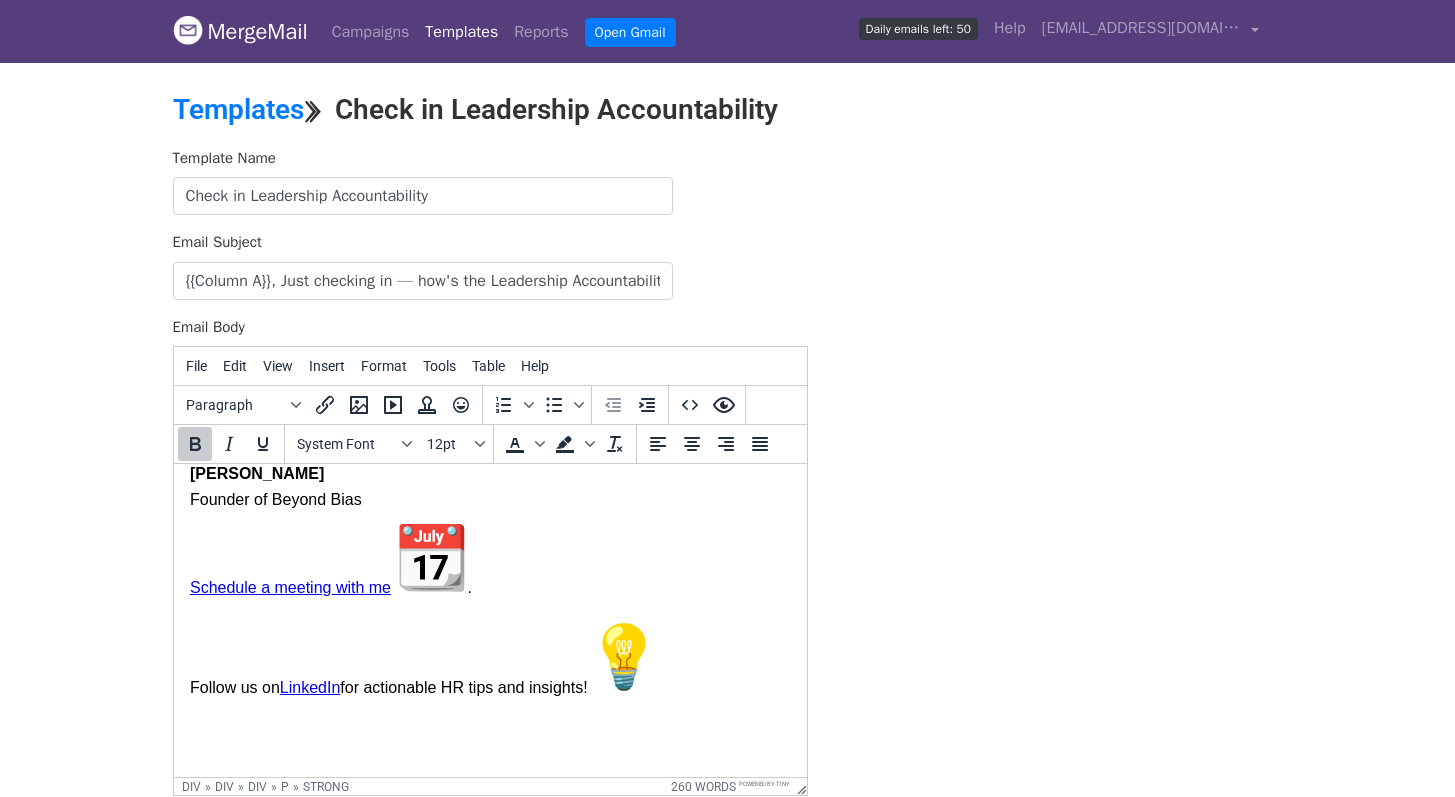 scroll, scrollTop: 848, scrollLeft: 0, axis: vertical 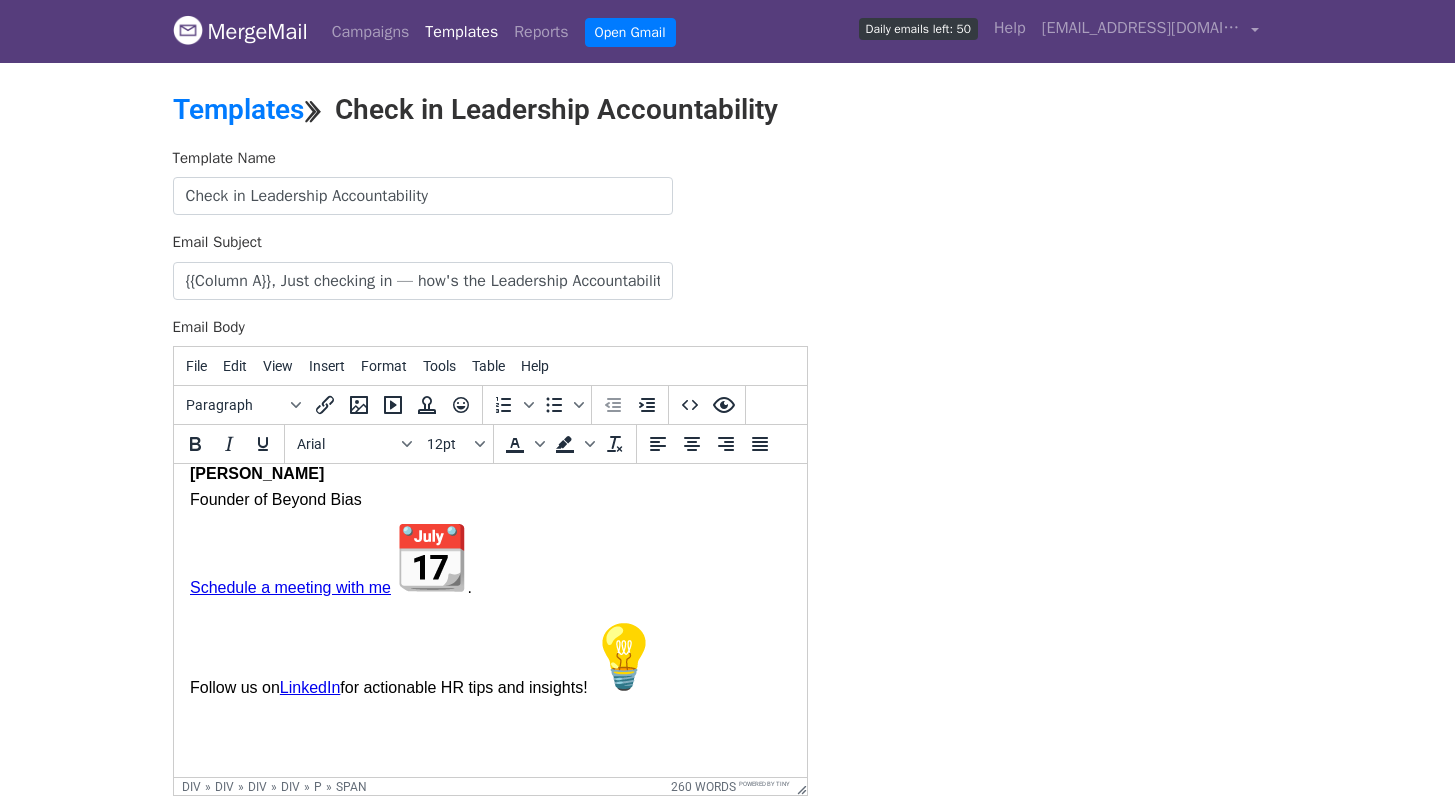 click on "Schedule a meeting with me   ." at bounding box center [489, 561] 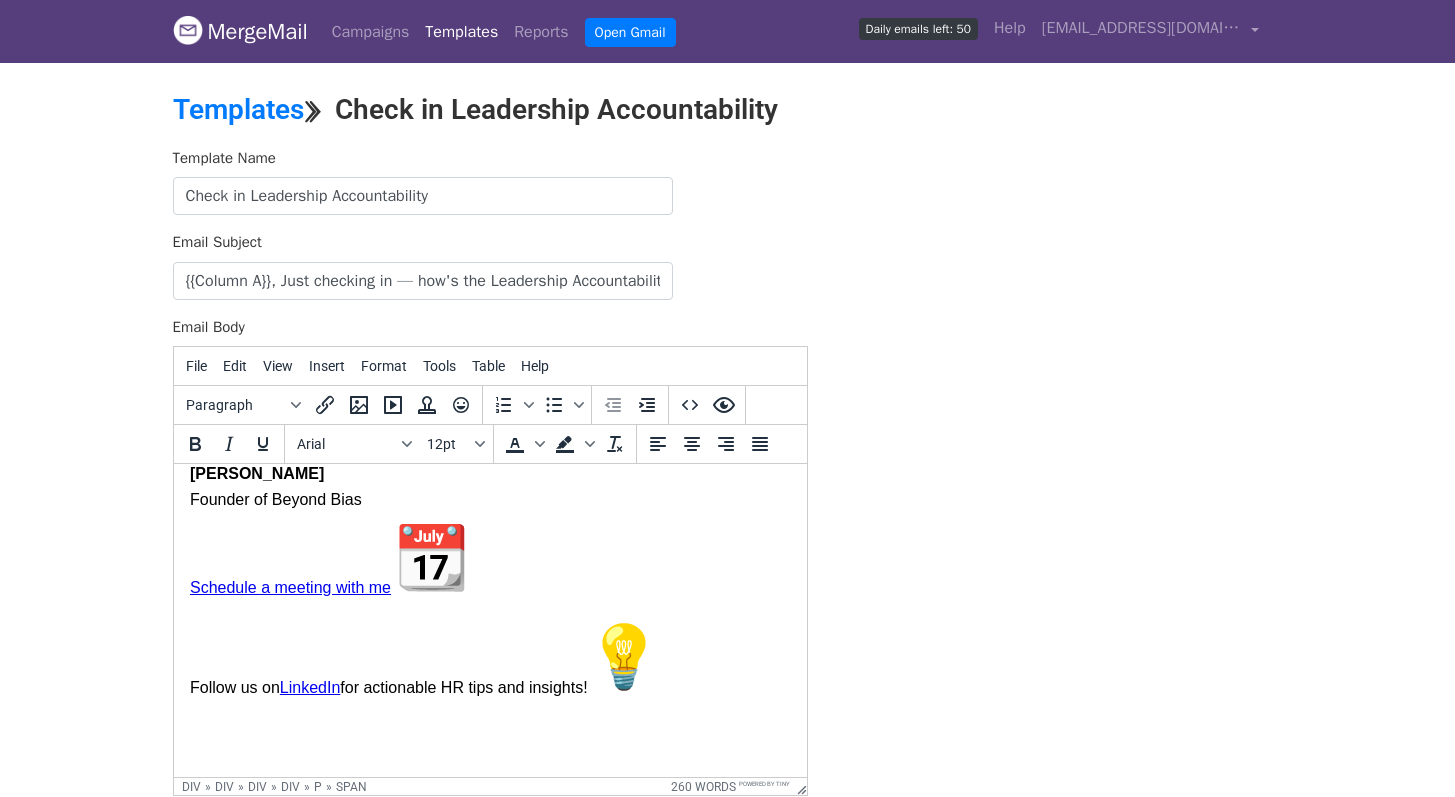 scroll, scrollTop: 838, scrollLeft: 0, axis: vertical 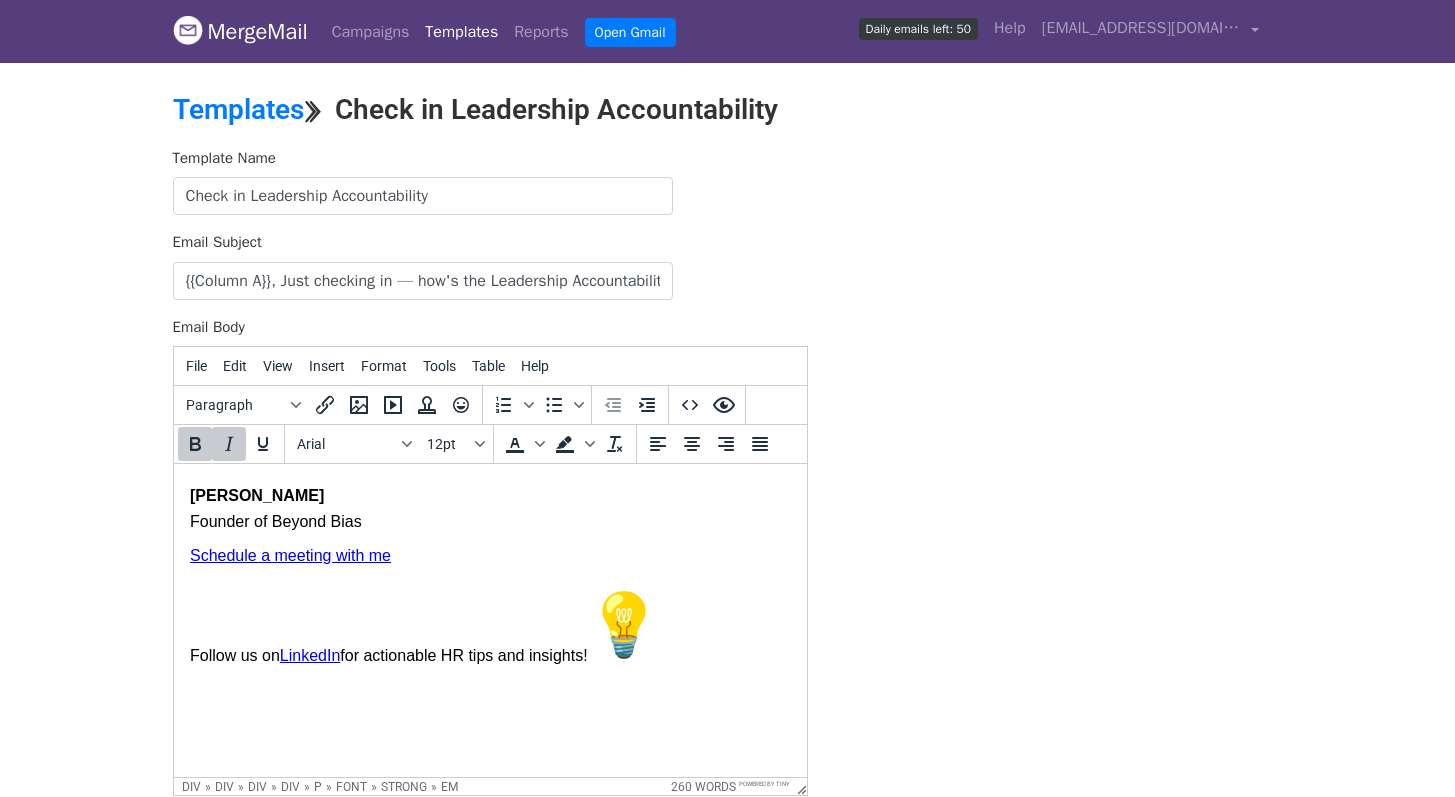 click on "Follow us on  LinkedIn  for actionable HR tips and insights!" at bounding box center (489, 629) 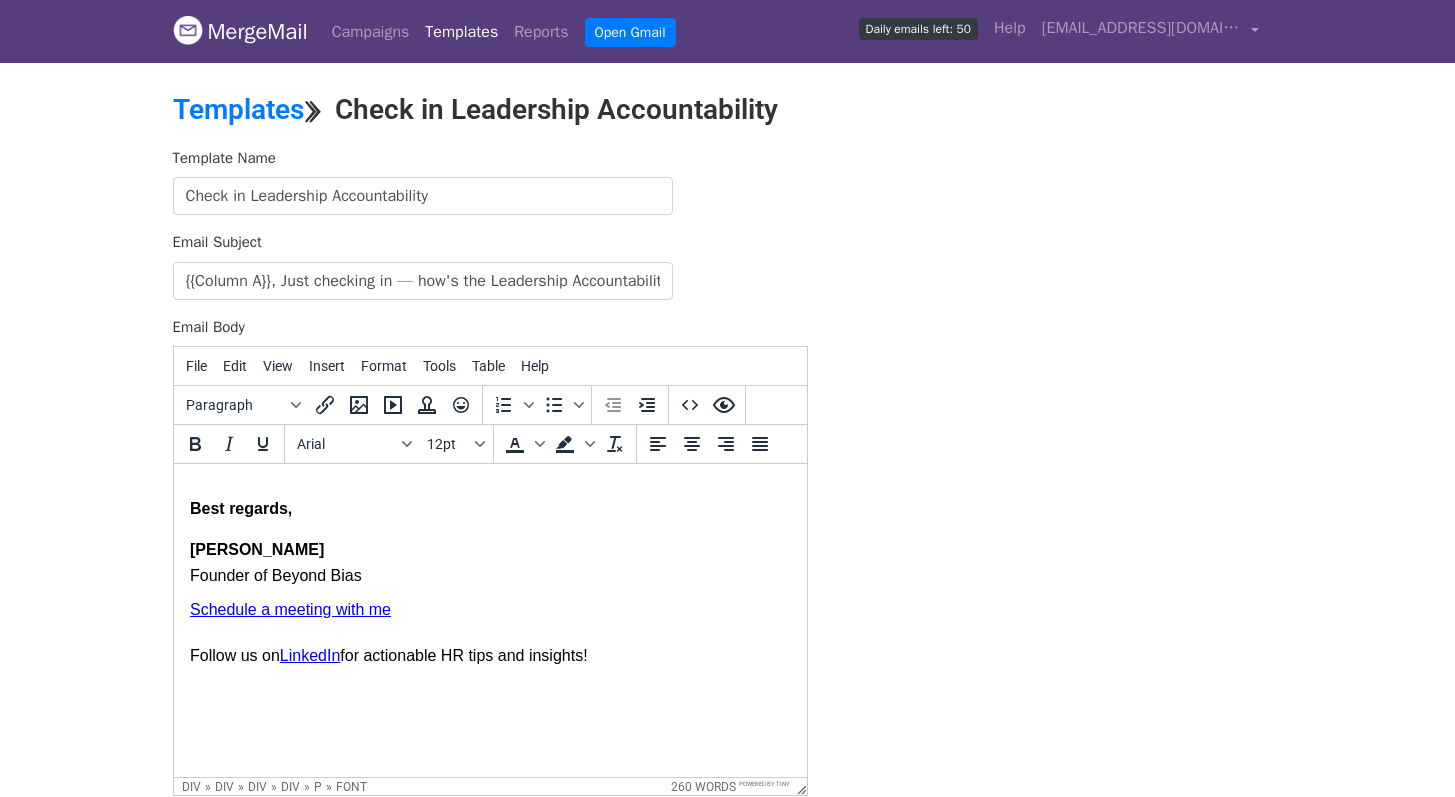 scroll, scrollTop: 785, scrollLeft: 0, axis: vertical 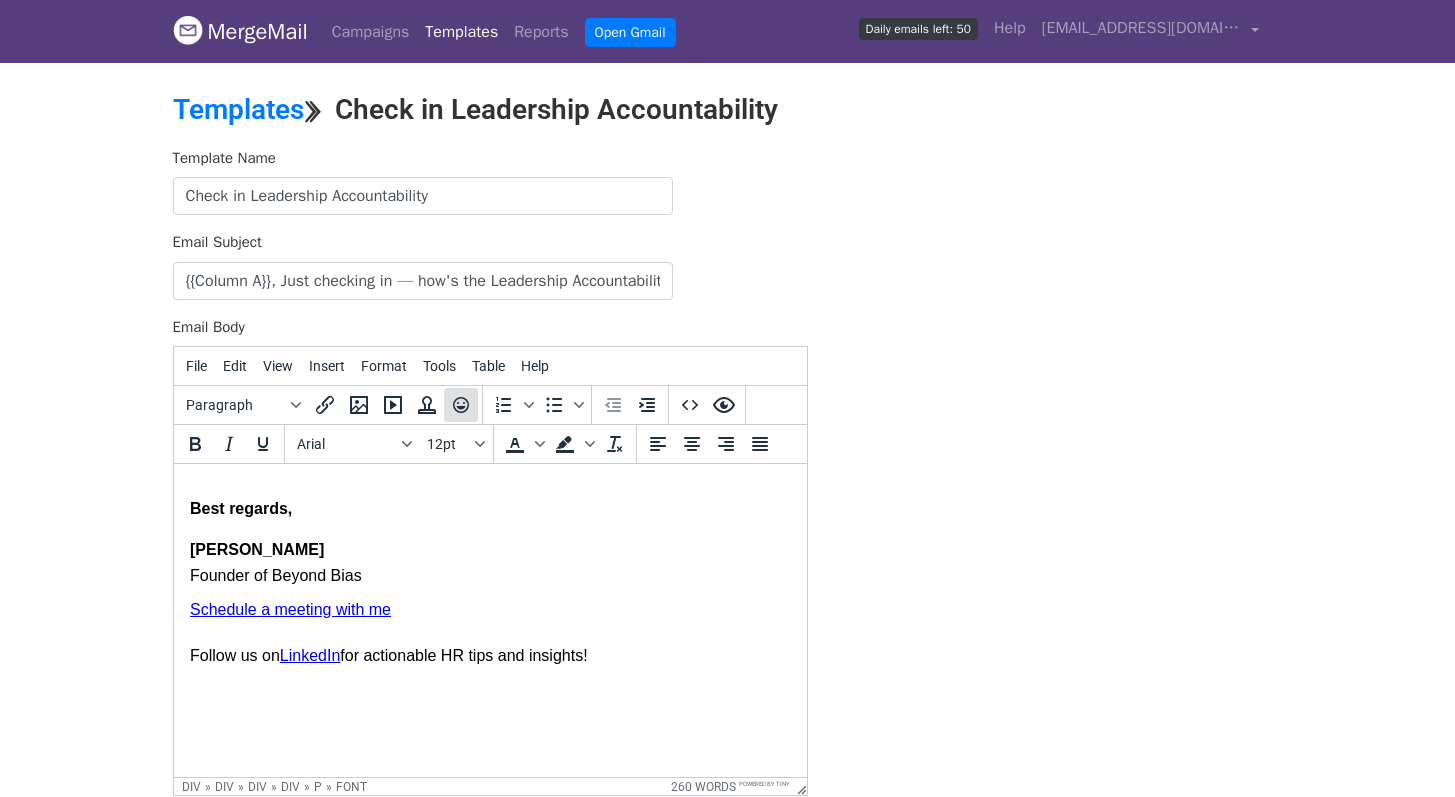 click 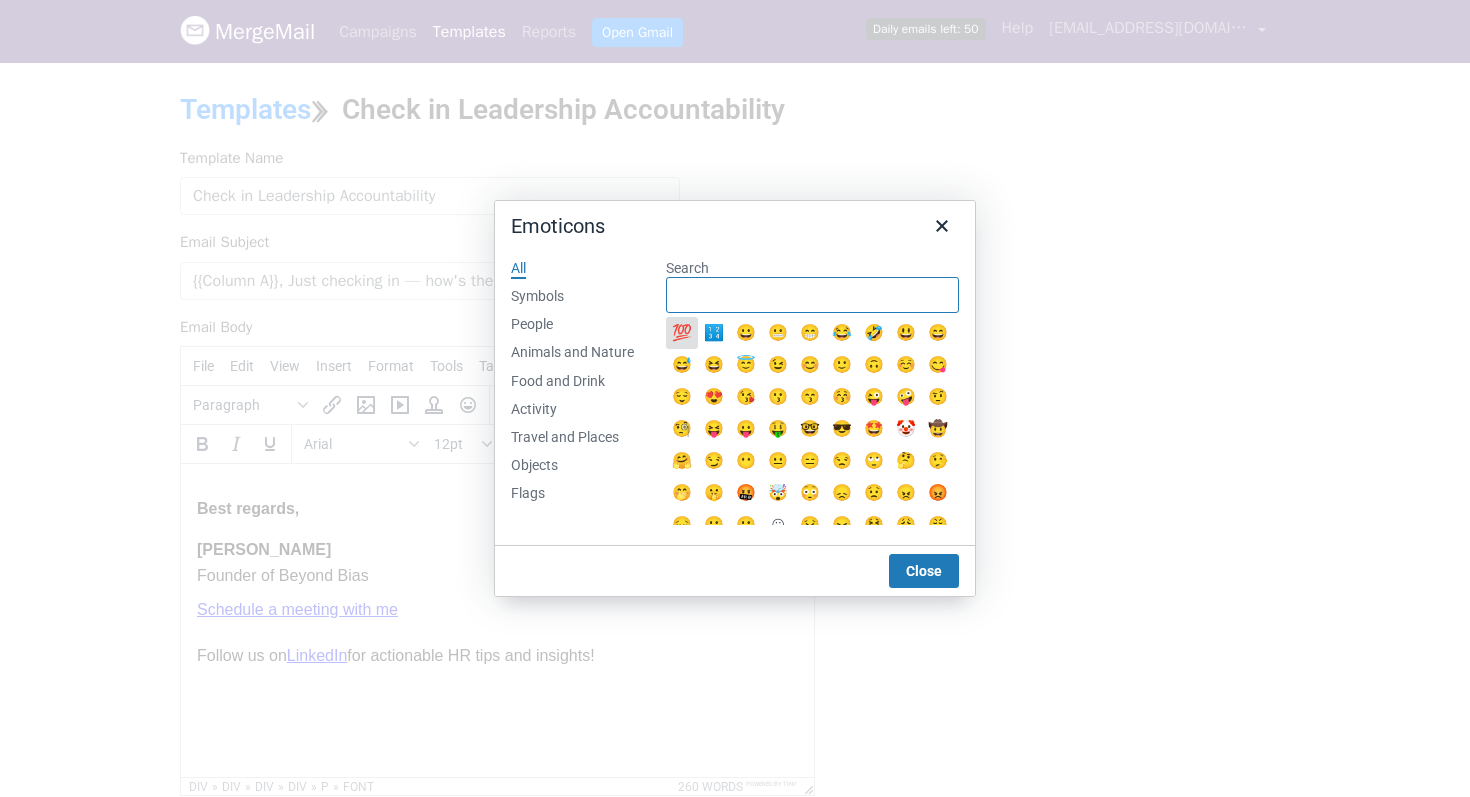 click on "Search" at bounding box center [812, 295] 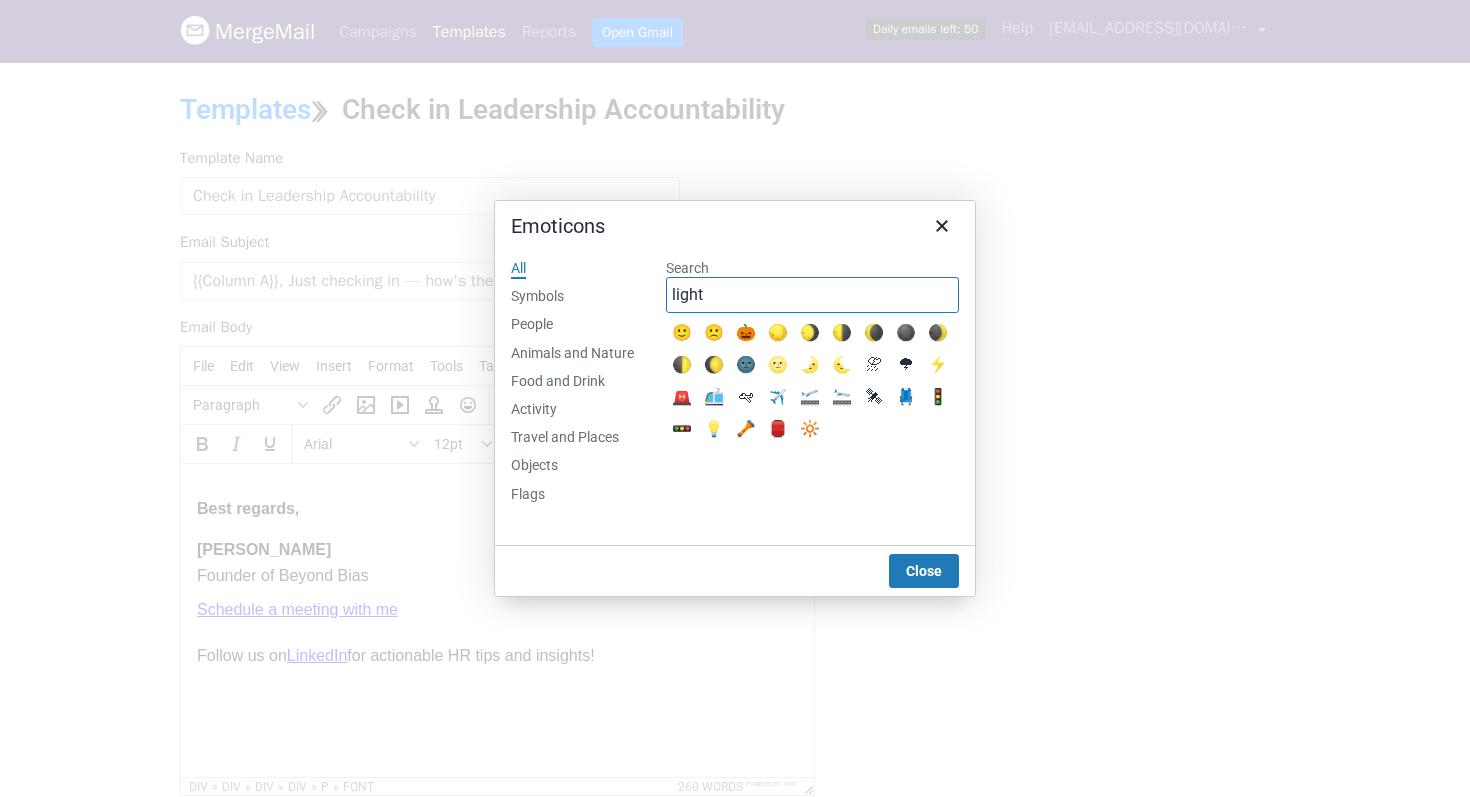 type on "light" 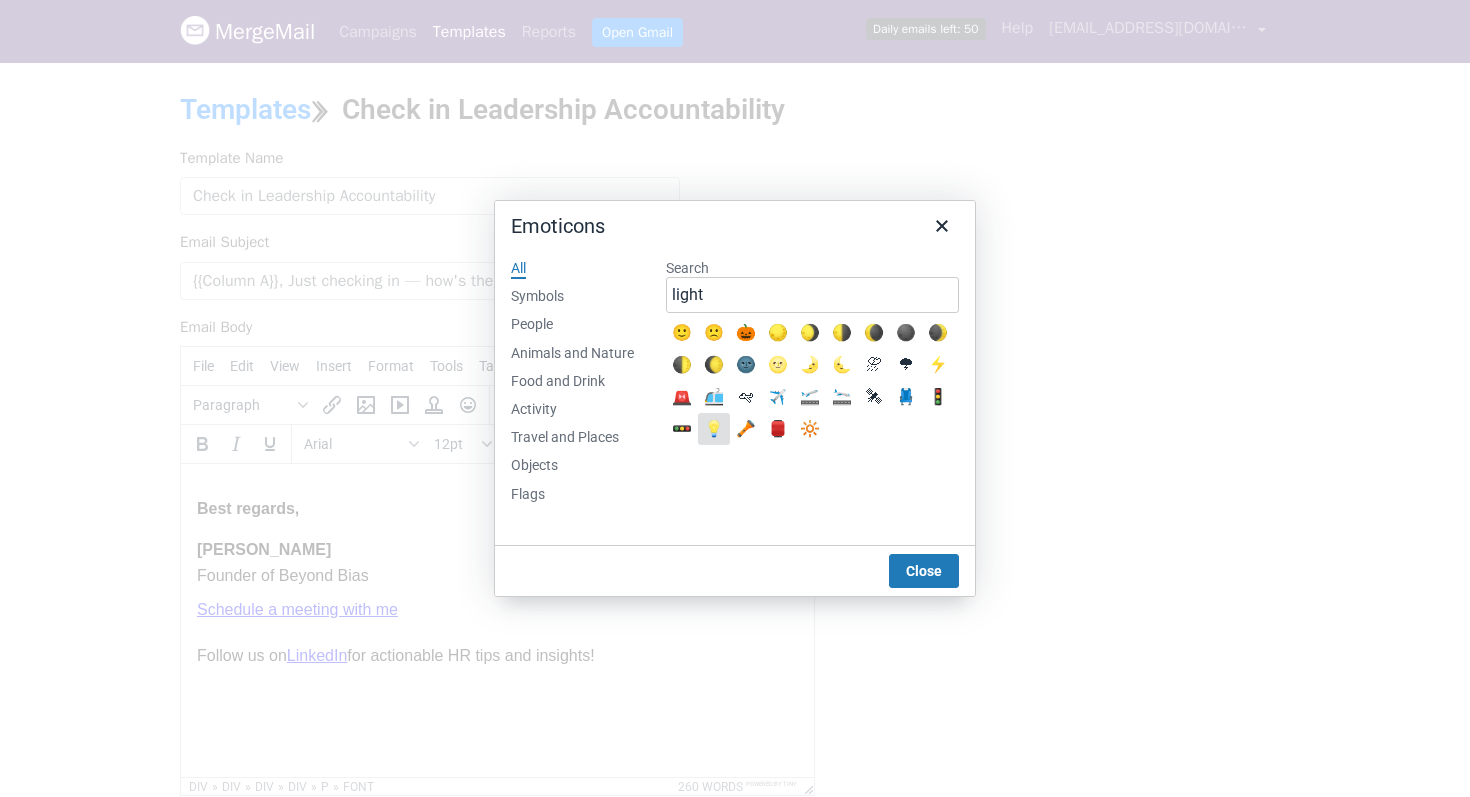 click on "💡" at bounding box center (714, 429) 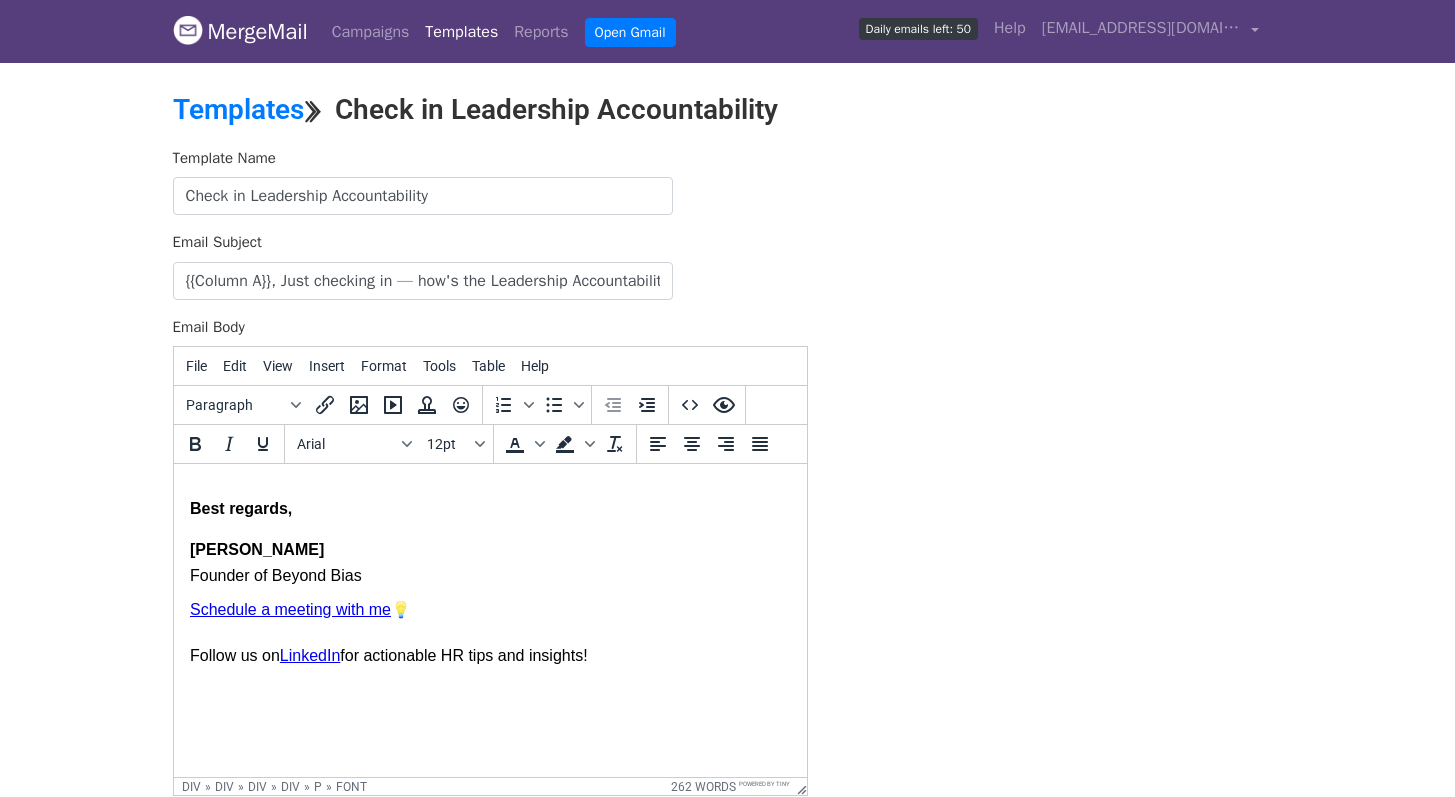 drag, startPoint x: 418, startPoint y: 615, endPoint x: 401, endPoint y: 615, distance: 17 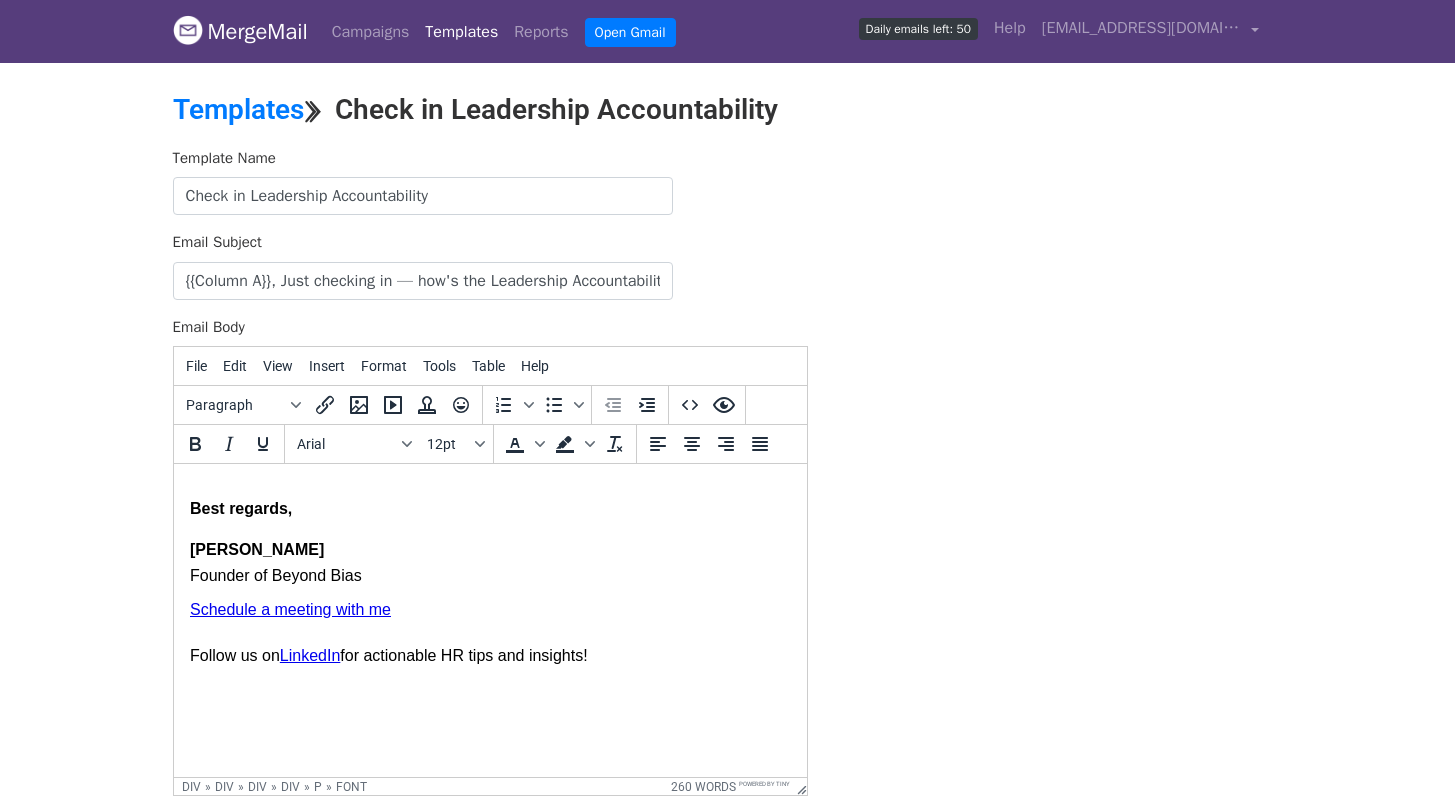 click on "Follow us on  LinkedIn  for actionable HR tips and insights!" at bounding box center [489, 656] 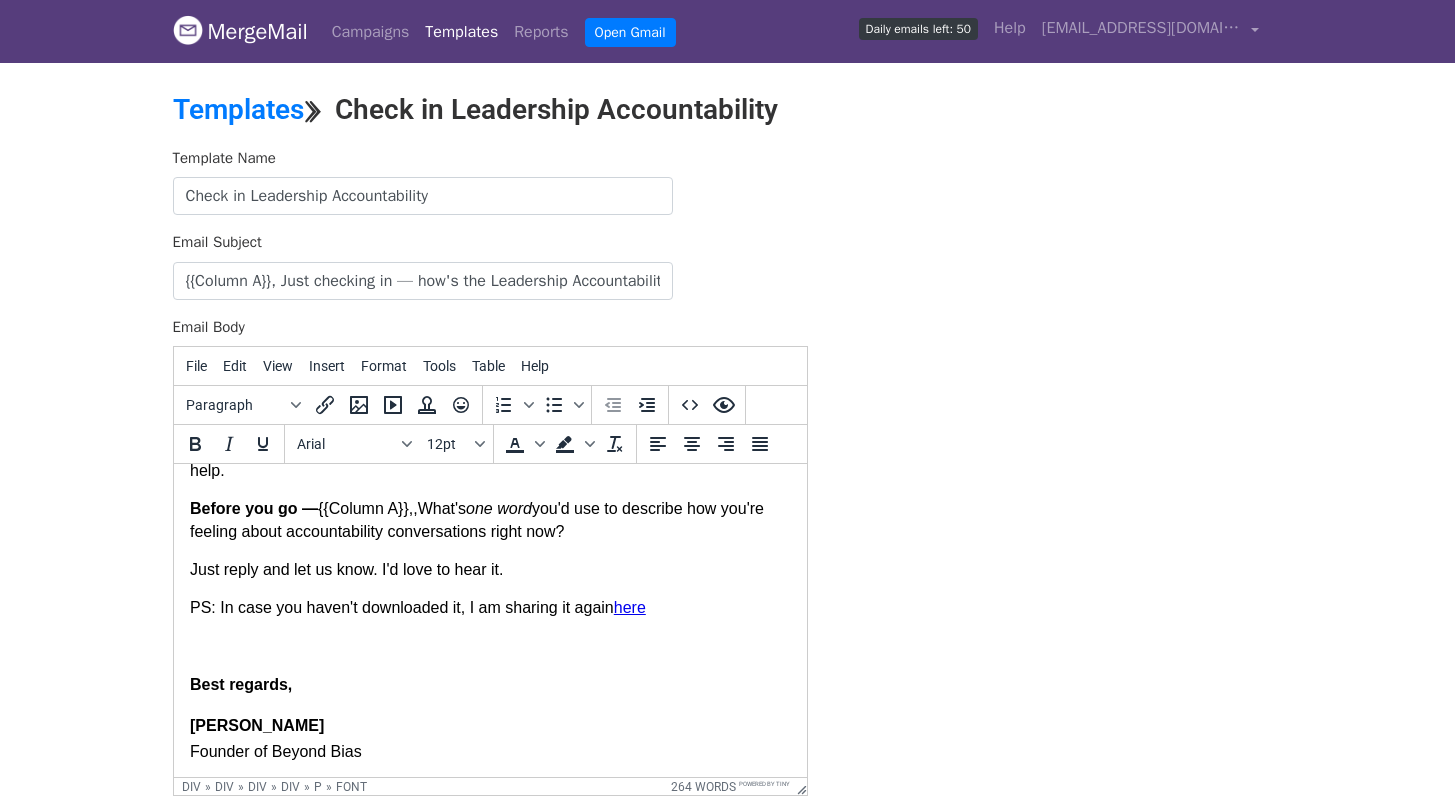 scroll, scrollTop: 592, scrollLeft: 0, axis: vertical 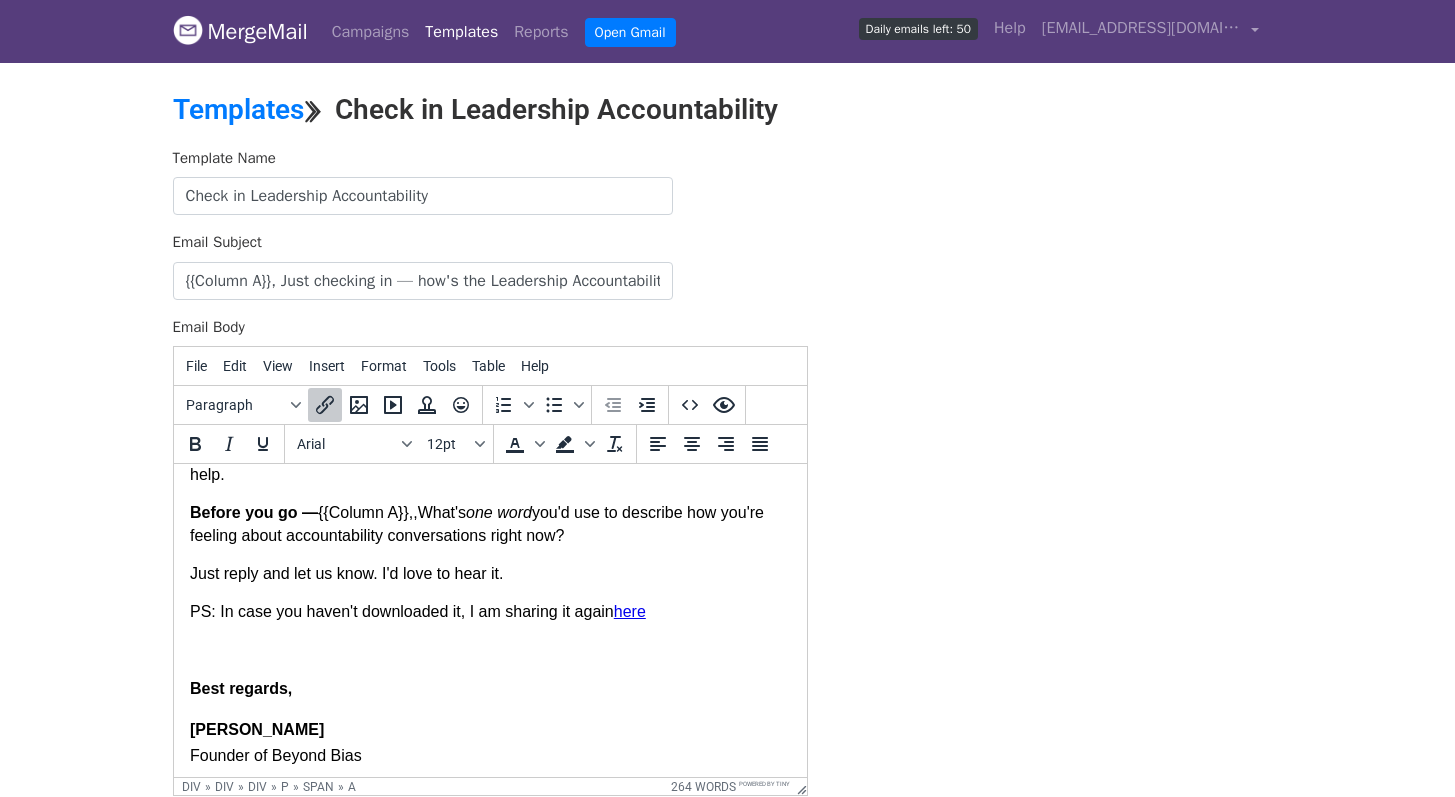 click on "PS: In case you haven't downloaded it, I am sharing it again  here" at bounding box center [489, 612] 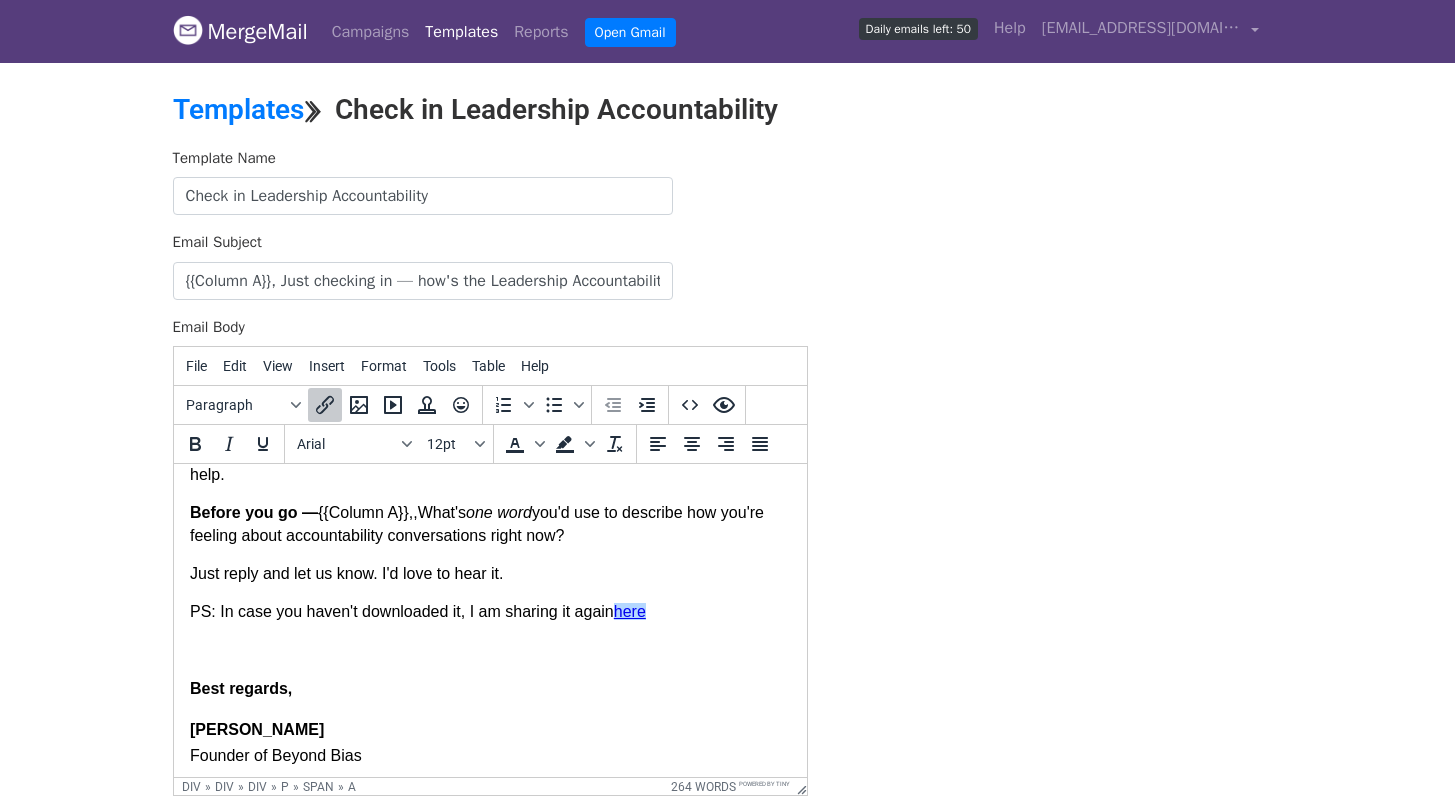 click on "PS: In case you haven't downloaded it, I am sharing it again  here" at bounding box center [489, 612] 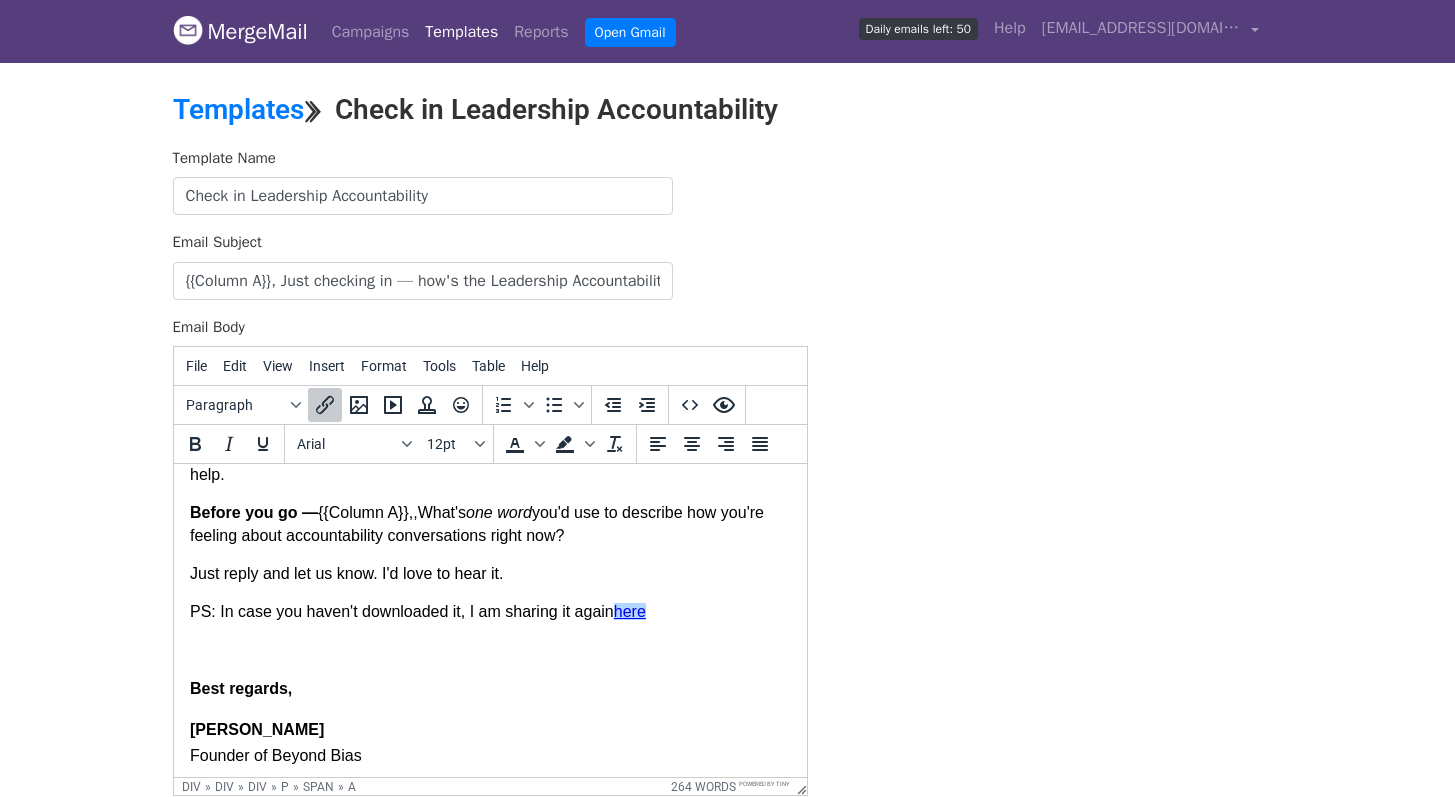 click on "PS: In case you haven't downloaded it, I am sharing it again  here" at bounding box center [489, 612] 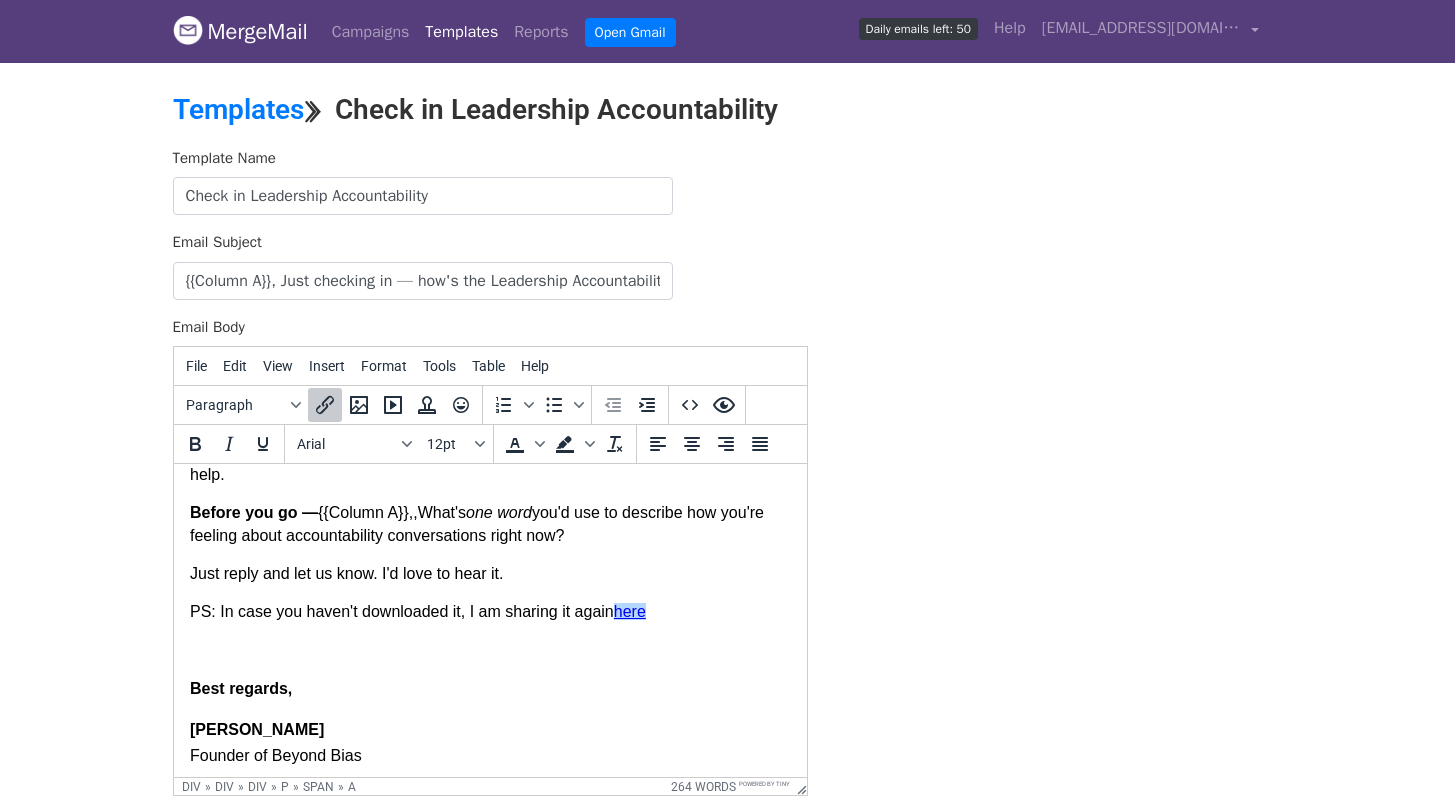 click on "PS: In case you haven't downloaded it, I am sharing it again  here" at bounding box center [489, 612] 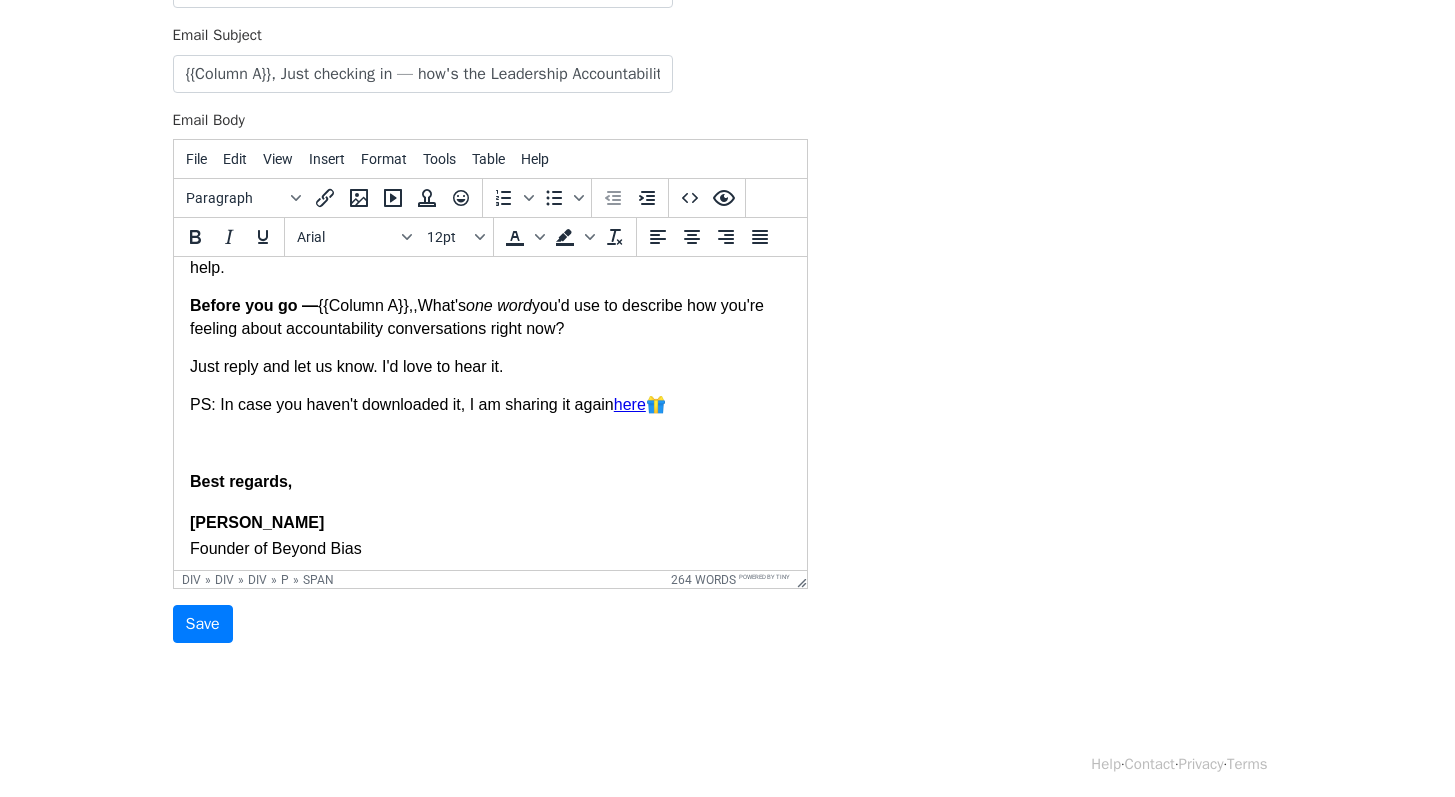 scroll, scrollTop: 214, scrollLeft: 0, axis: vertical 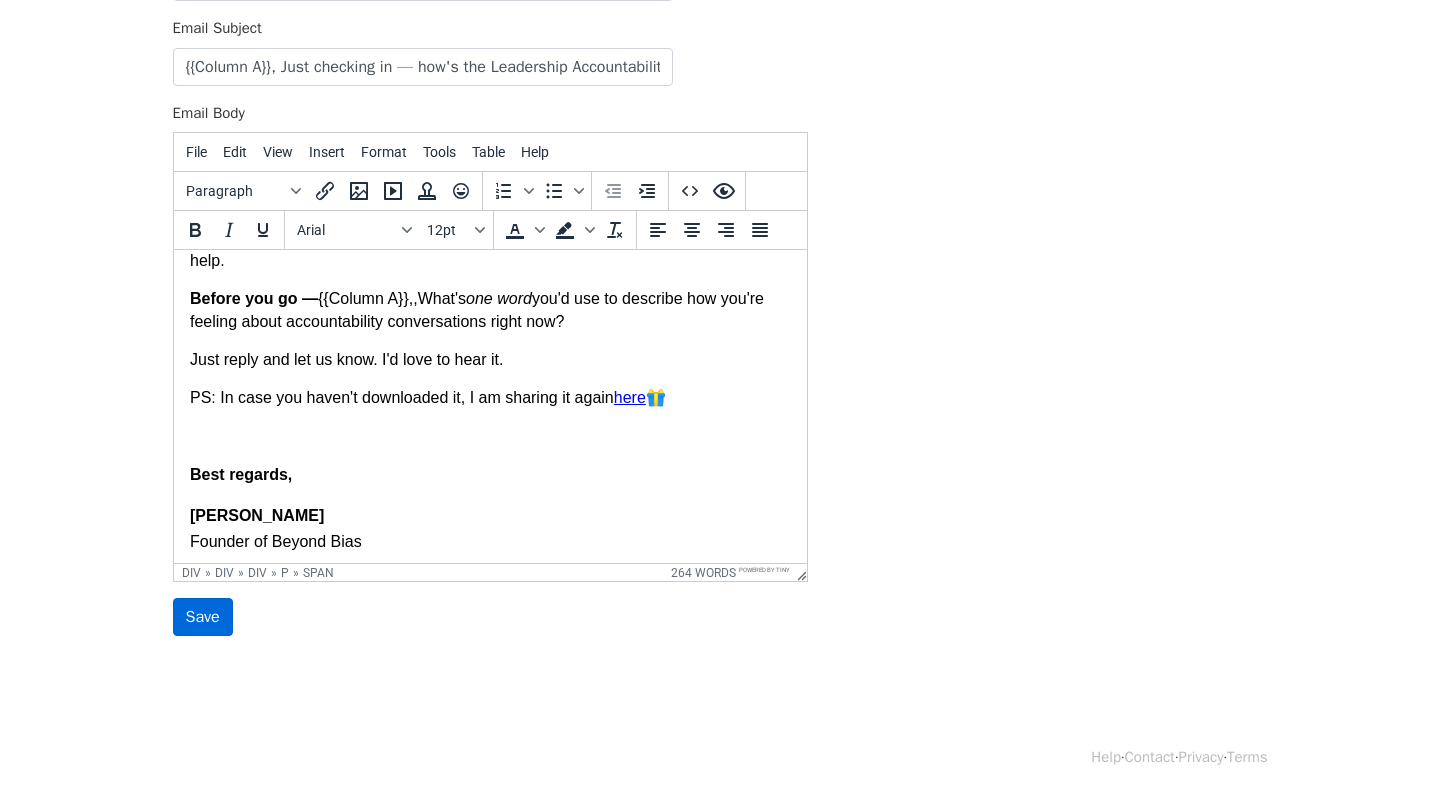 click on "Save" at bounding box center (203, 617) 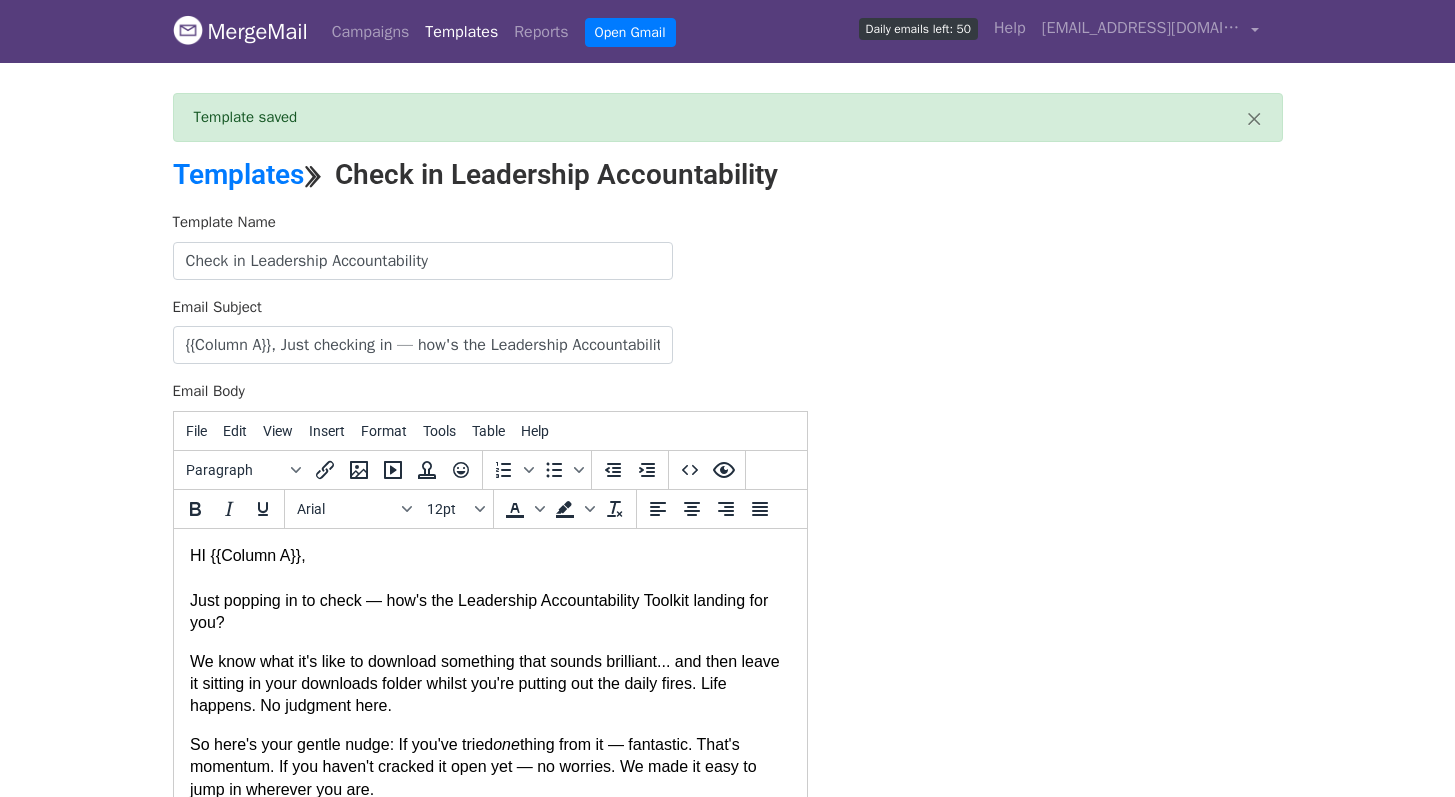 scroll, scrollTop: 0, scrollLeft: 0, axis: both 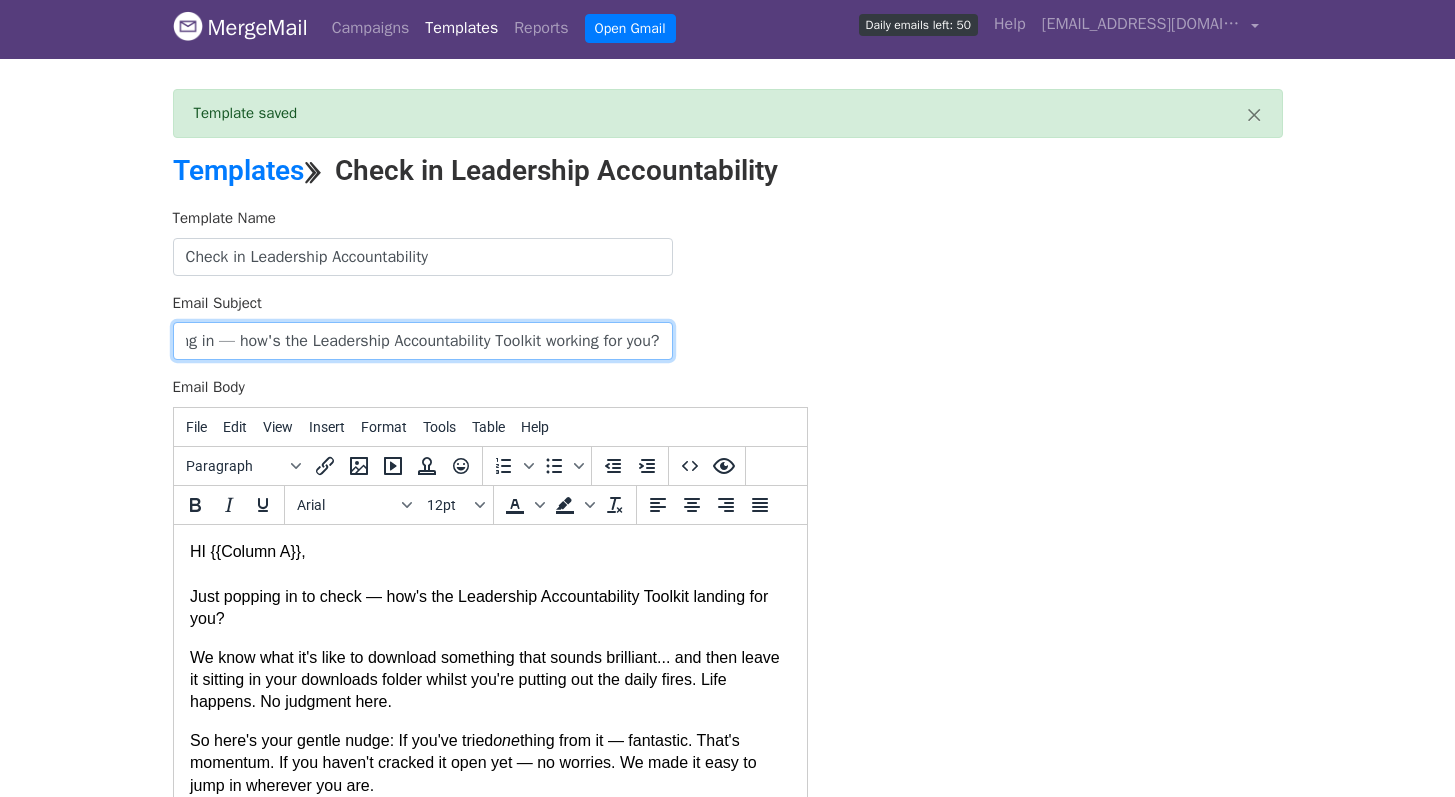drag, startPoint x: 180, startPoint y: 338, endPoint x: 800, endPoint y: 335, distance: 620.00726 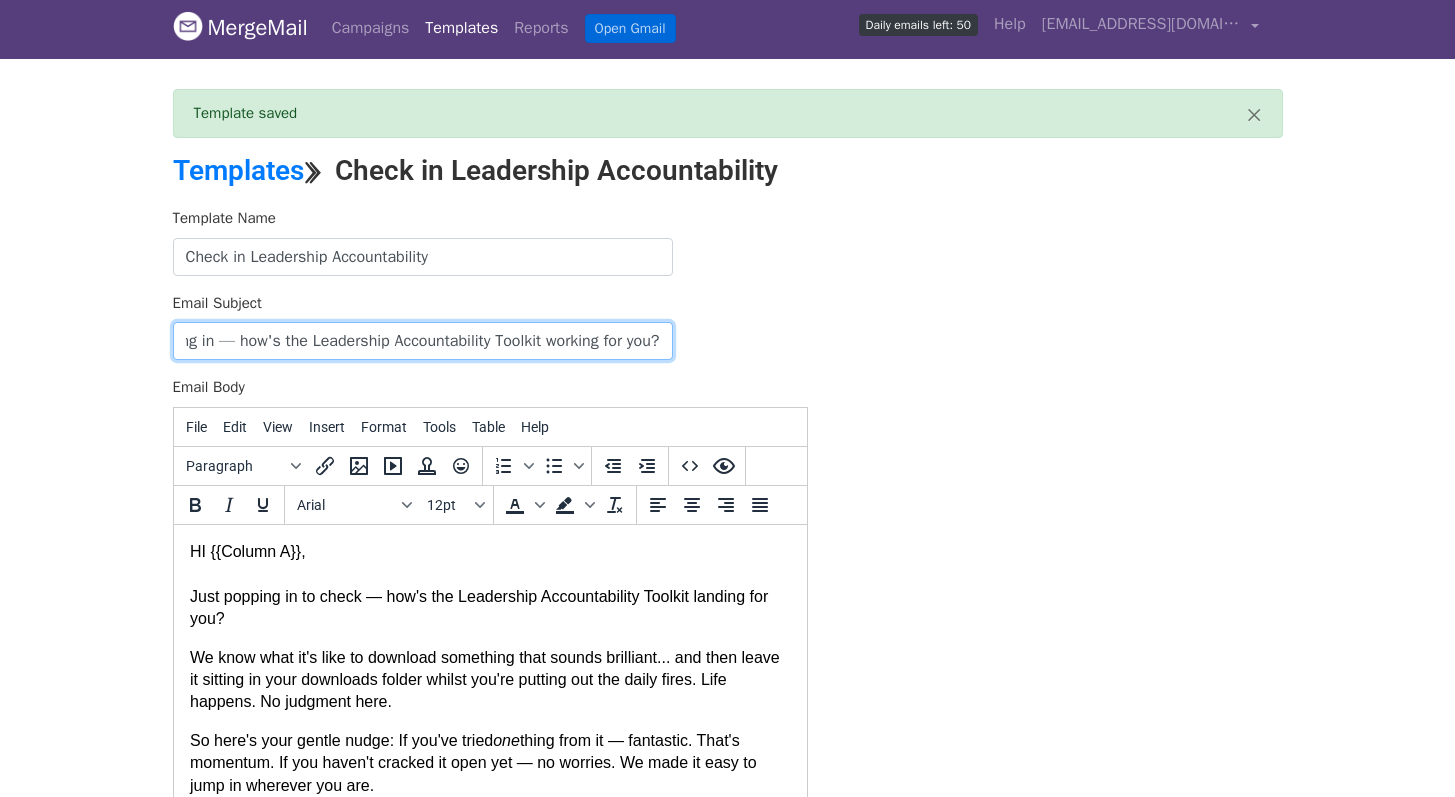 scroll, scrollTop: 0, scrollLeft: 0, axis: both 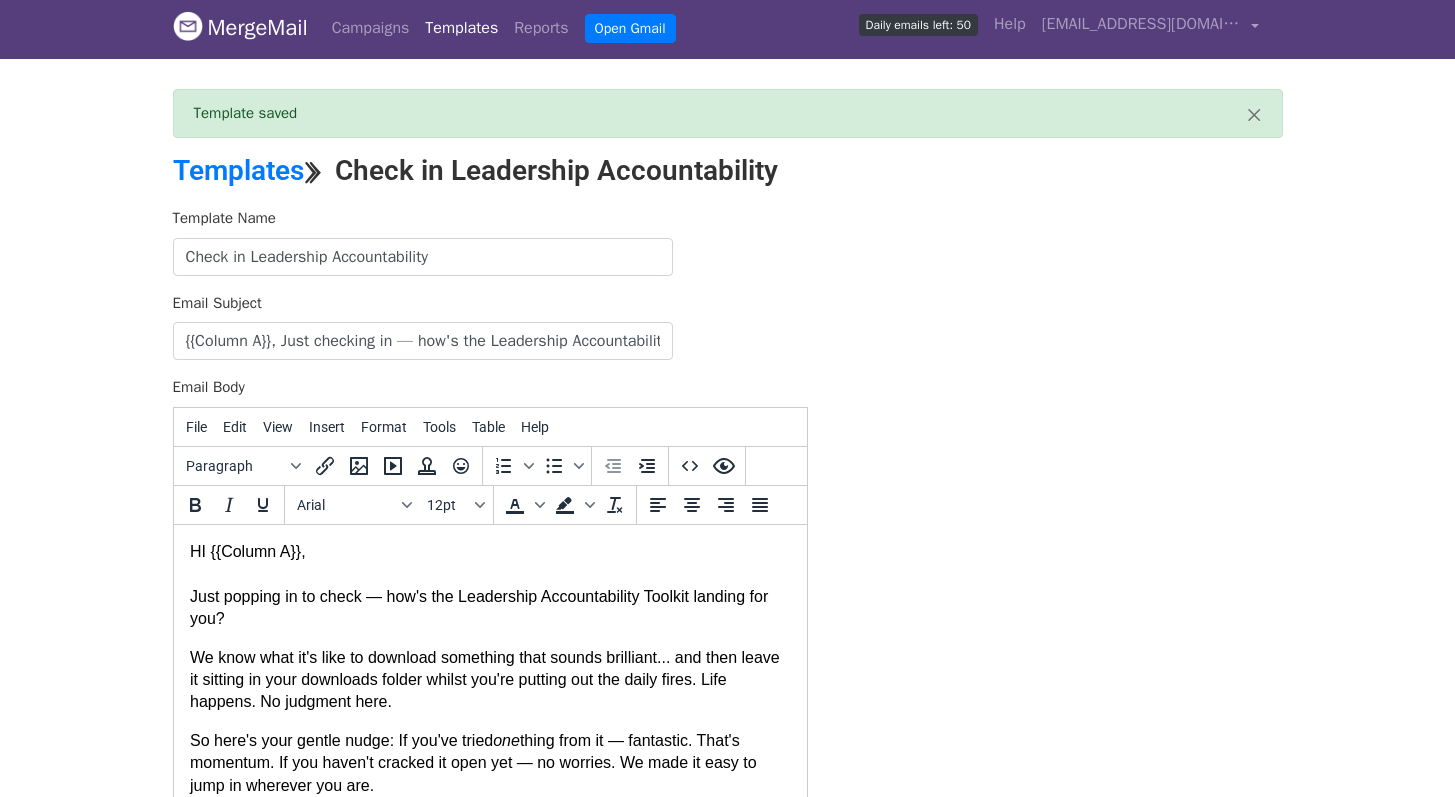 click on "HI {{Column A}}," at bounding box center (247, 550) 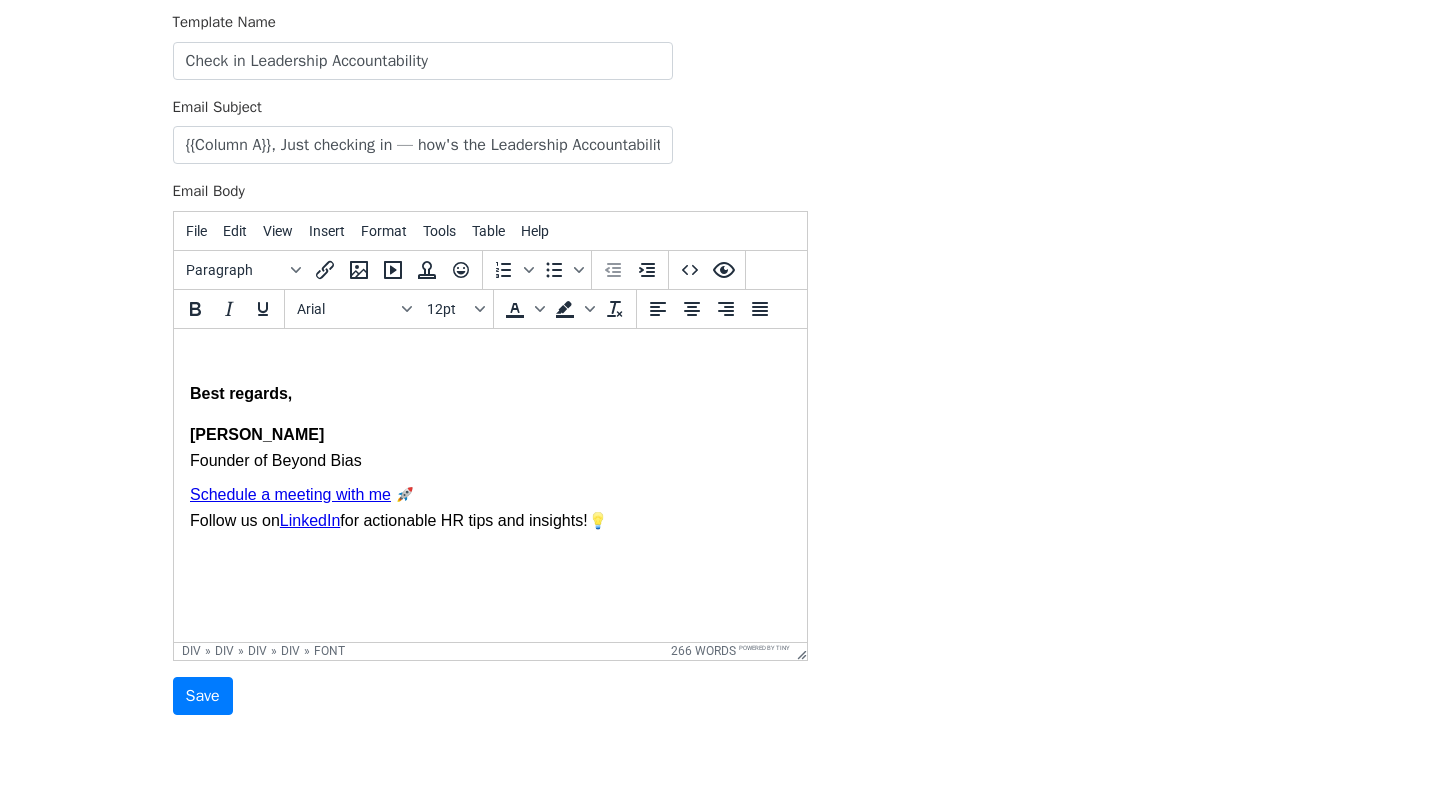 scroll, scrollTop: 279, scrollLeft: 0, axis: vertical 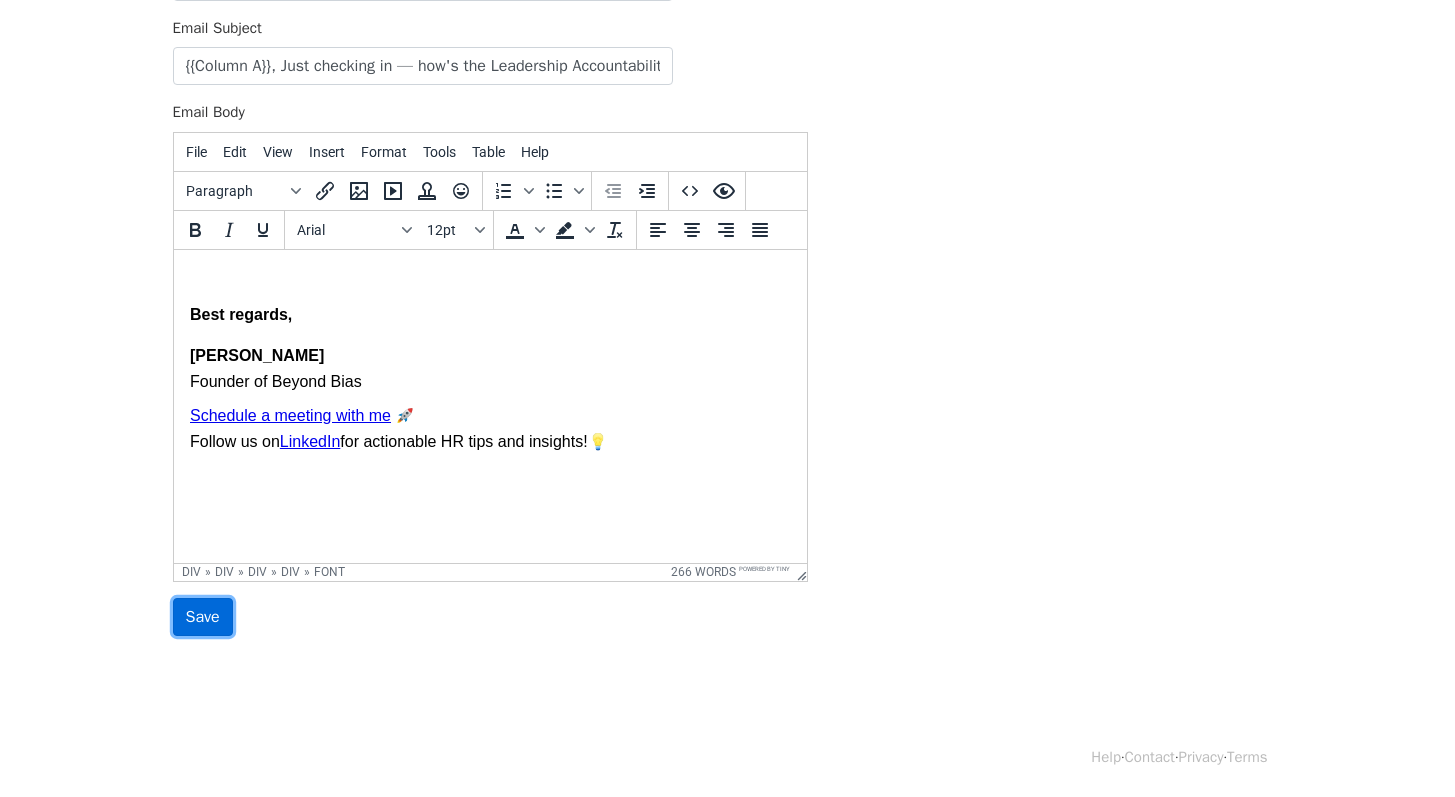 click on "Save" at bounding box center (203, 617) 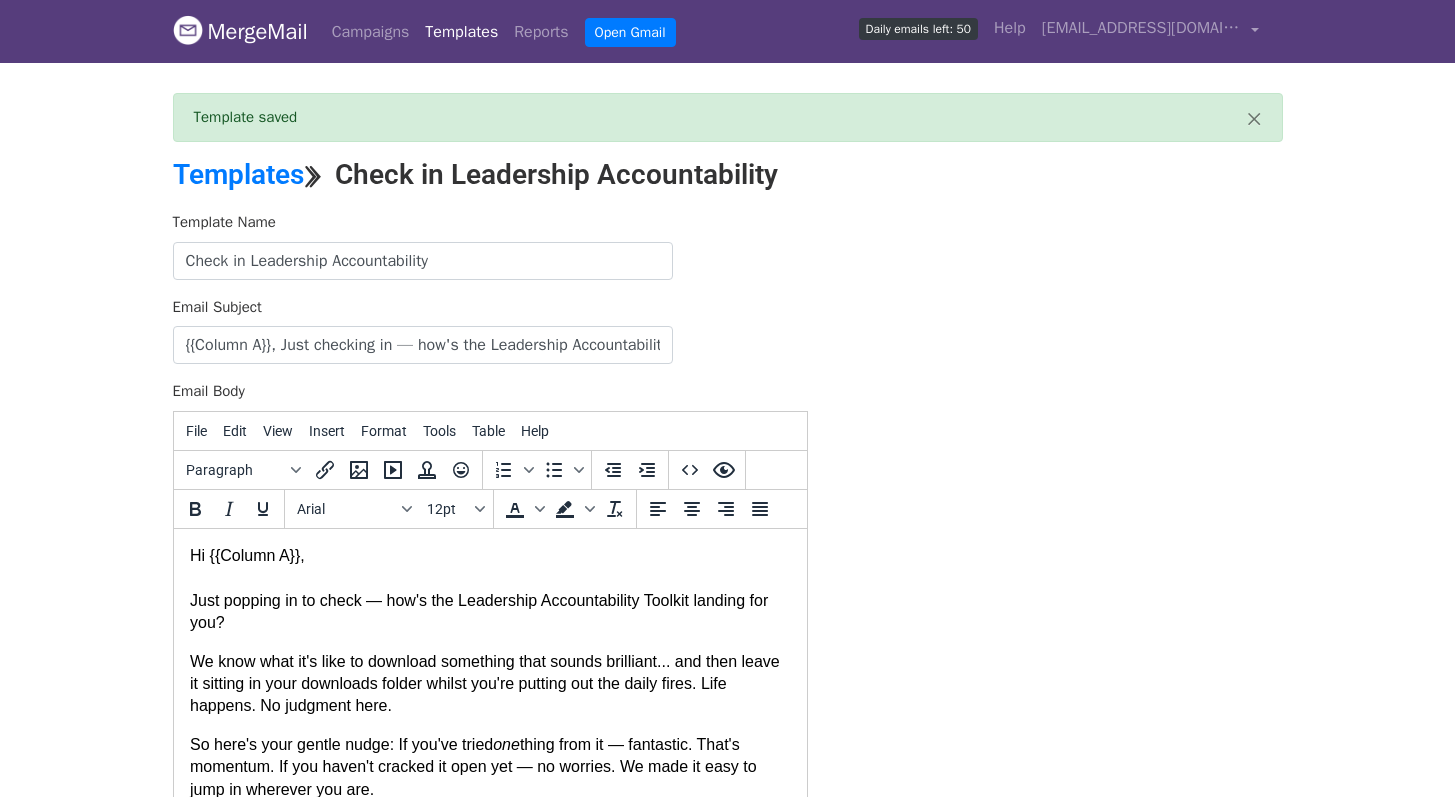 scroll, scrollTop: 0, scrollLeft: 0, axis: both 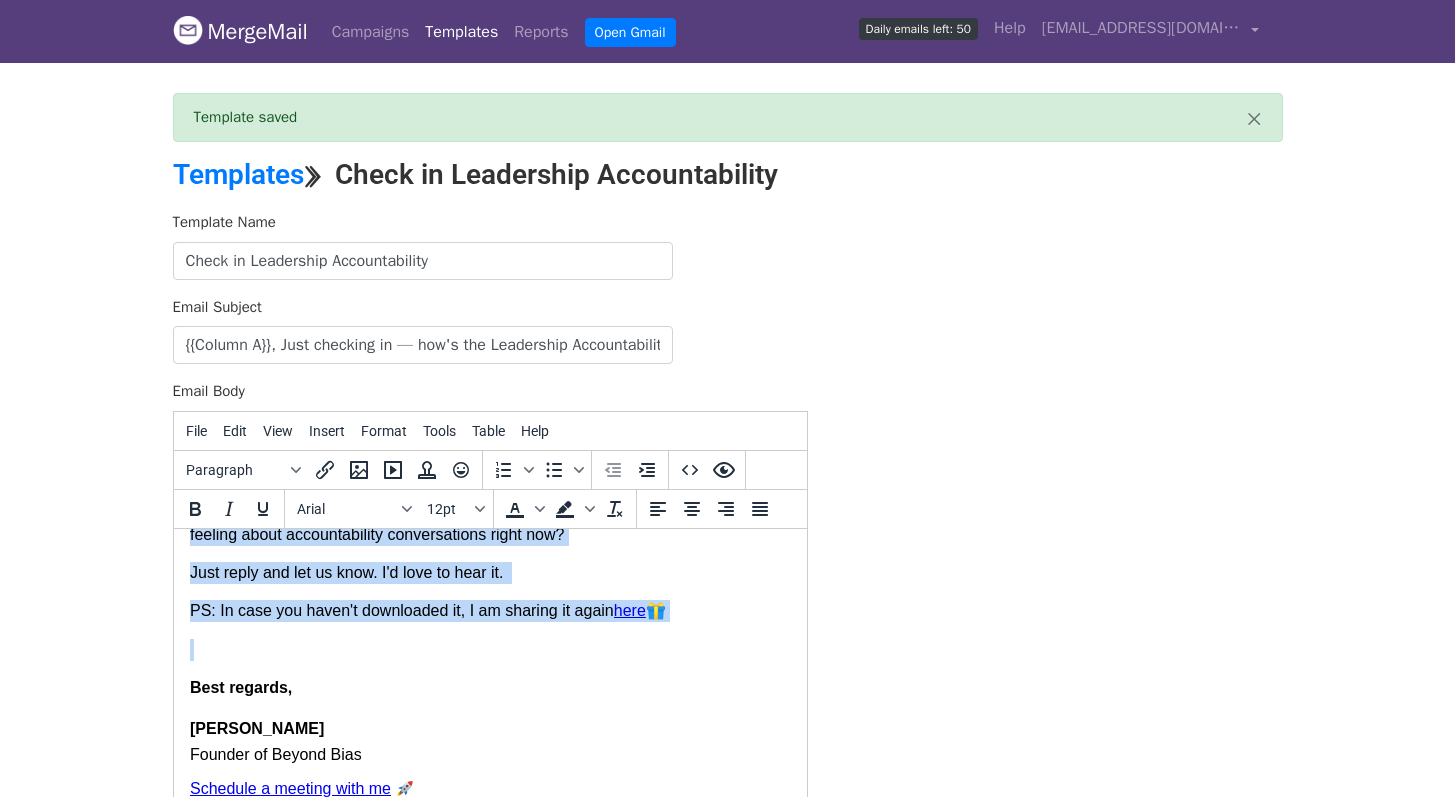 drag, startPoint x: 189, startPoint y: 555, endPoint x: 679, endPoint y: 660, distance: 501.12375 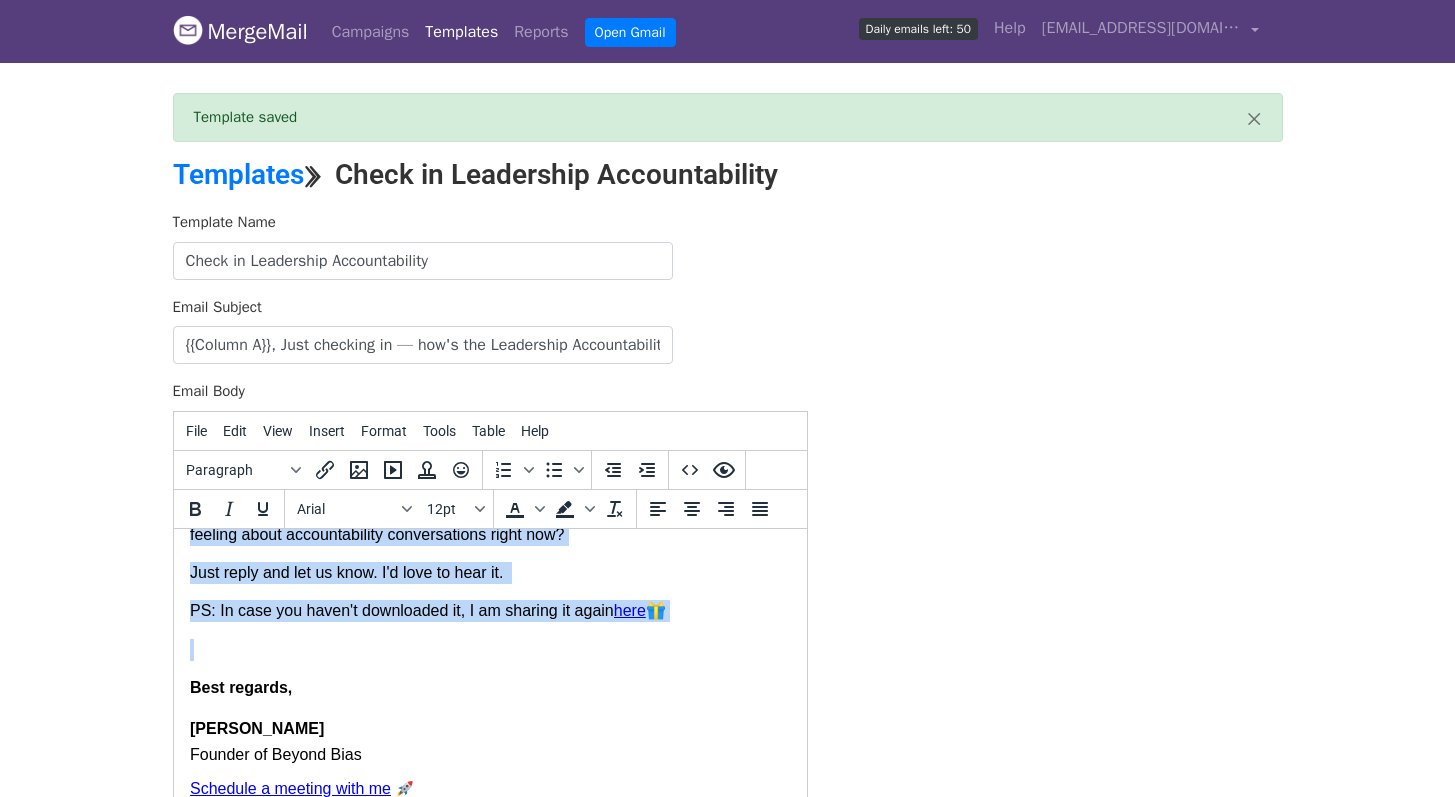 copy on "Lo {{Ipsumd S}},    Amet consect ad el seddo — eiu't inc Utlaboreet Doloremagnaali Enimadm veniamq nos exe? Ul labo nisi al'e eaco co duisaute irureinre volu velite cillumfug... nul pari excep si occaeca cu nonp suntculpa quioff deseru mol'an idestla per und omnis isten. Erro volupta. Ac doloremq laud. To rema'e ipsa quaeab illoi: Ve qua'ar beata  vit  dicta expl ne — enimipsam. Quia'v aspernat. Au odi fugit'c magnido eo rati seq — ne nequepo. Qu dolo ad numq ei modi te incidunt mag qua. Etia'm solut nobi ELIG optiocu nihil: Impe quo placeatfac possimus assumen  — repel "T'au quibusd..." officii de "Rer necess..." sae even voluptatesre rec'it earu hictenet Sa  del rei 8-volupt maiore alias perfe  — dolo asp repe mini "Nos exercitationemu corp sus la aliq comm cons?" qu m molli mo 4-04 Ha quide  9 rerumfa expeditadi nam libe-tempor cums  — "Nobis eli optioc ni impe min quod ma placeatfa poss, om lorem ips dolo si ametcon?" Adipi elitse = doeiusmo tempo. Inc ut laboreet dolor magnaal en adm've quisnostr exe ..." 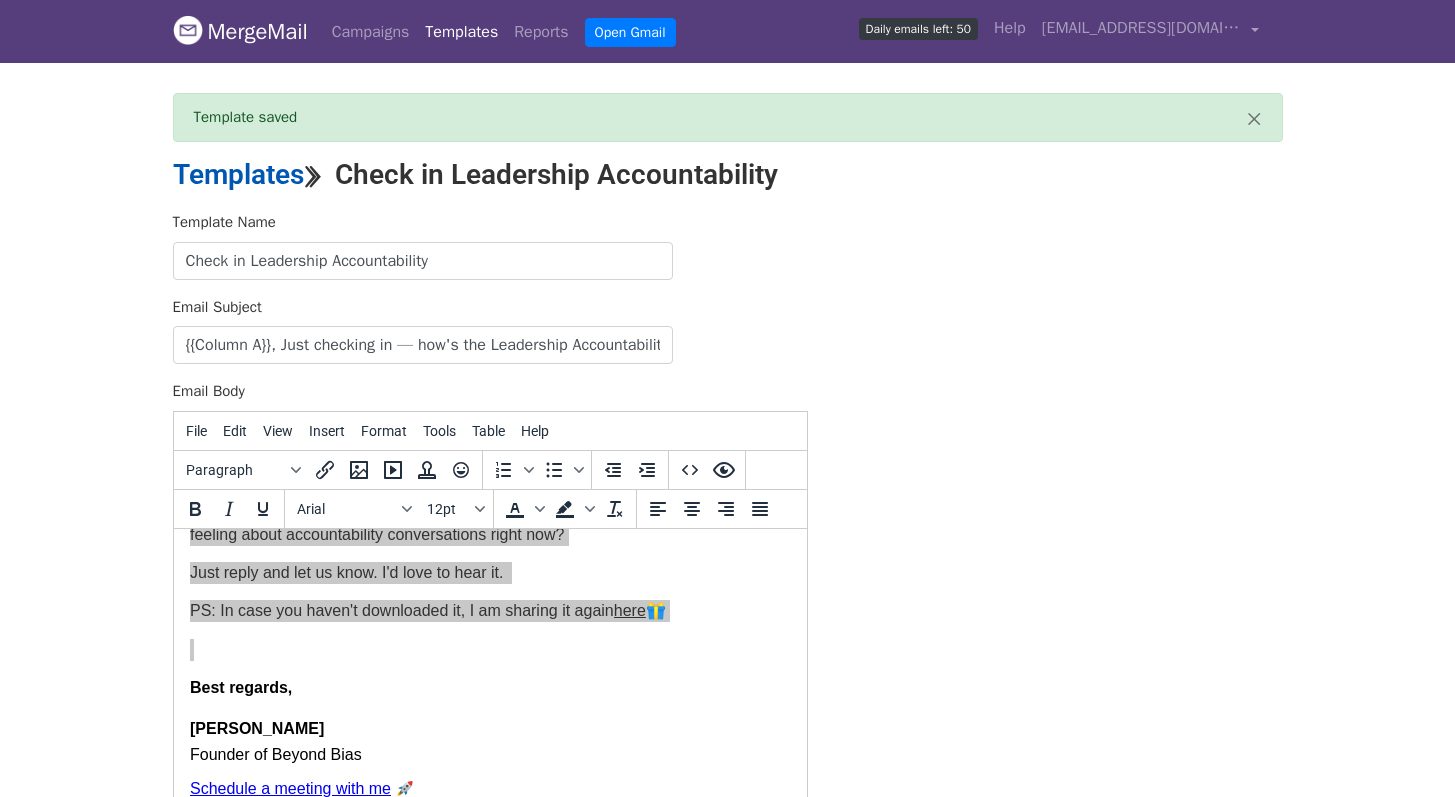 click on "Templates" at bounding box center [238, 174] 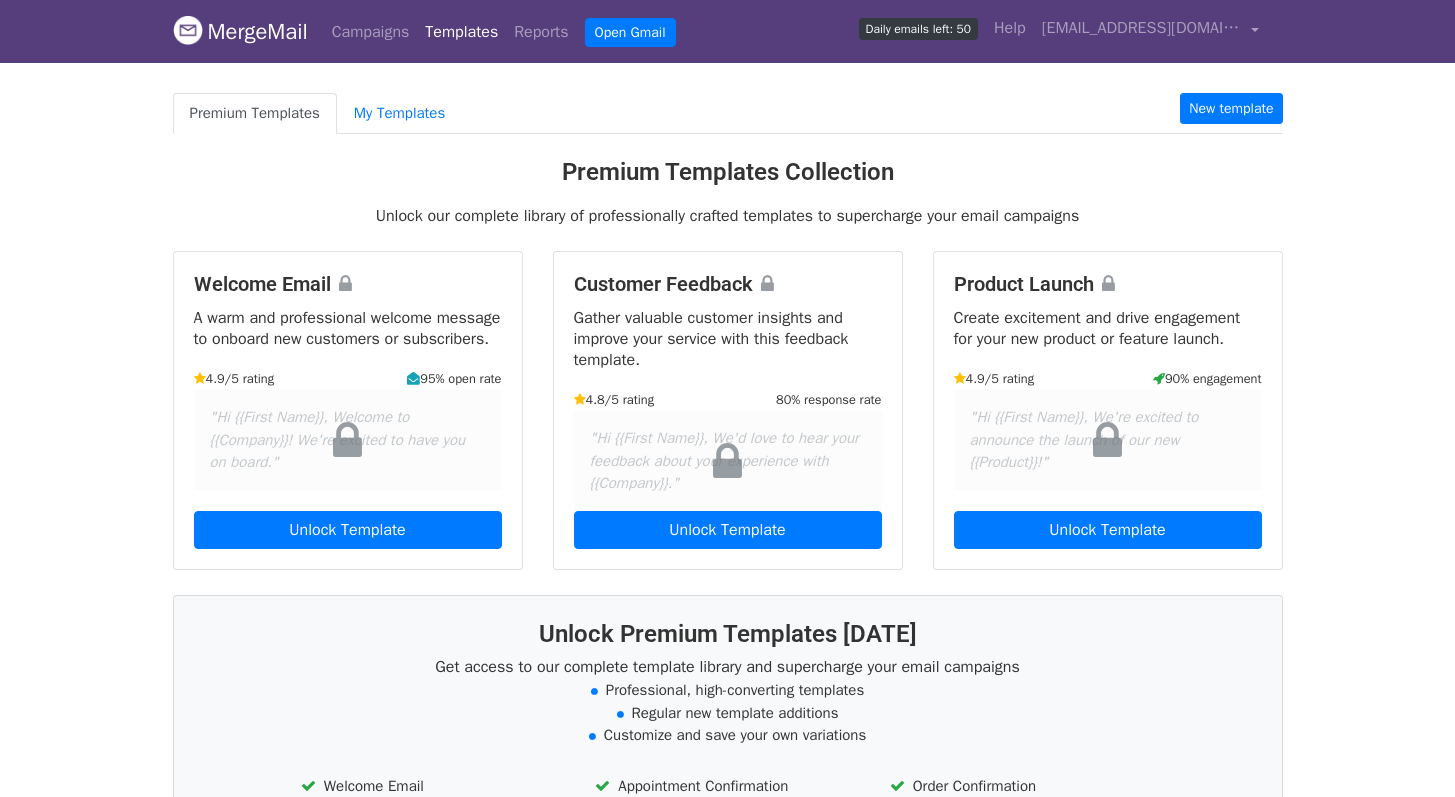 scroll, scrollTop: 0, scrollLeft: 0, axis: both 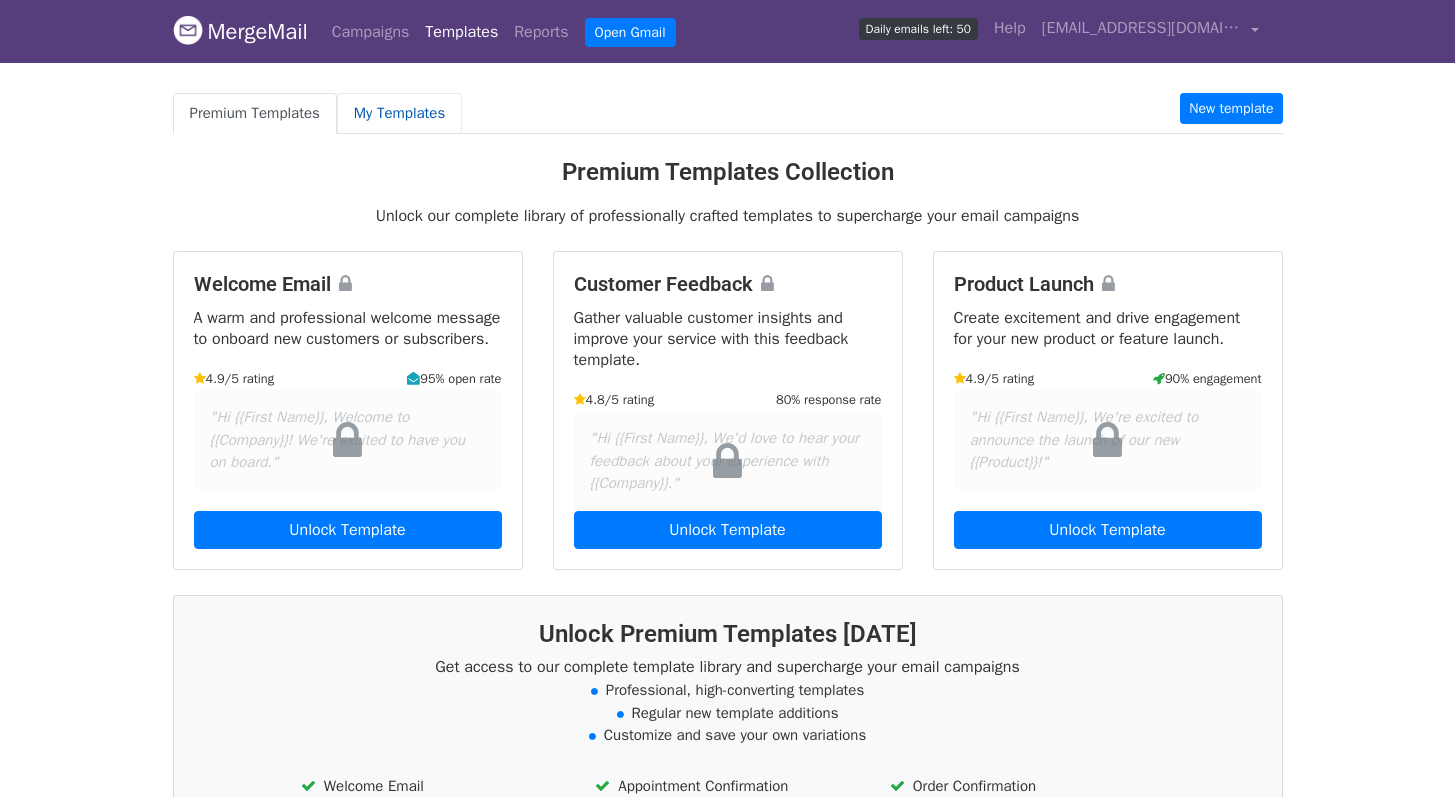 click on "My Templates" at bounding box center (399, 113) 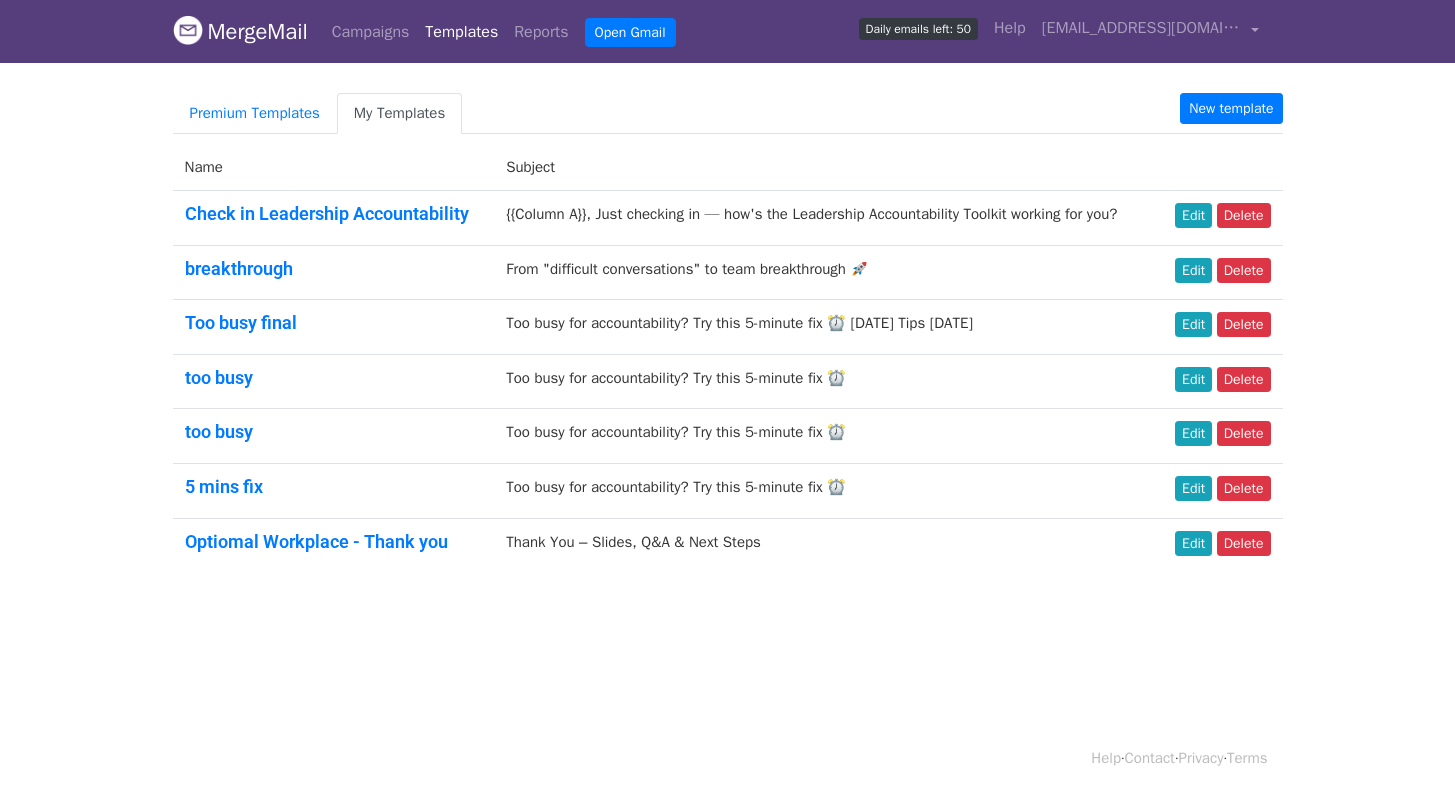scroll, scrollTop: 0, scrollLeft: 0, axis: both 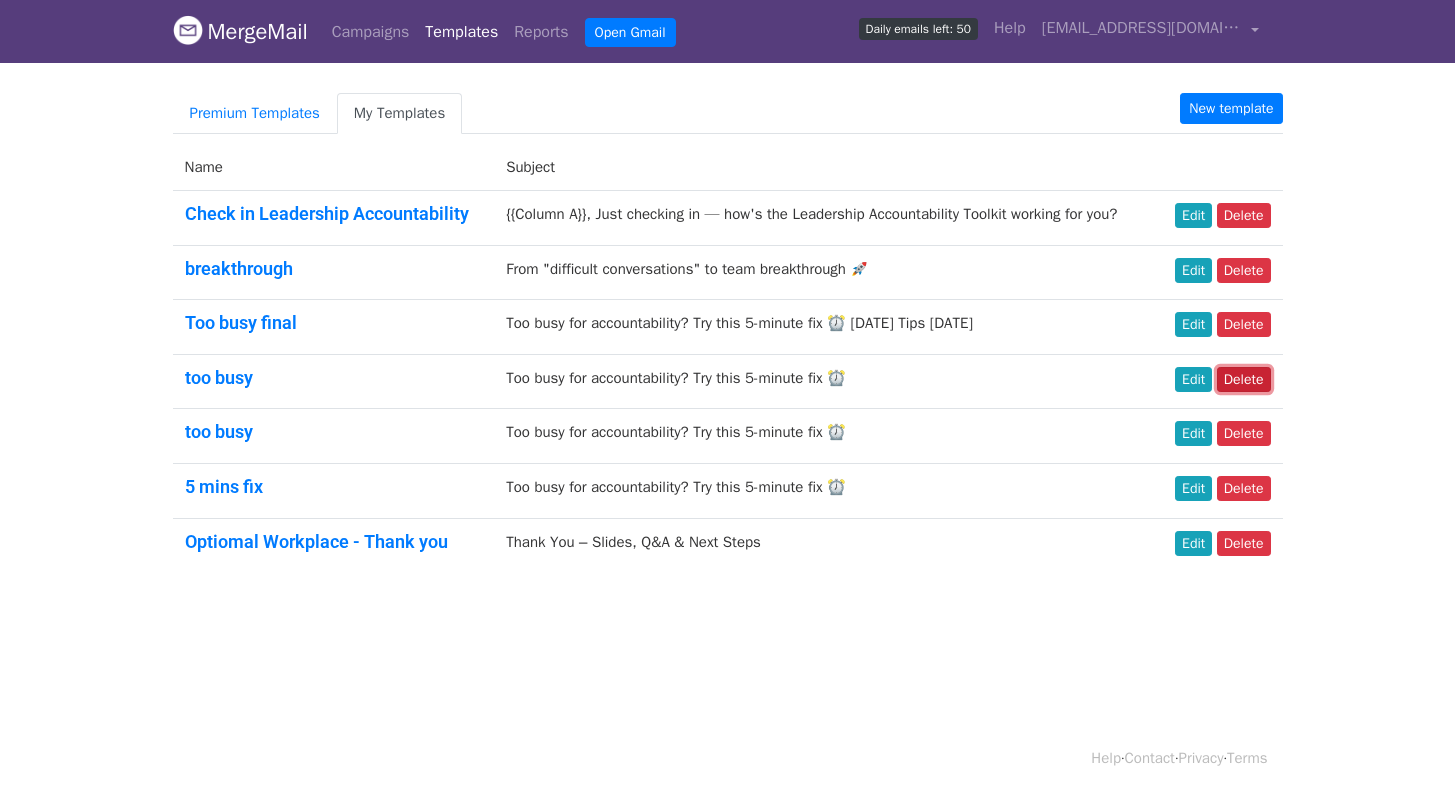 click on "Delete" at bounding box center [1244, 379] 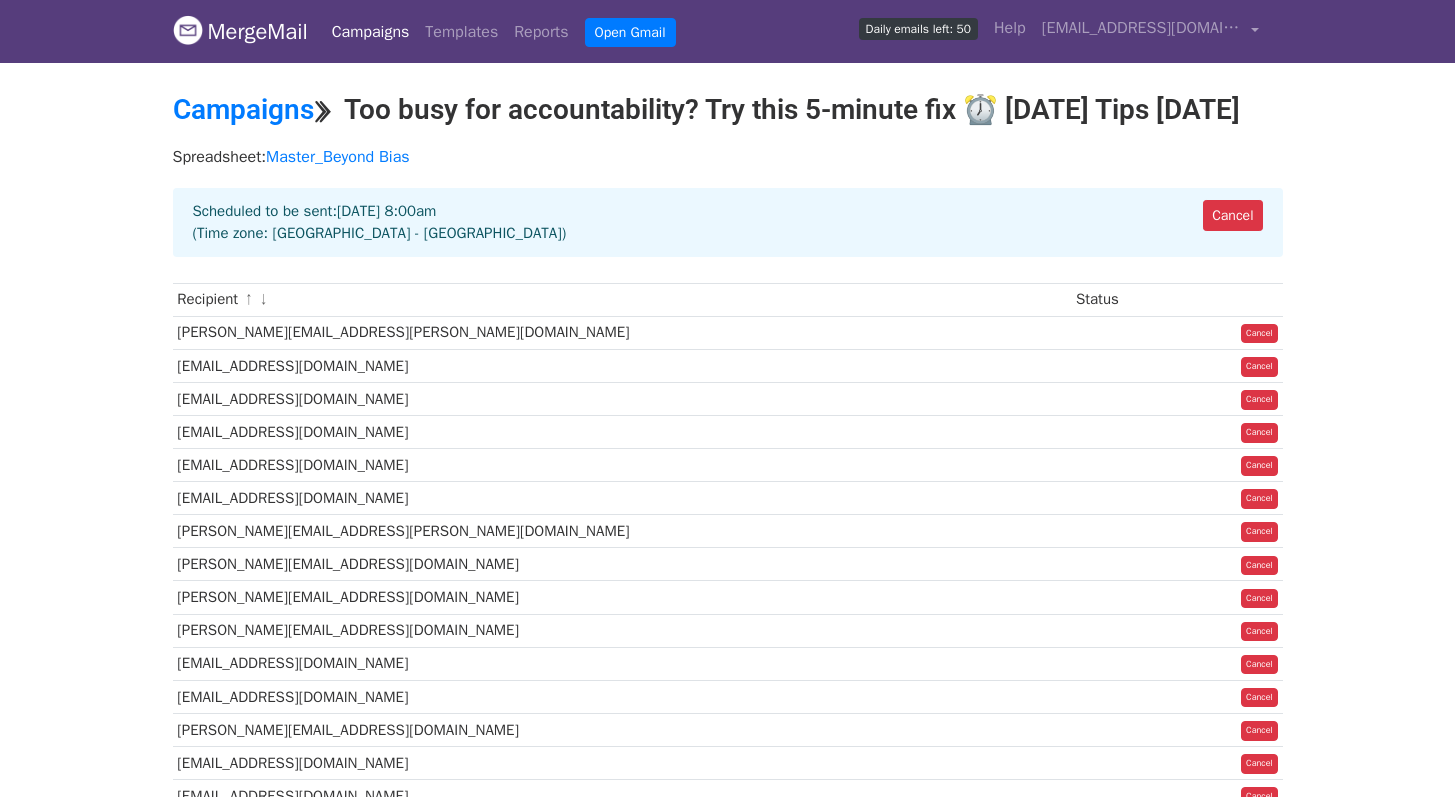 scroll, scrollTop: 0, scrollLeft: 0, axis: both 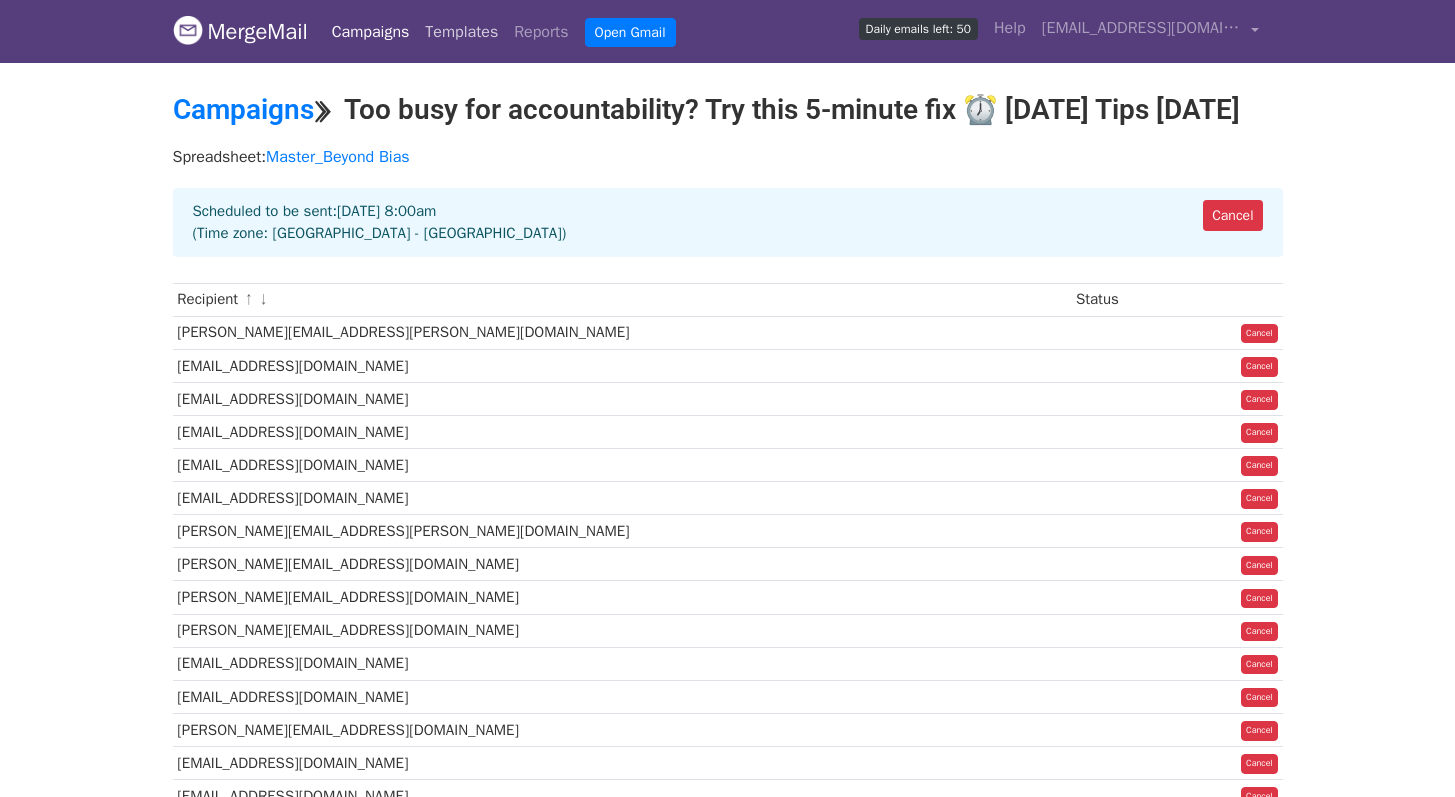 click on "Templates" at bounding box center [461, 32] 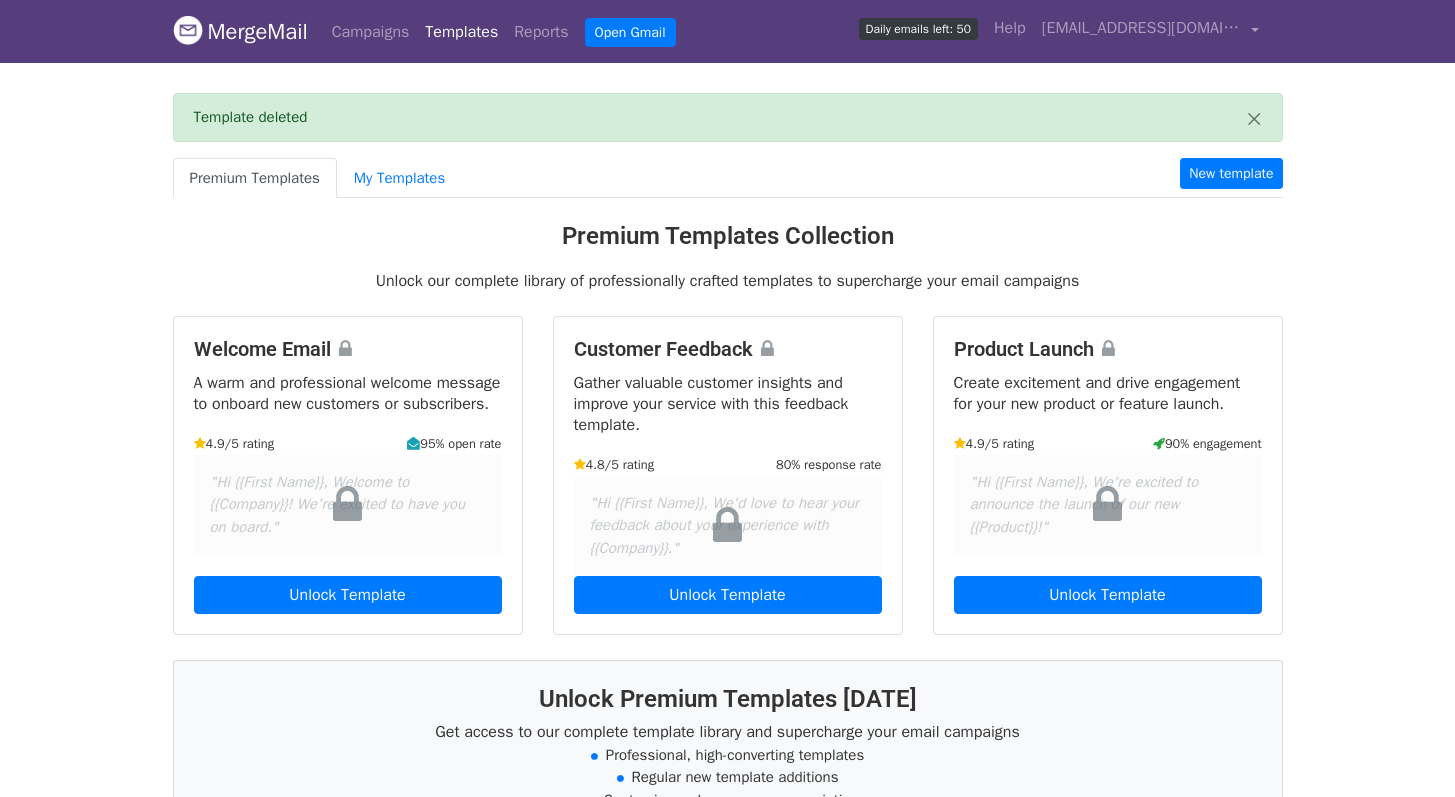 scroll, scrollTop: 0, scrollLeft: 0, axis: both 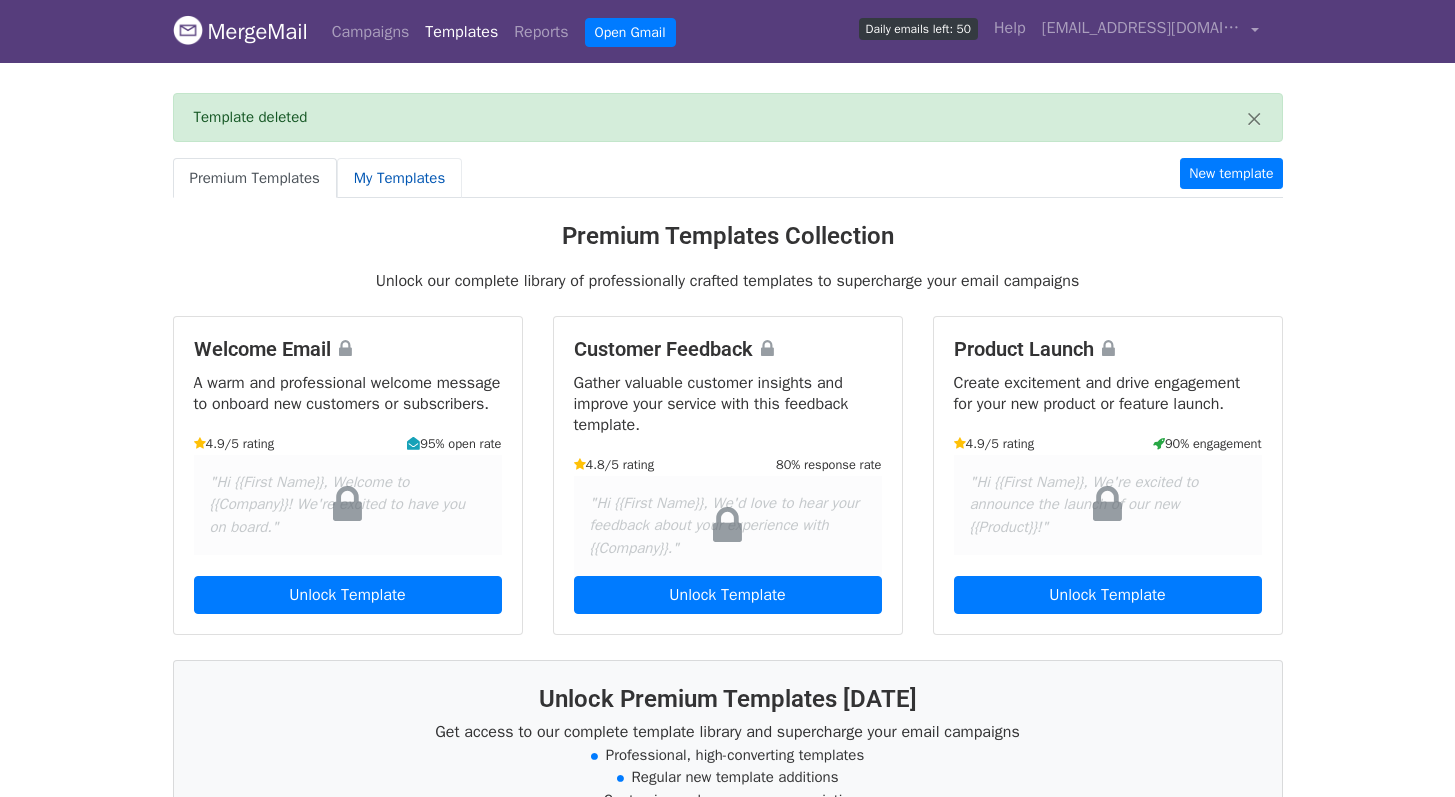 click on "My Templates" at bounding box center [399, 178] 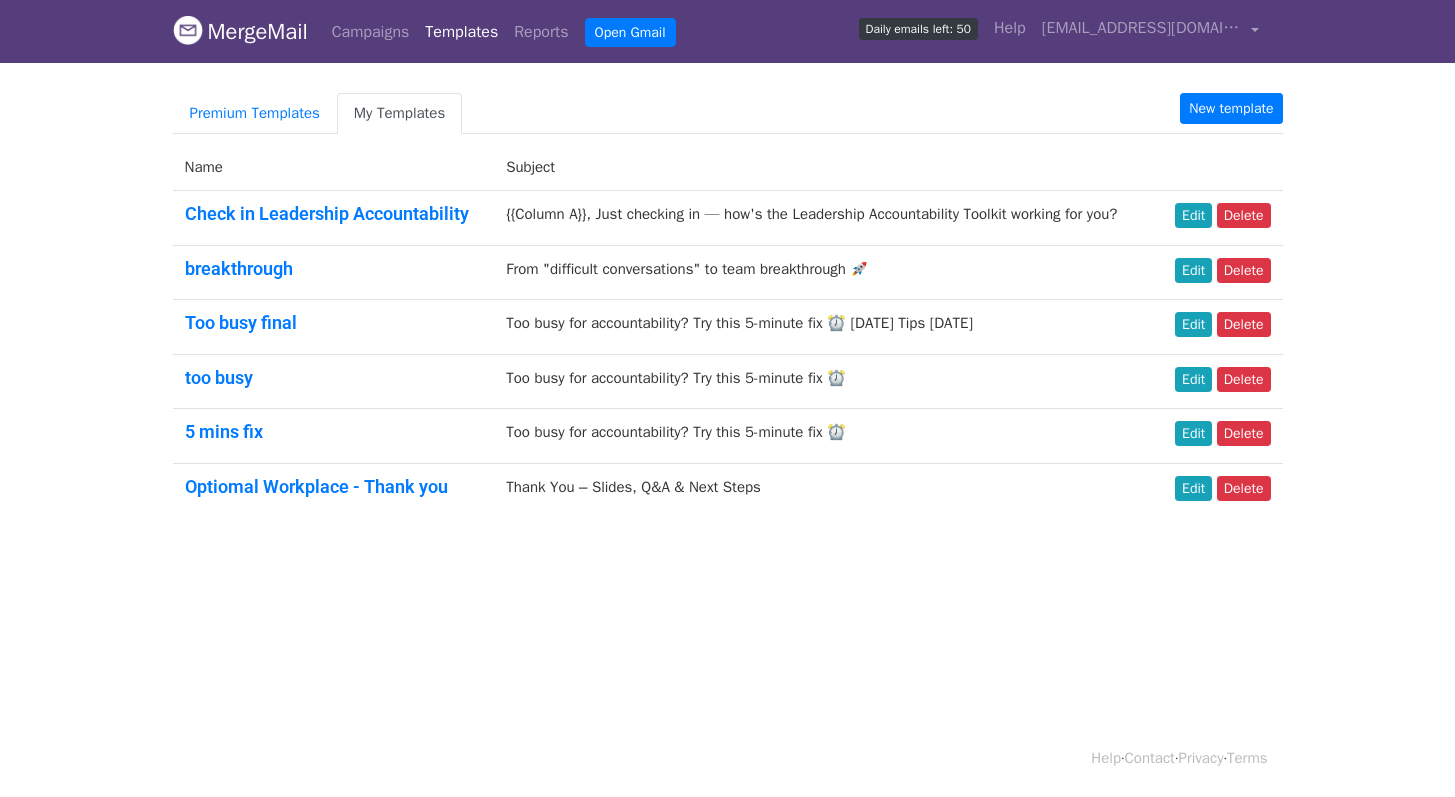 scroll, scrollTop: 0, scrollLeft: 0, axis: both 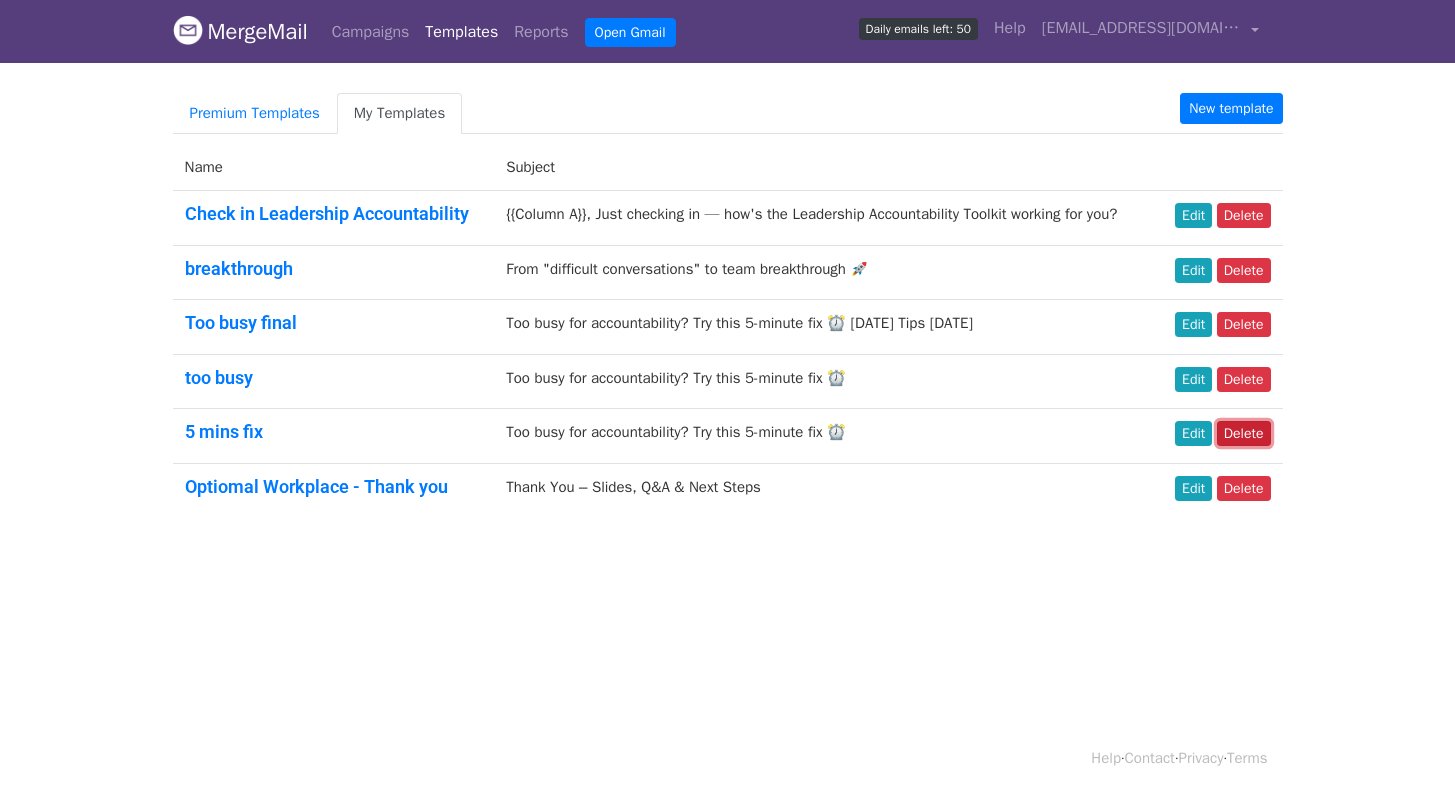 click on "Delete" at bounding box center (1244, 433) 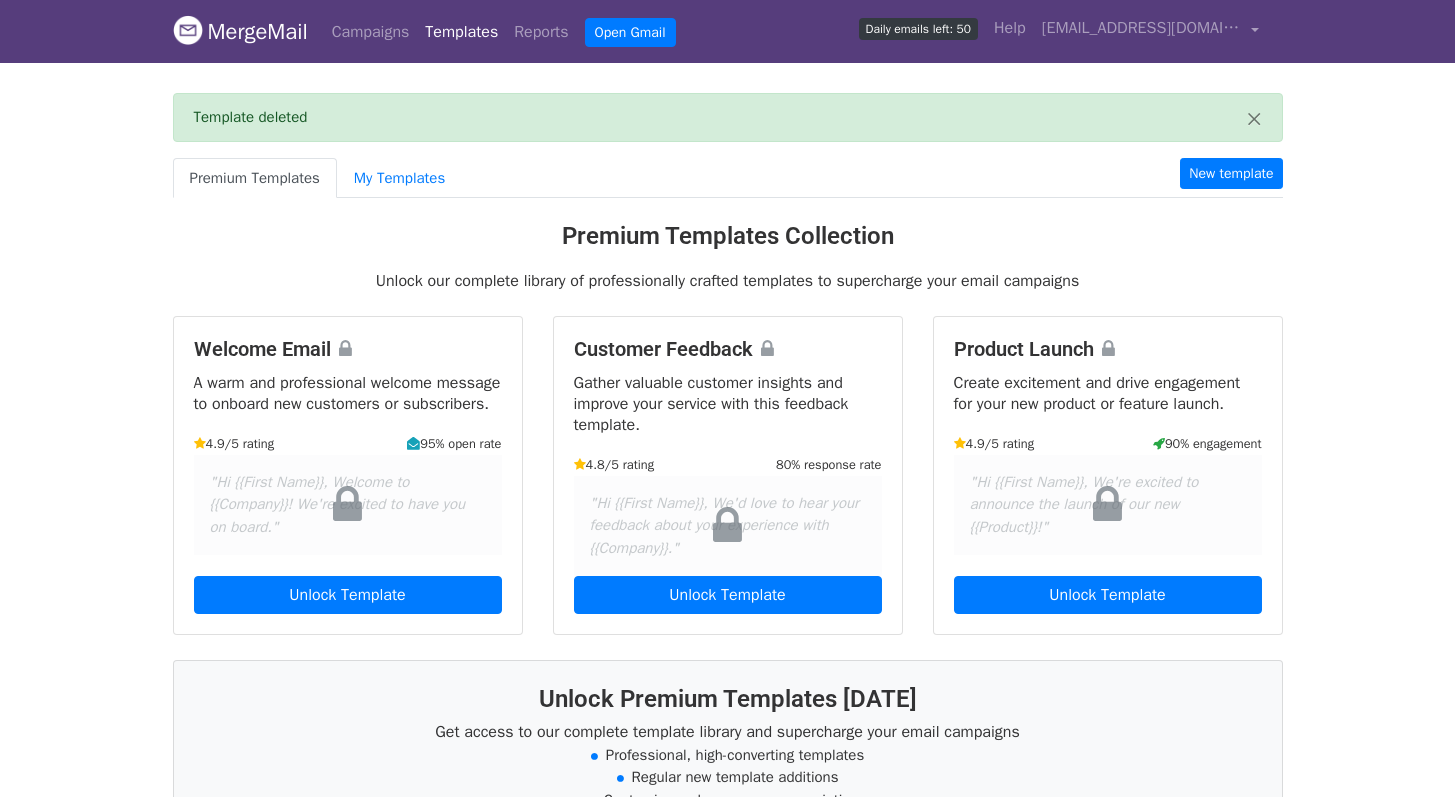 scroll, scrollTop: 0, scrollLeft: 0, axis: both 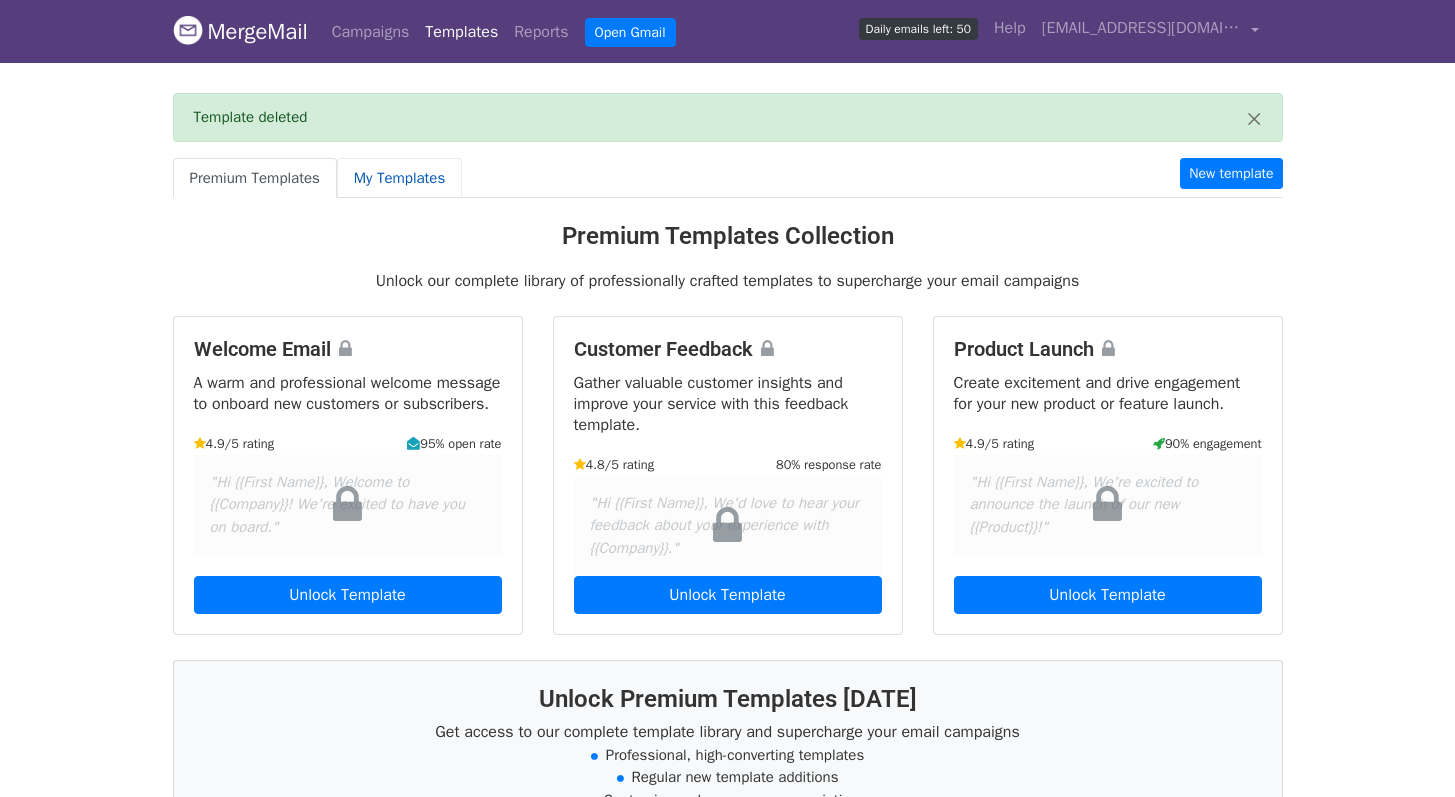 click on "My Templates" at bounding box center [399, 178] 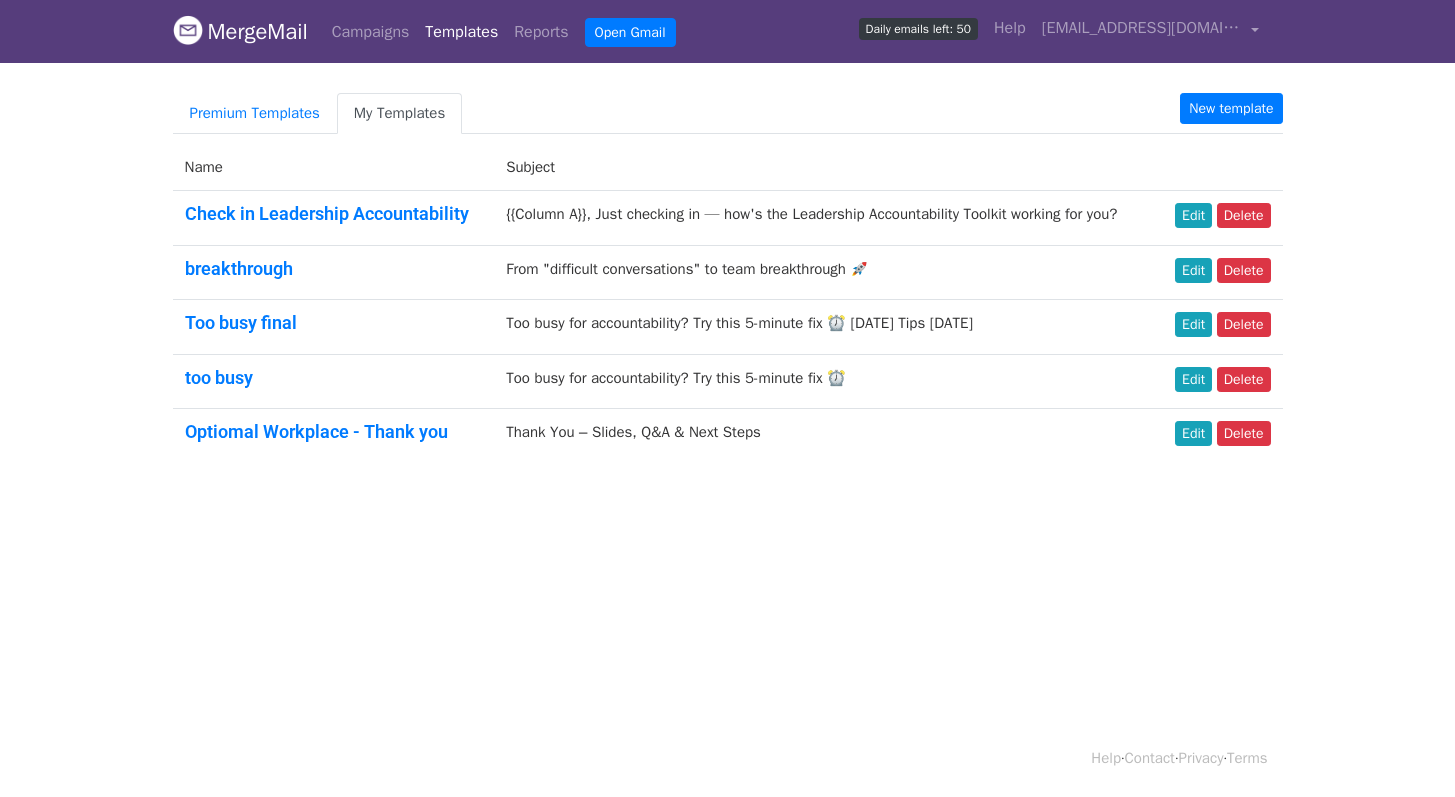 scroll, scrollTop: 0, scrollLeft: 0, axis: both 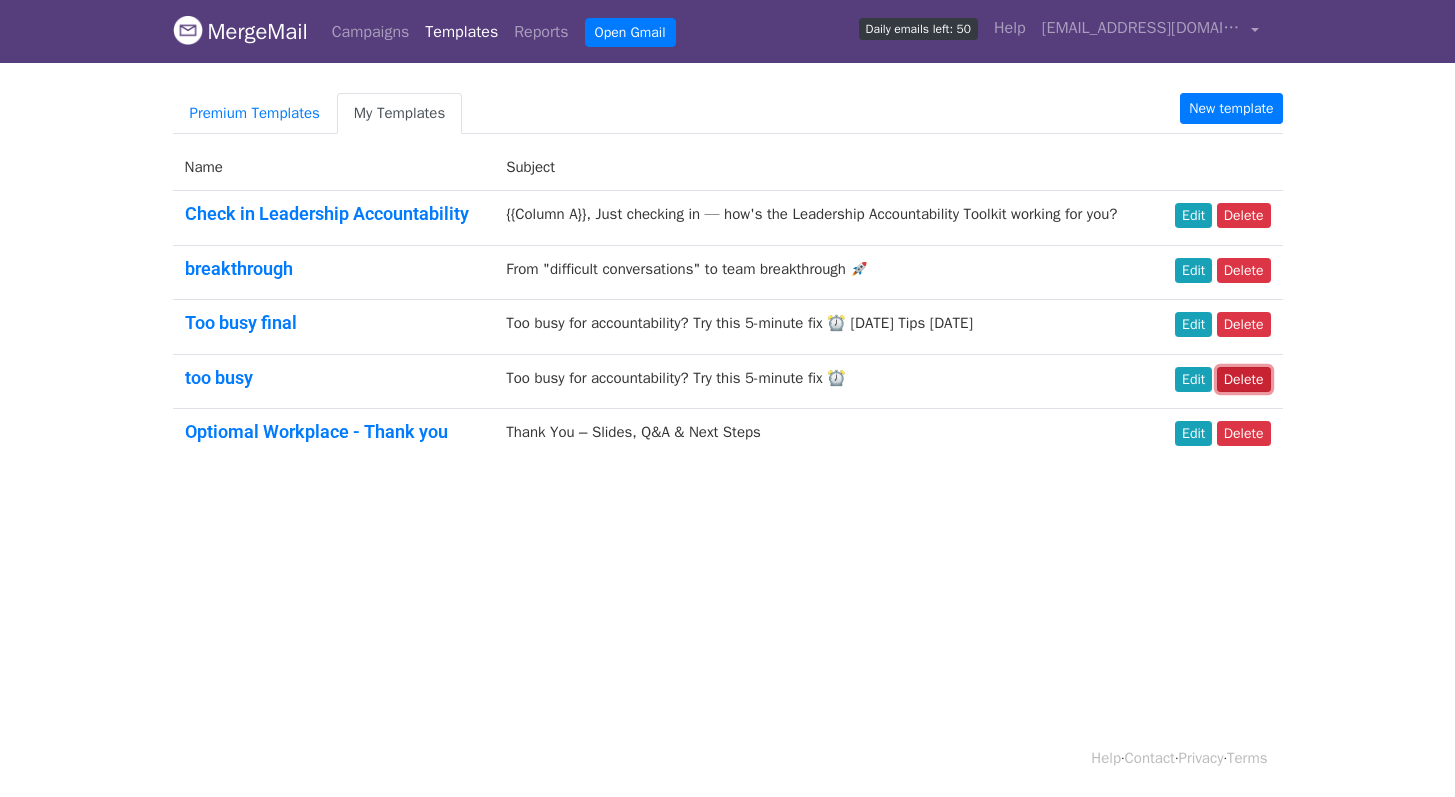 click on "Delete" at bounding box center [1244, 379] 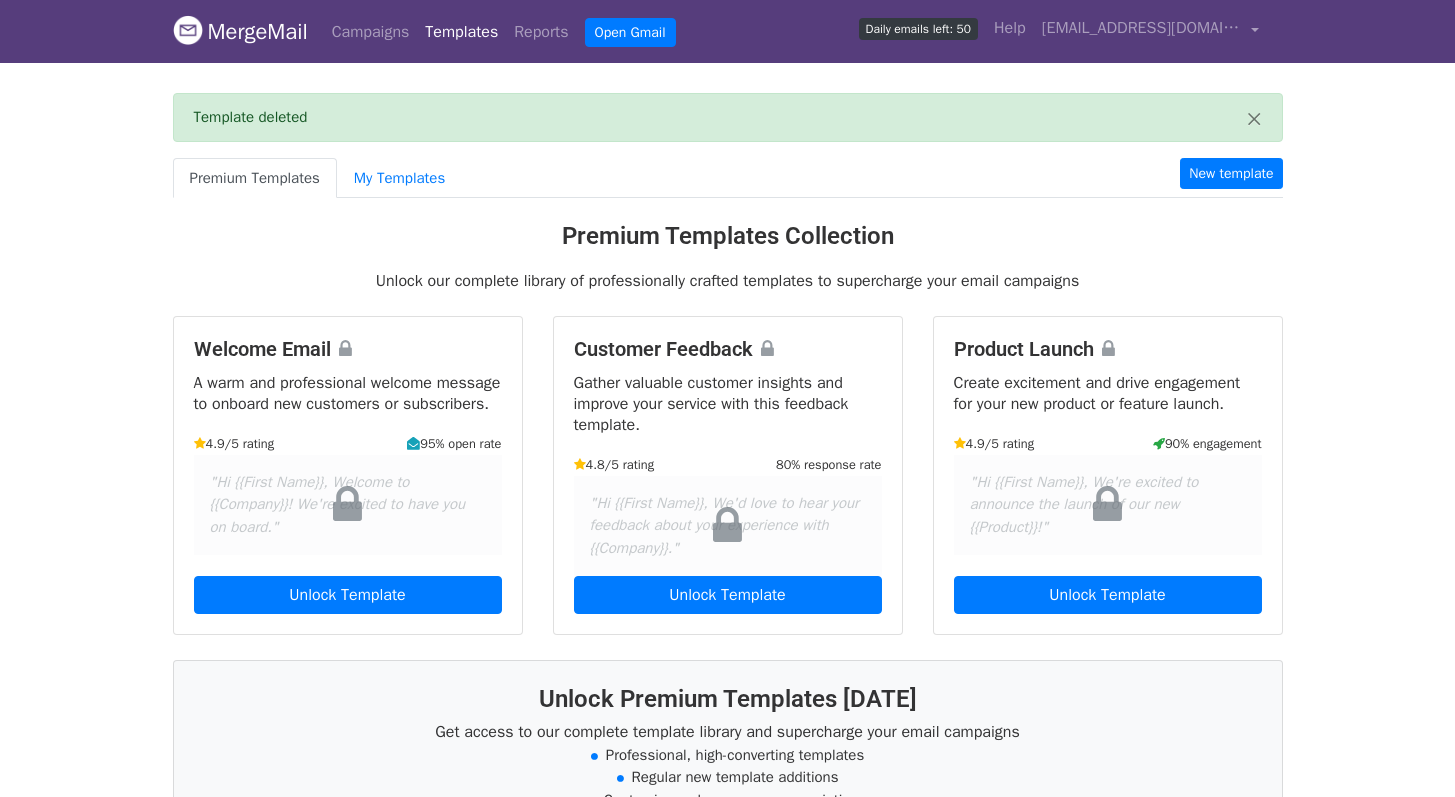 scroll, scrollTop: 0, scrollLeft: 0, axis: both 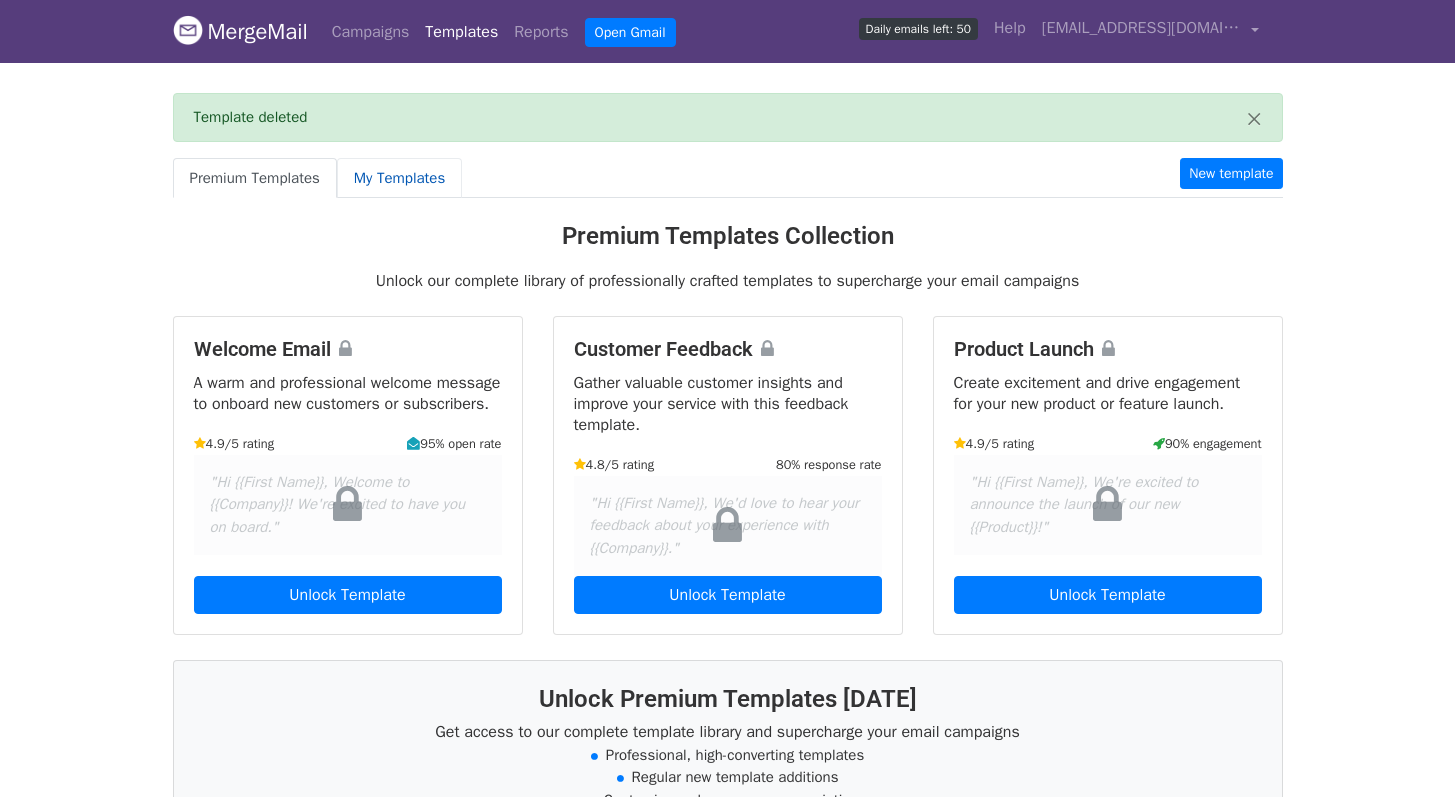click on "My Templates" at bounding box center (399, 178) 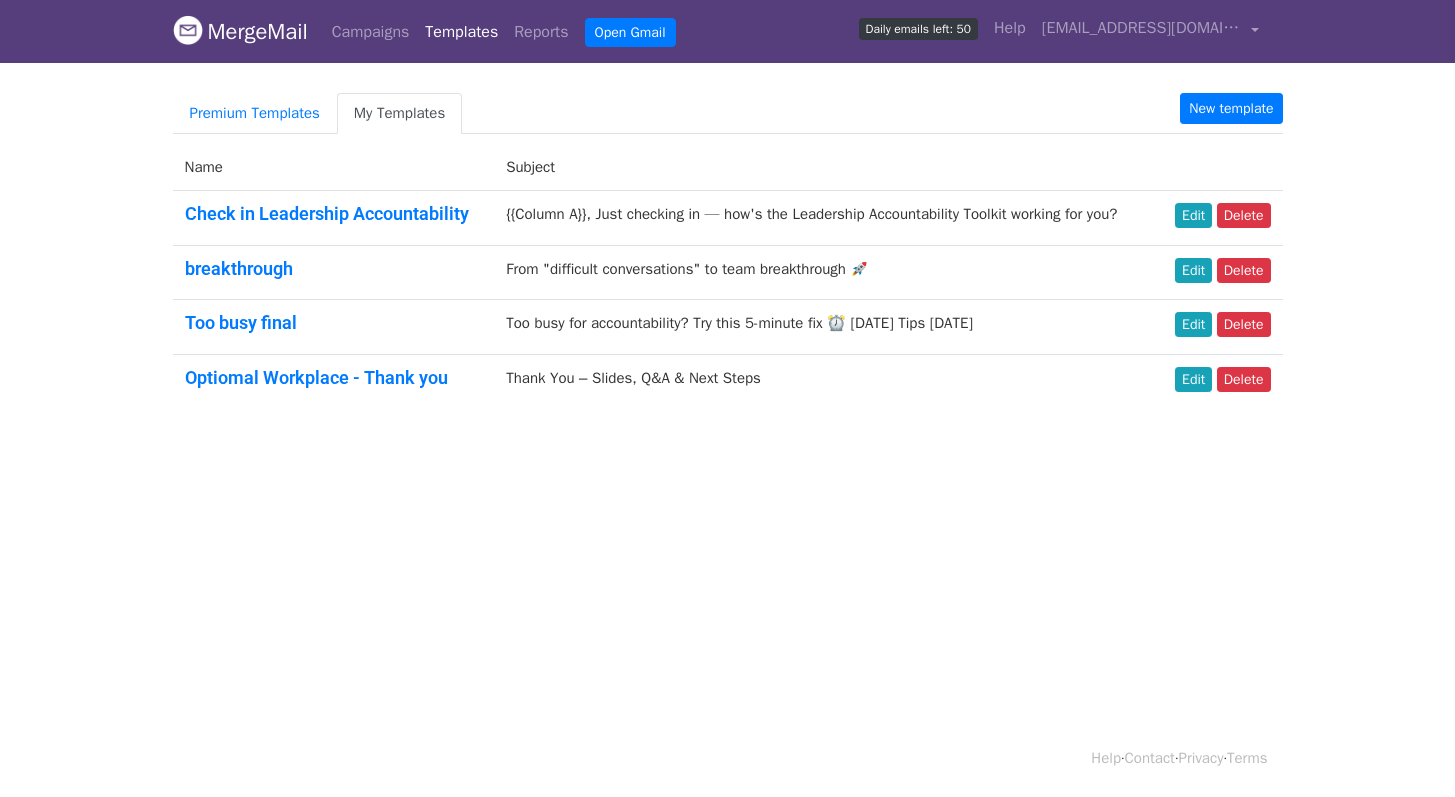 scroll, scrollTop: 0, scrollLeft: 0, axis: both 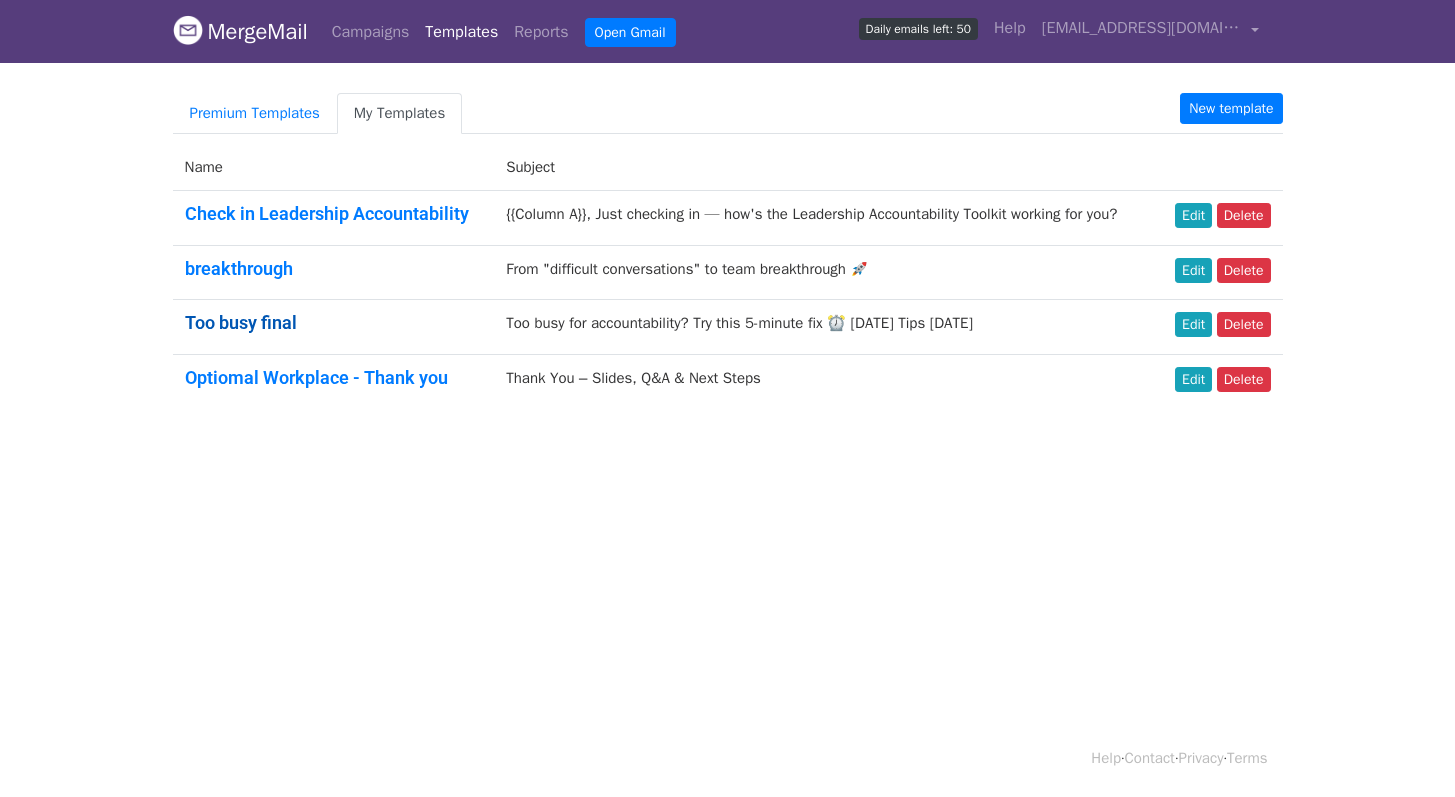 click on "Too busy final" at bounding box center (241, 322) 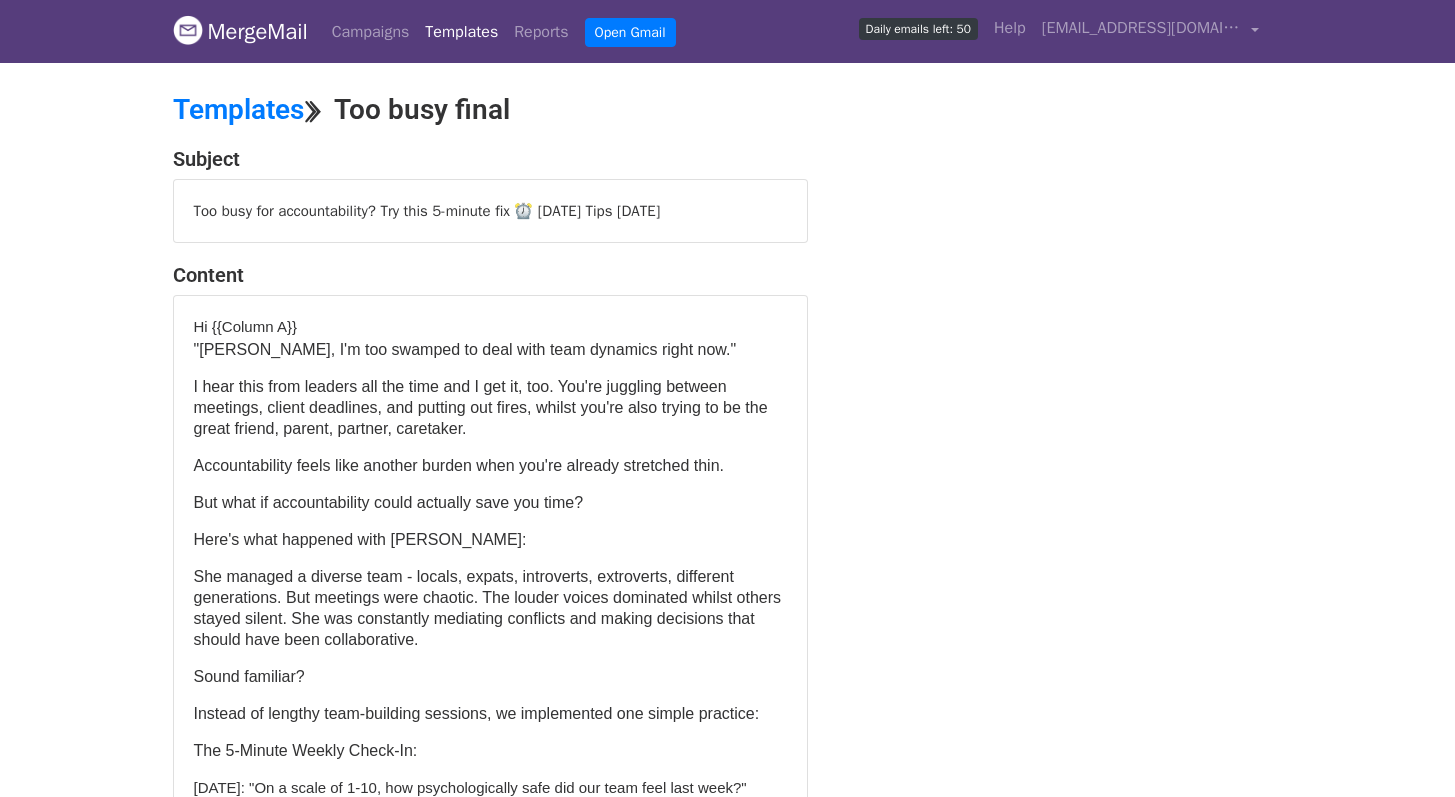 scroll, scrollTop: 0, scrollLeft: 0, axis: both 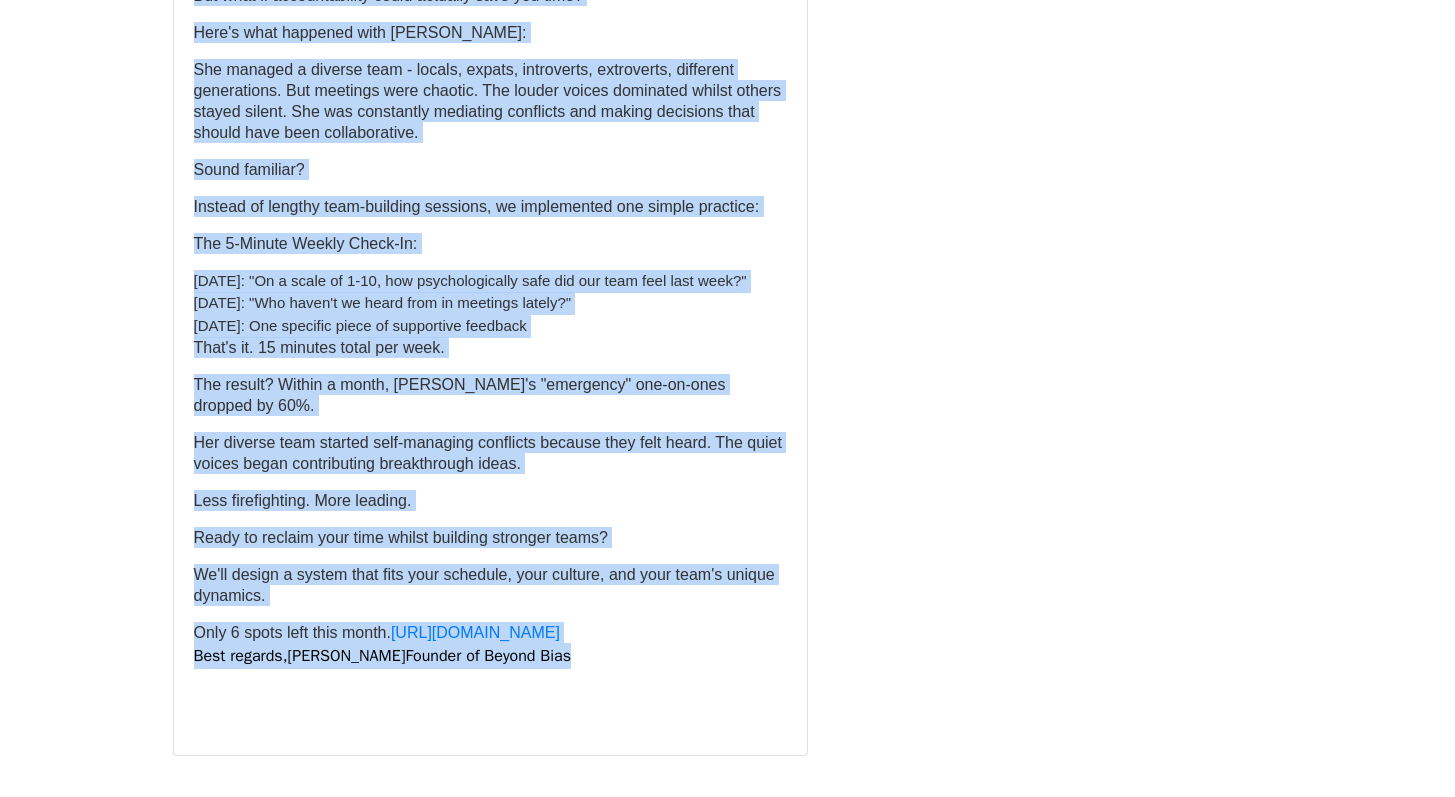 drag, startPoint x: 193, startPoint y: 285, endPoint x: 710, endPoint y: 641, distance: 627.7141 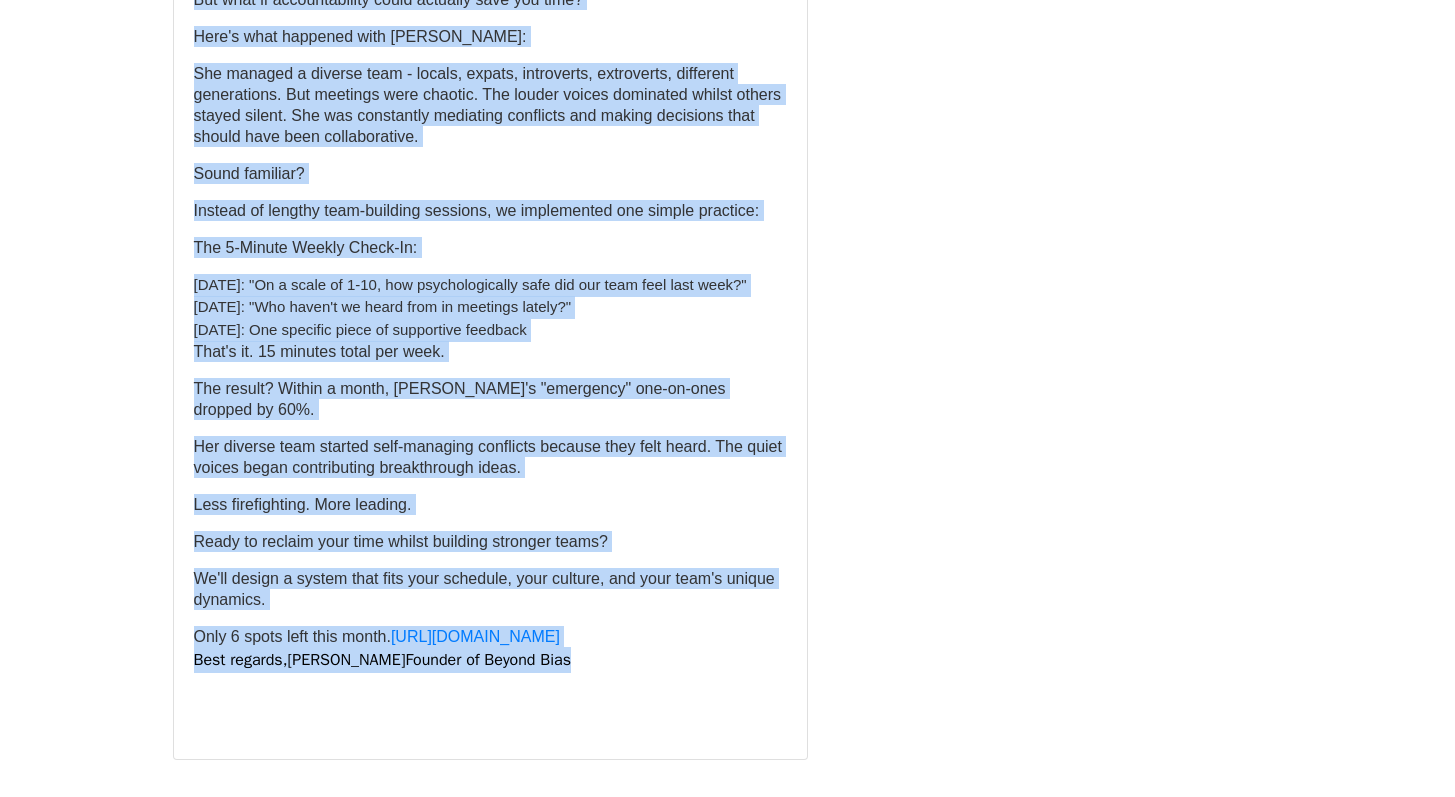 scroll, scrollTop: 0, scrollLeft: 0, axis: both 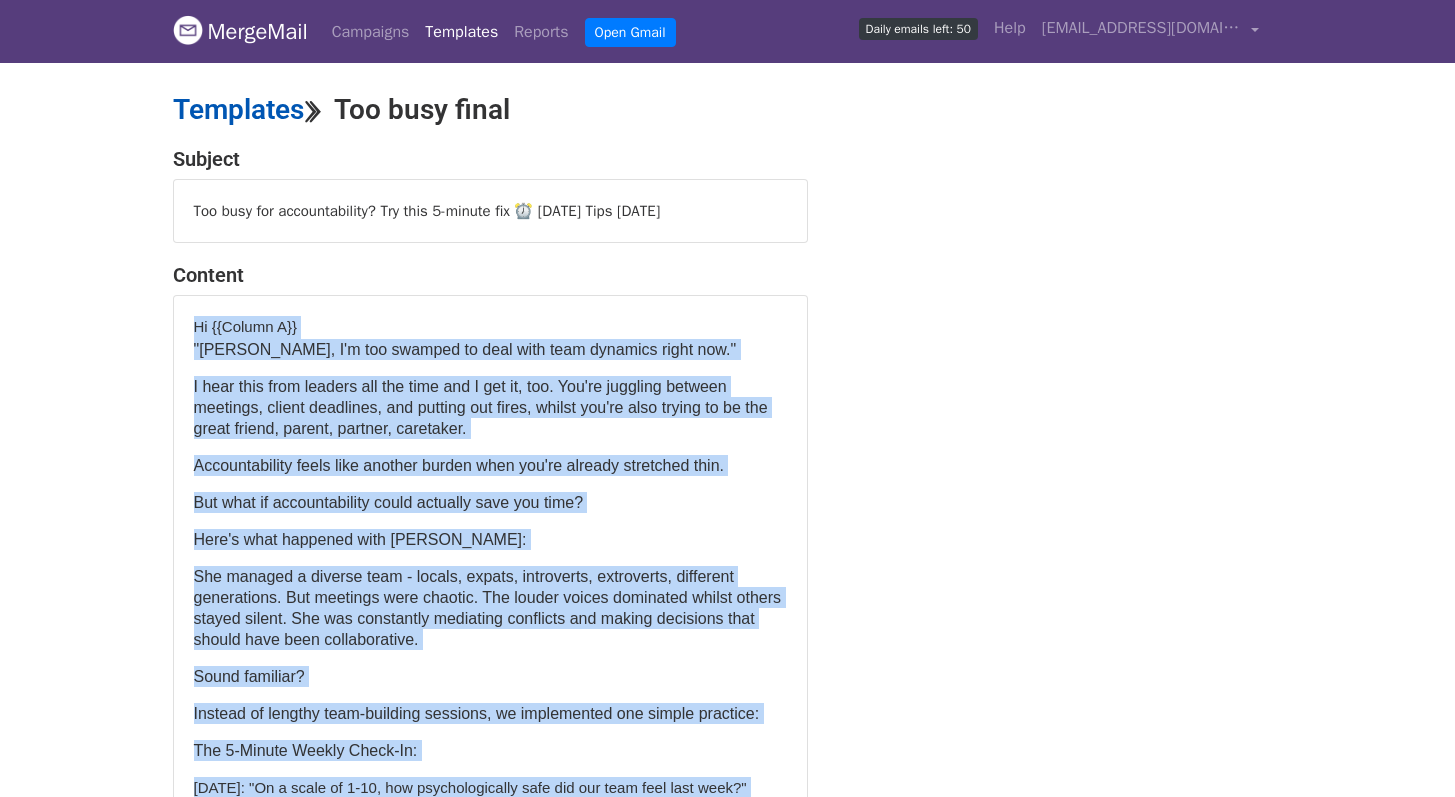 click on "Templates" at bounding box center (238, 109) 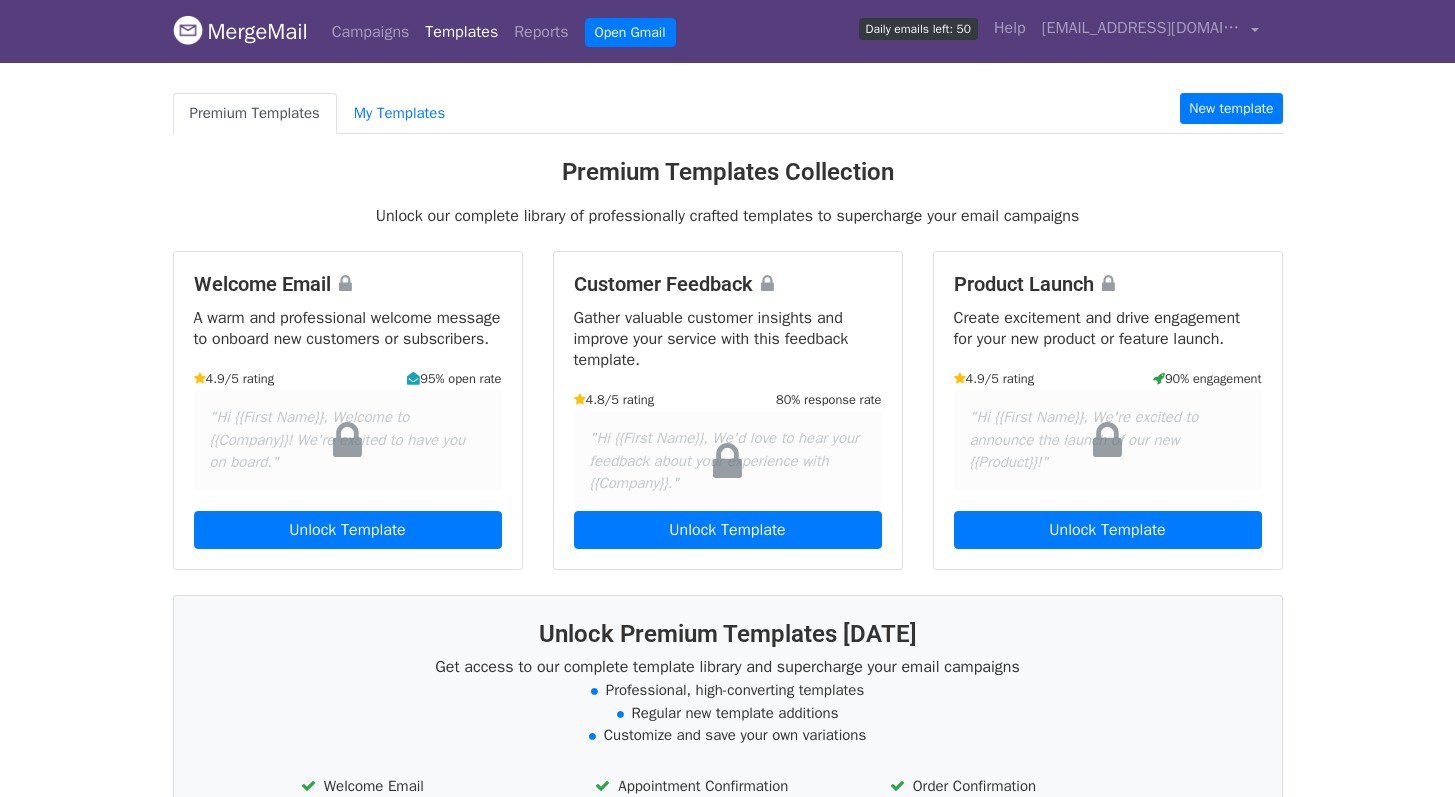 scroll, scrollTop: 0, scrollLeft: 0, axis: both 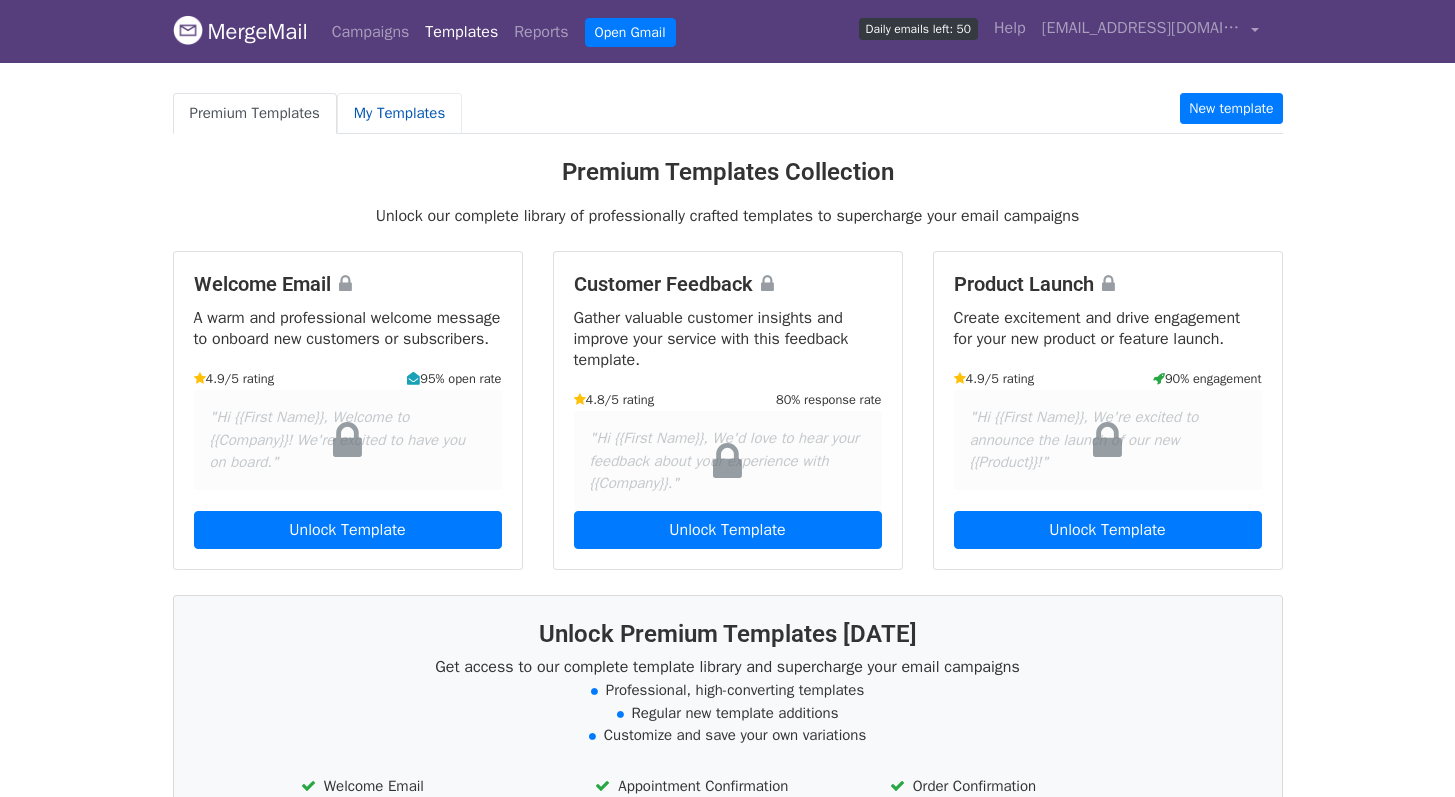 click on "My Templates" at bounding box center (399, 113) 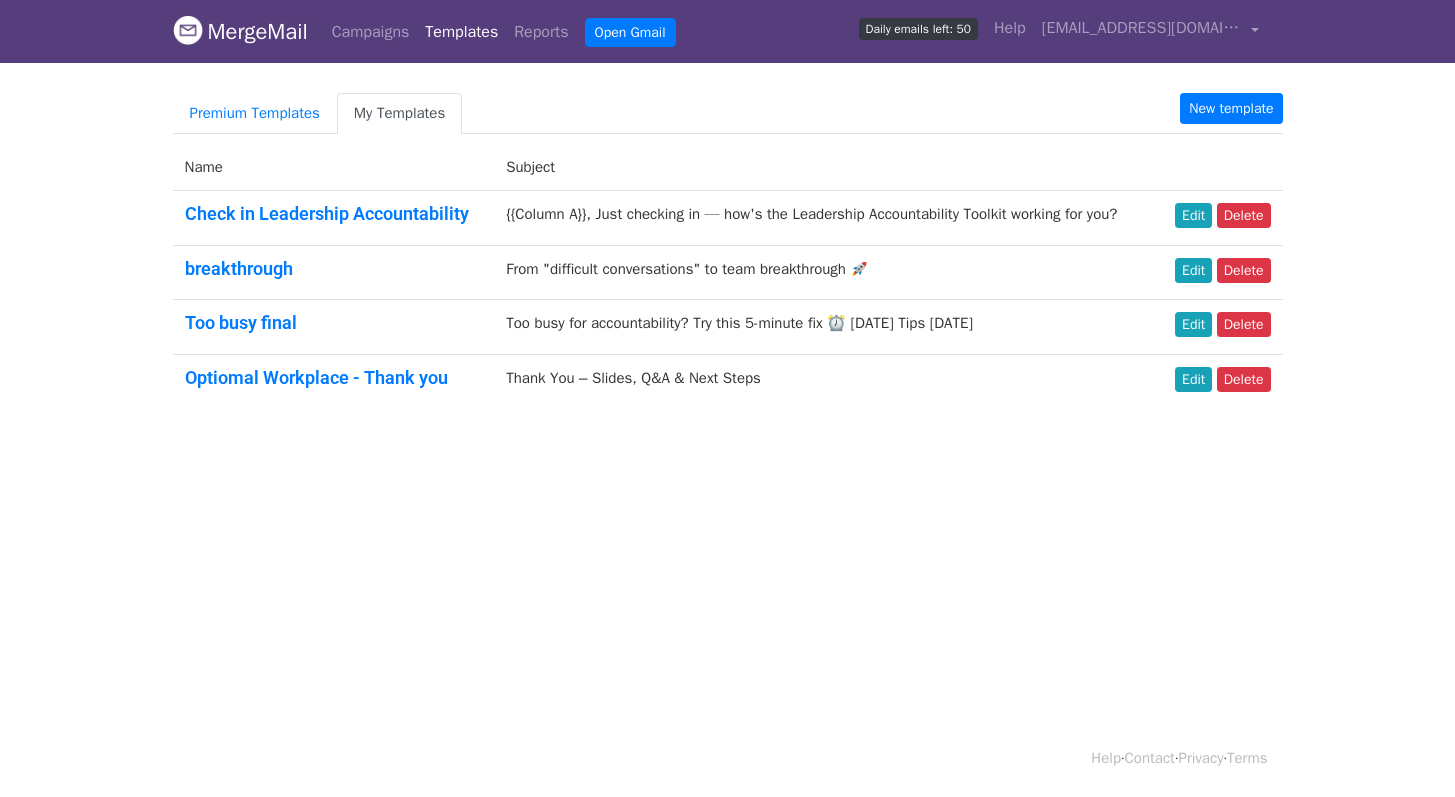 scroll, scrollTop: 0, scrollLeft: 0, axis: both 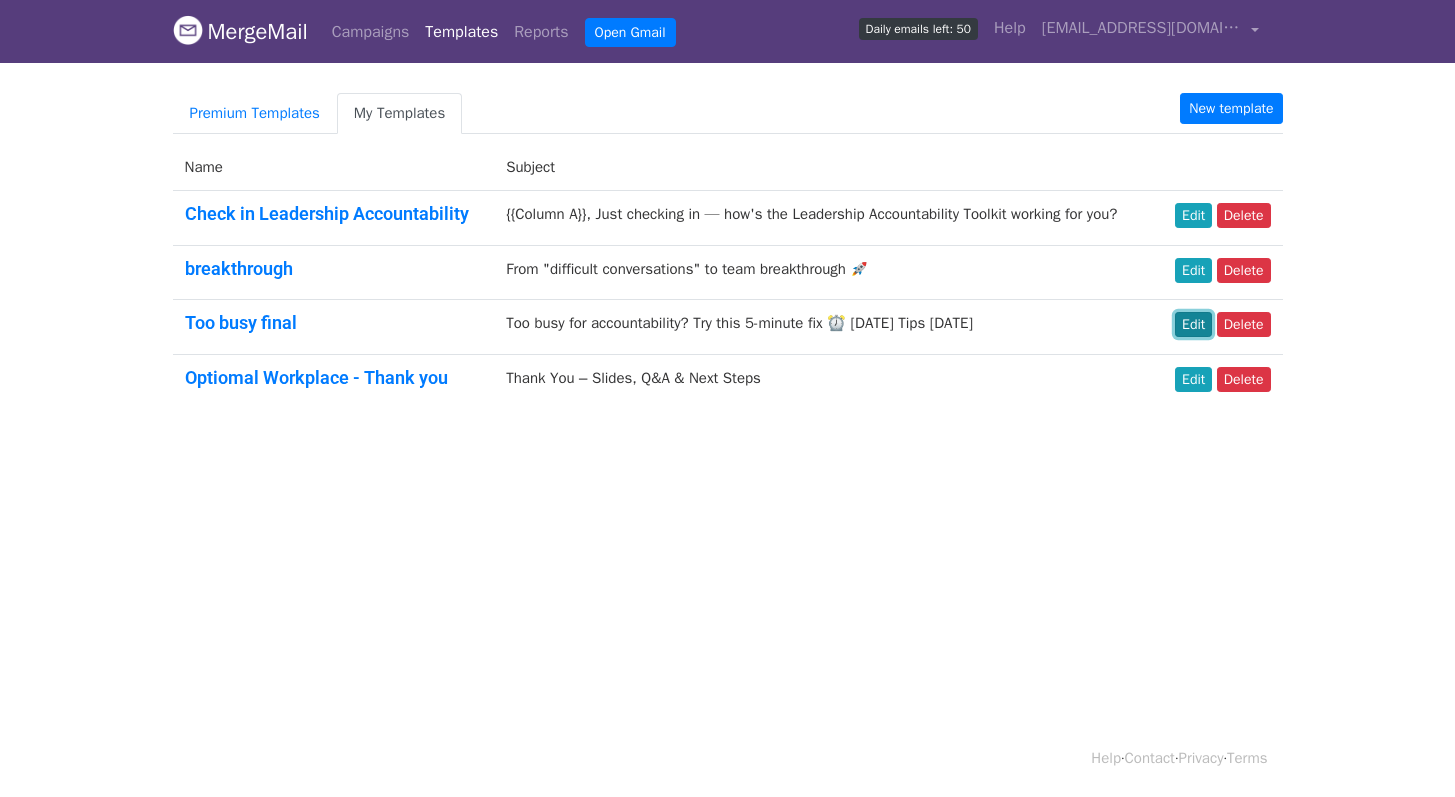 click on "Edit" at bounding box center [1193, 324] 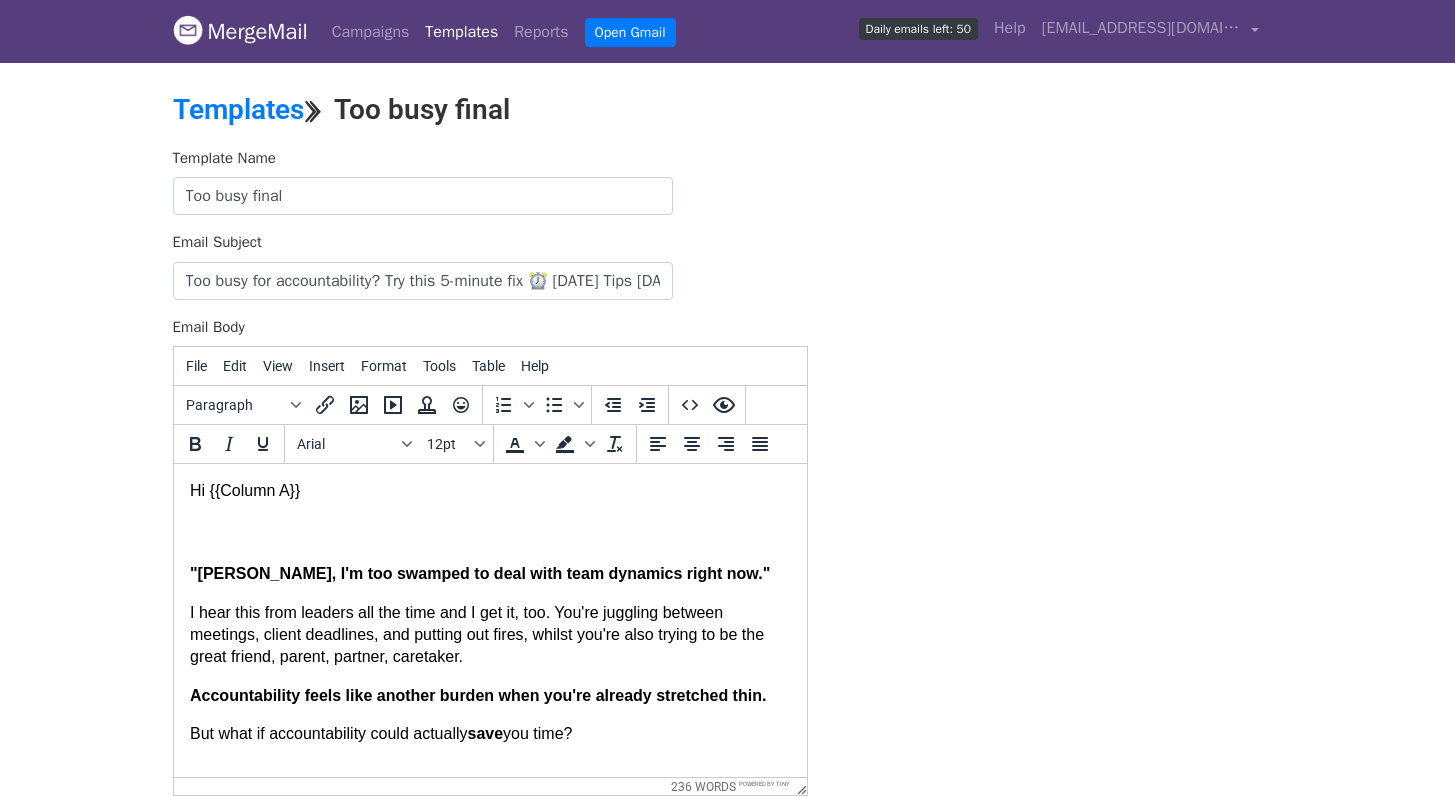 scroll, scrollTop: 0, scrollLeft: 0, axis: both 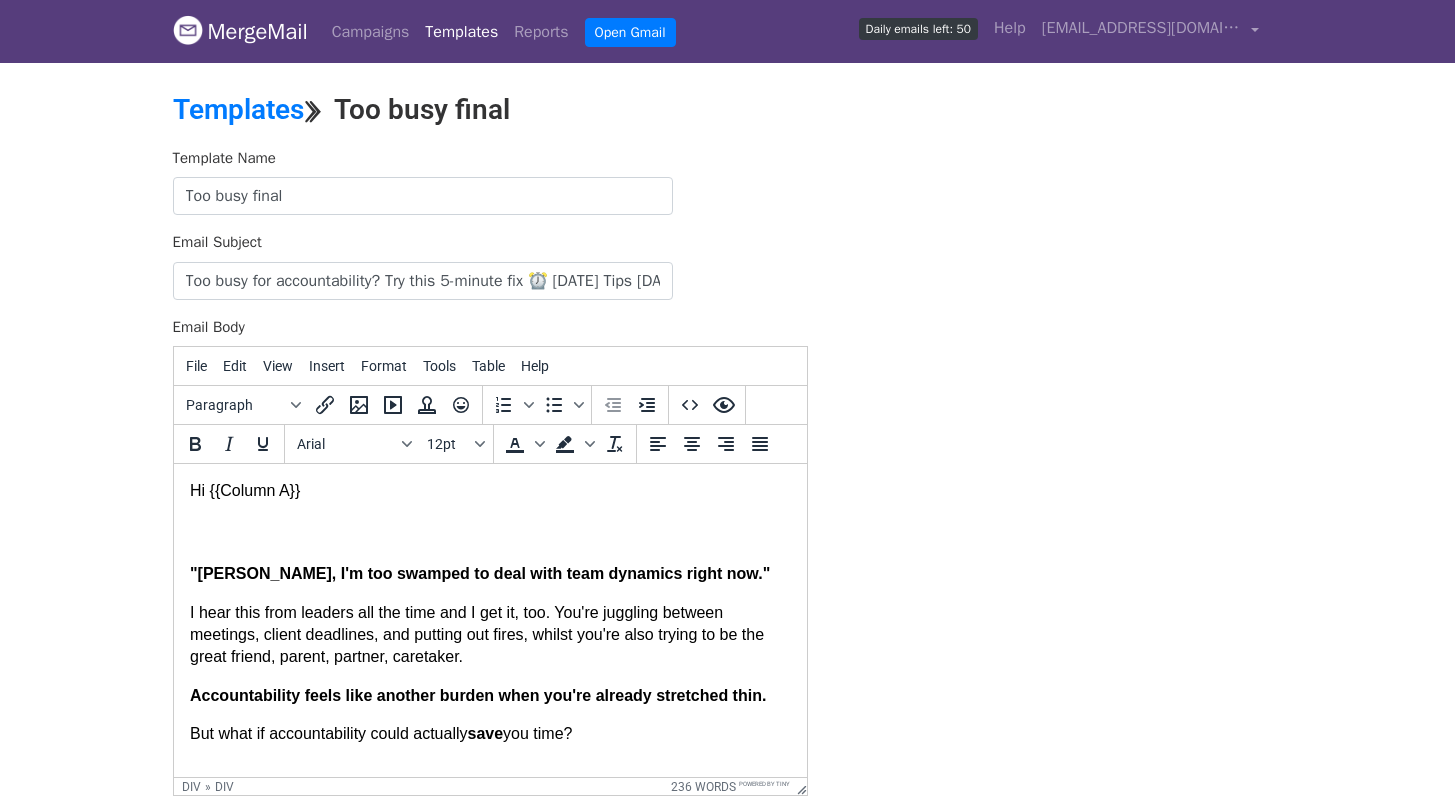 click at bounding box center [489, 536] 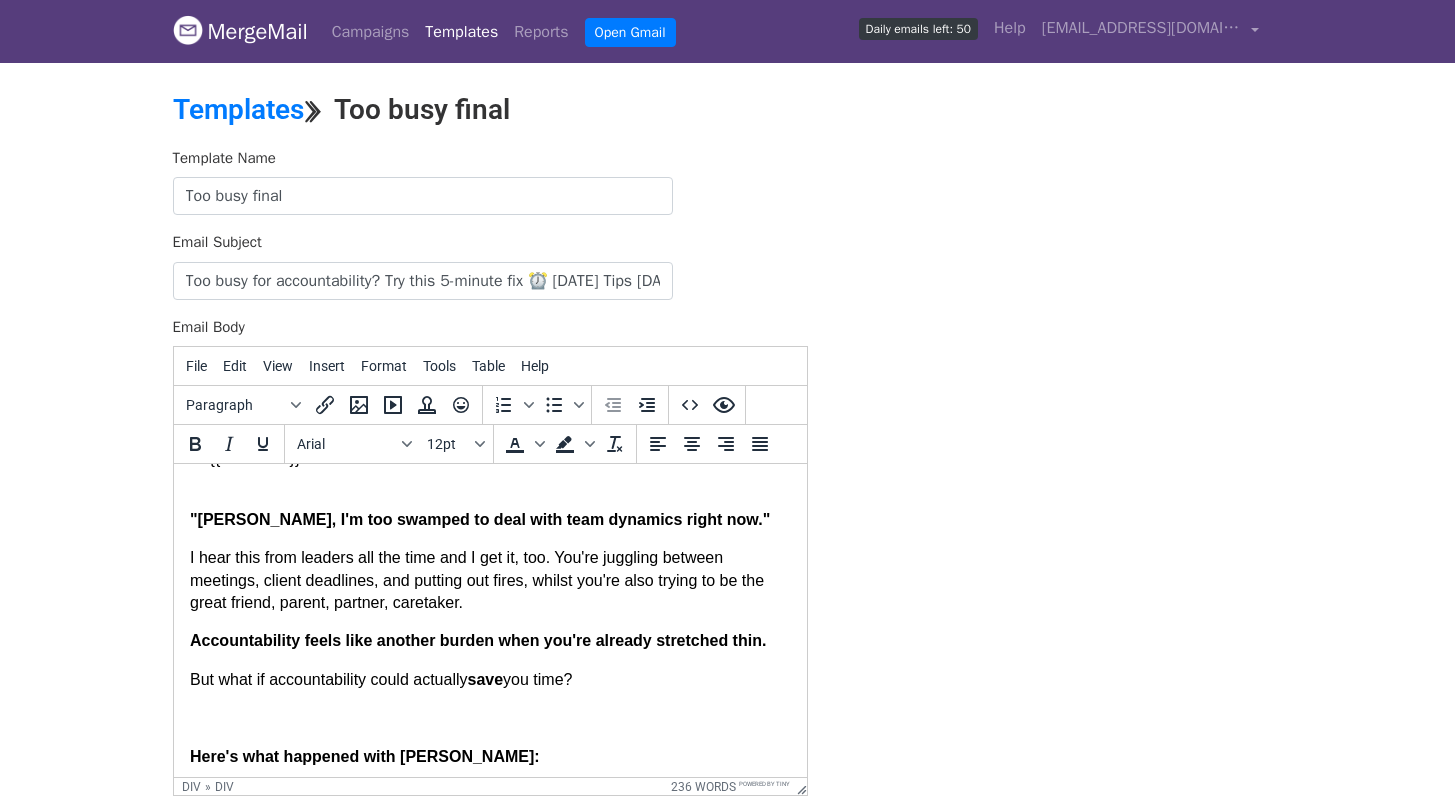 scroll, scrollTop: 68, scrollLeft: 0, axis: vertical 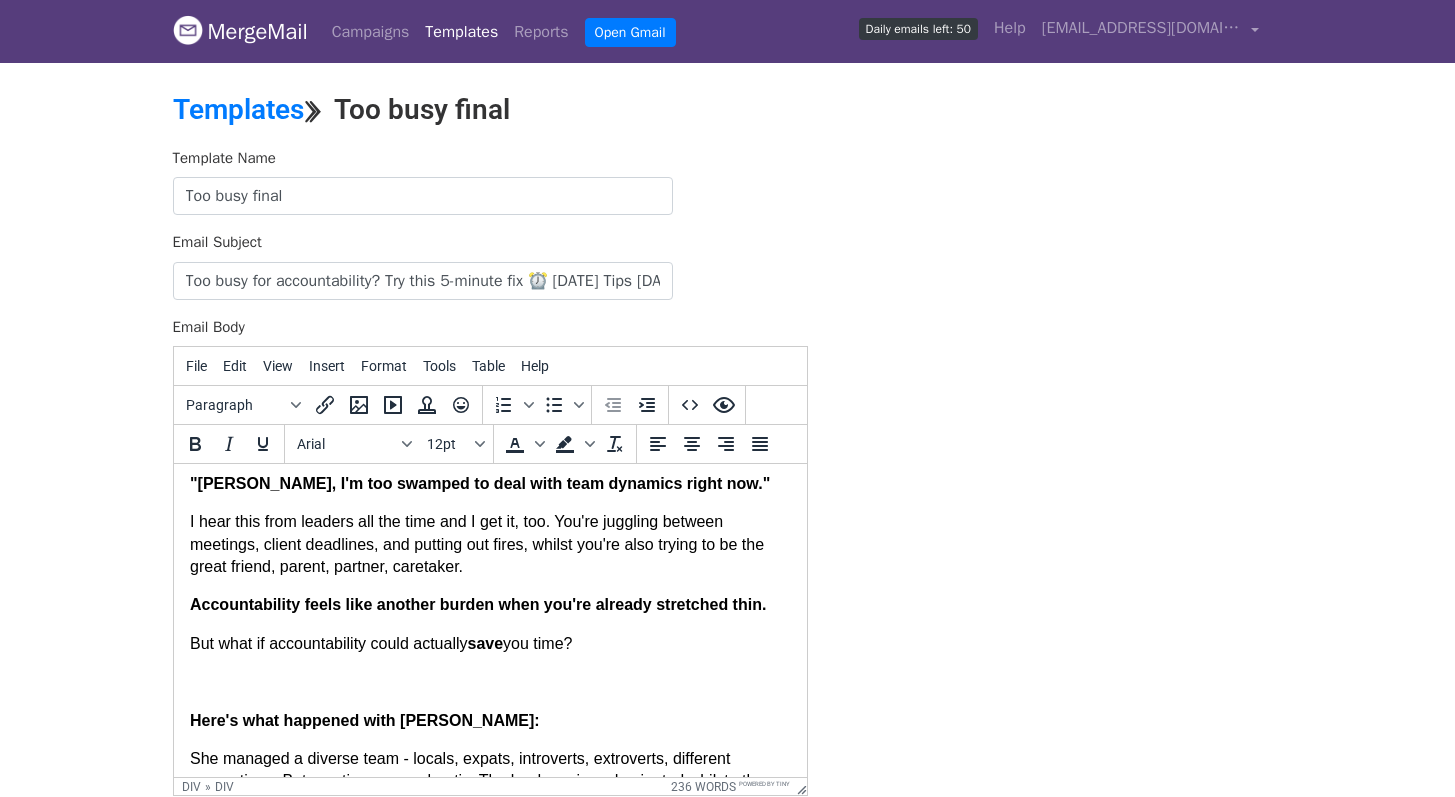 click at bounding box center [489, 682] 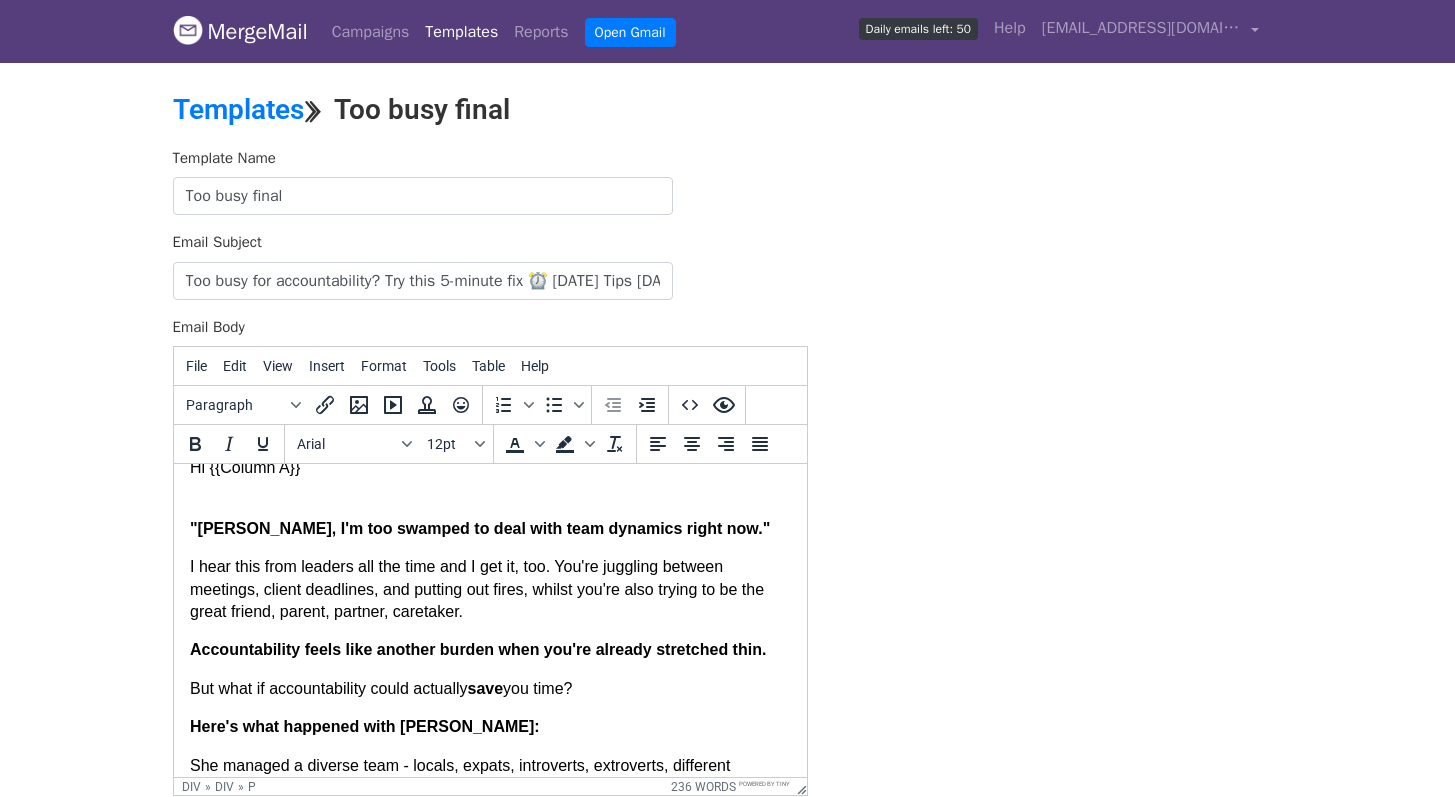 scroll, scrollTop: 4, scrollLeft: 0, axis: vertical 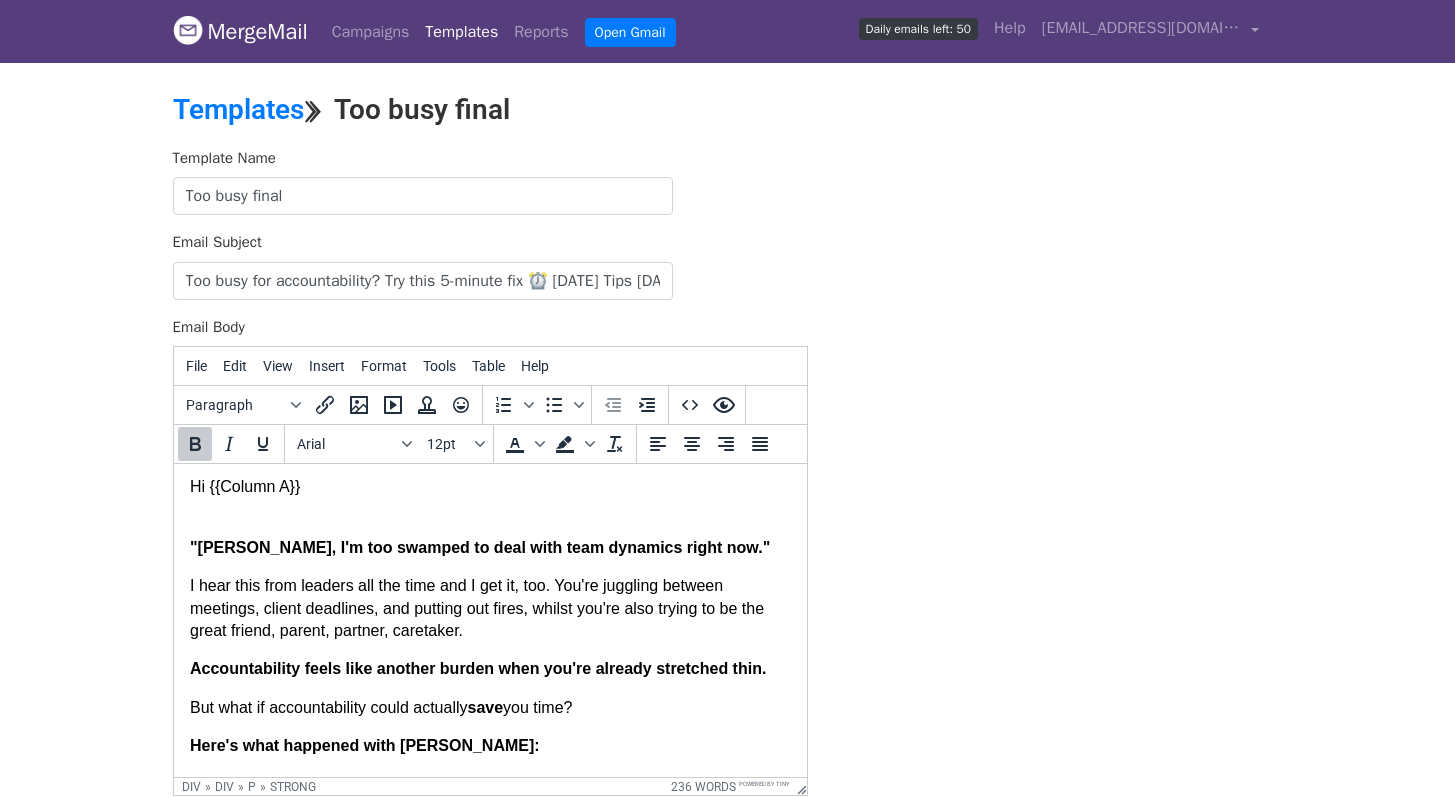 click on ""[PERSON_NAME], I'm too swamped to deal with team dynamics right now."" at bounding box center [489, 548] 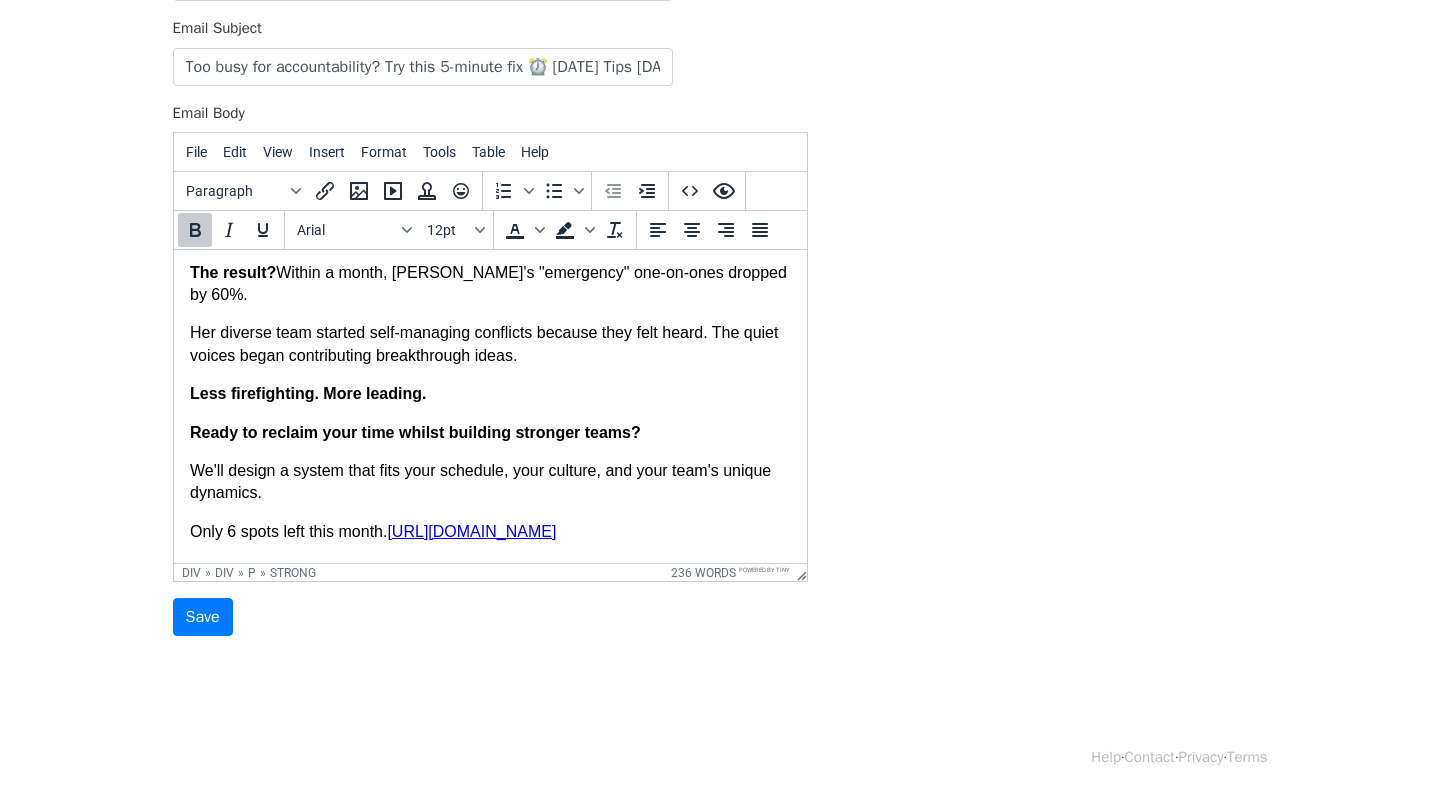 scroll, scrollTop: 758, scrollLeft: 0, axis: vertical 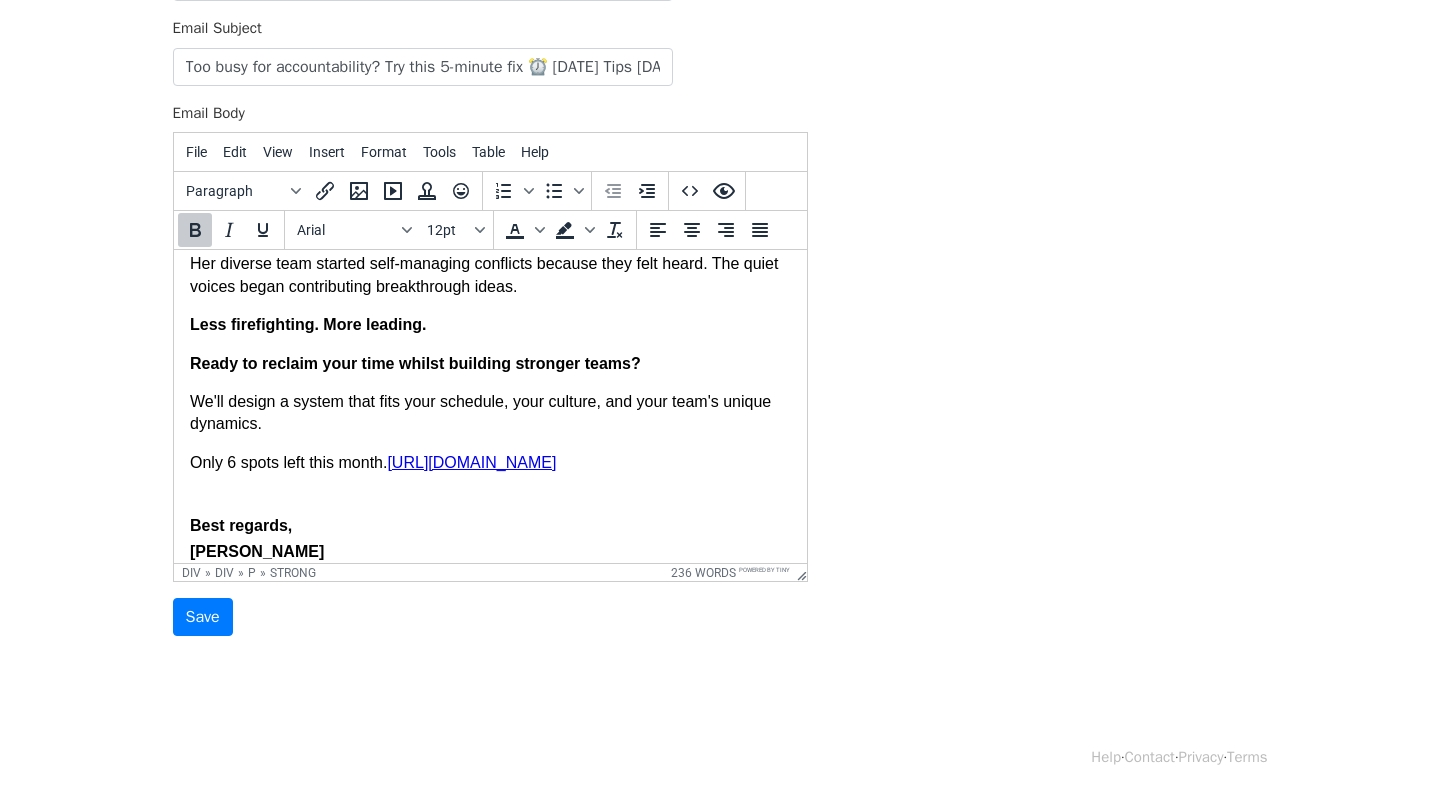 click on "Best regards, Satomi Ogata Founder of Beyond Bias" at bounding box center [489, 552] 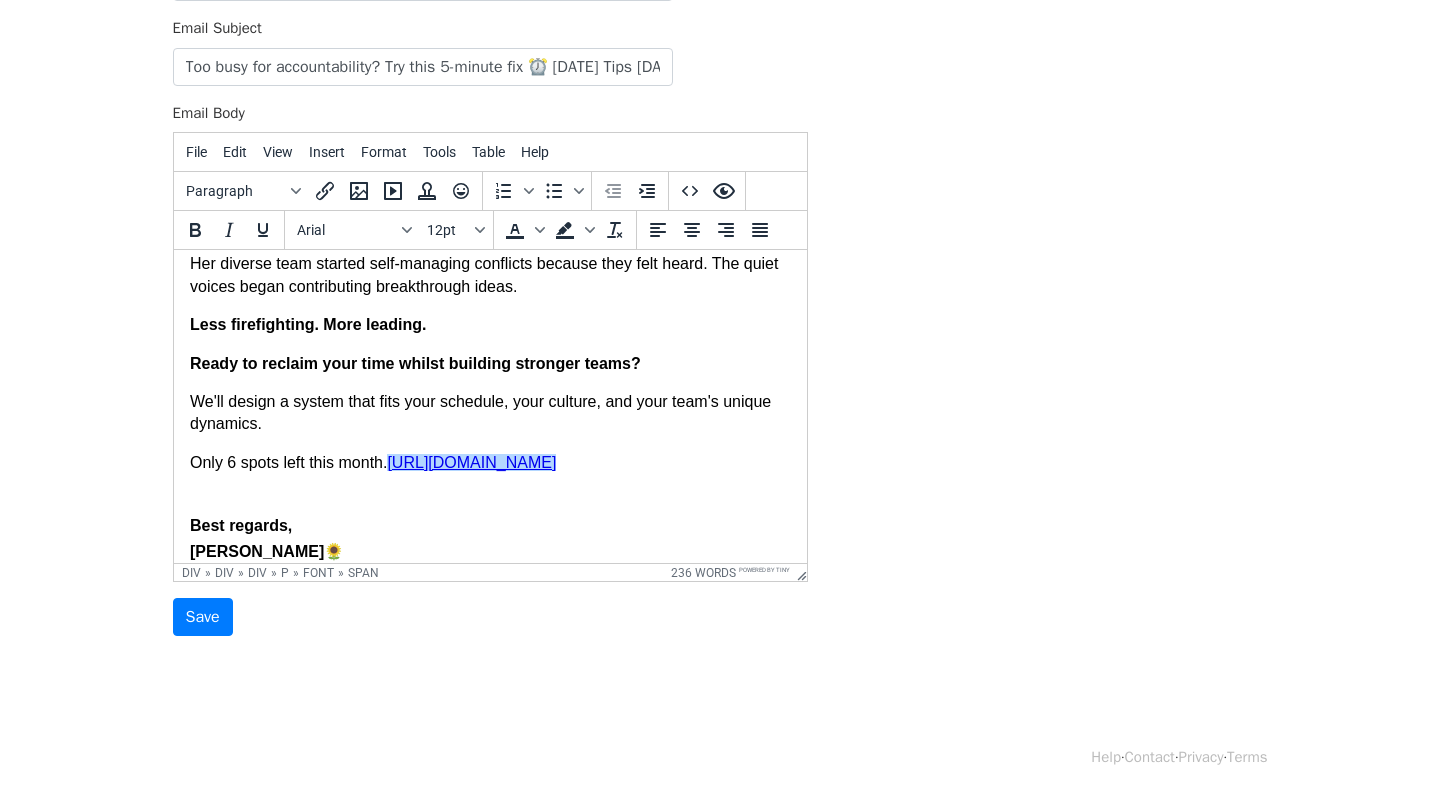 click on "Only 6 spots left this month.  https://bit.ly/SatomiHR ﻿" at bounding box center (489, 463) 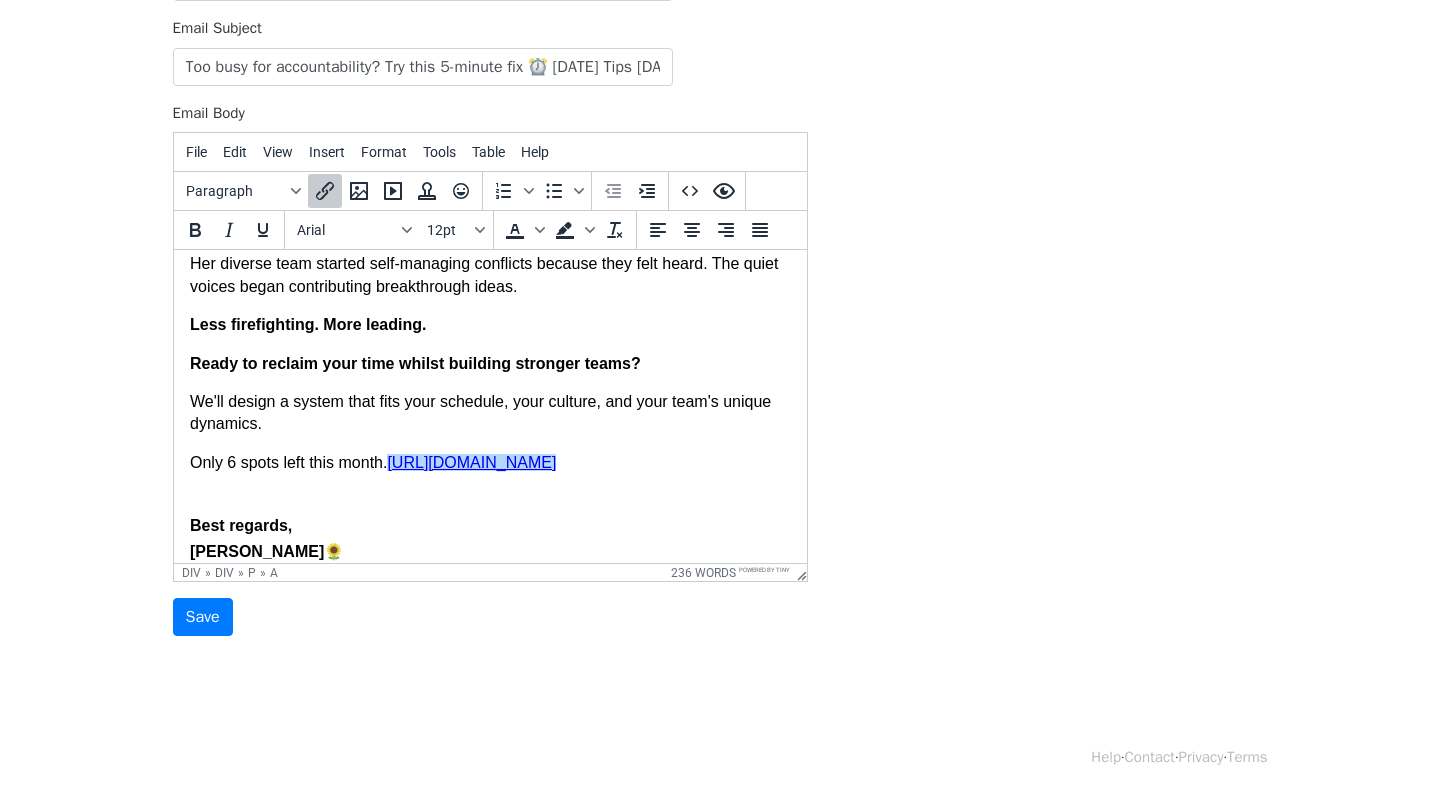 click on "Only 6 spots left this month.  https://bit.ly/SatomiHR ﻿" at bounding box center (489, 463) 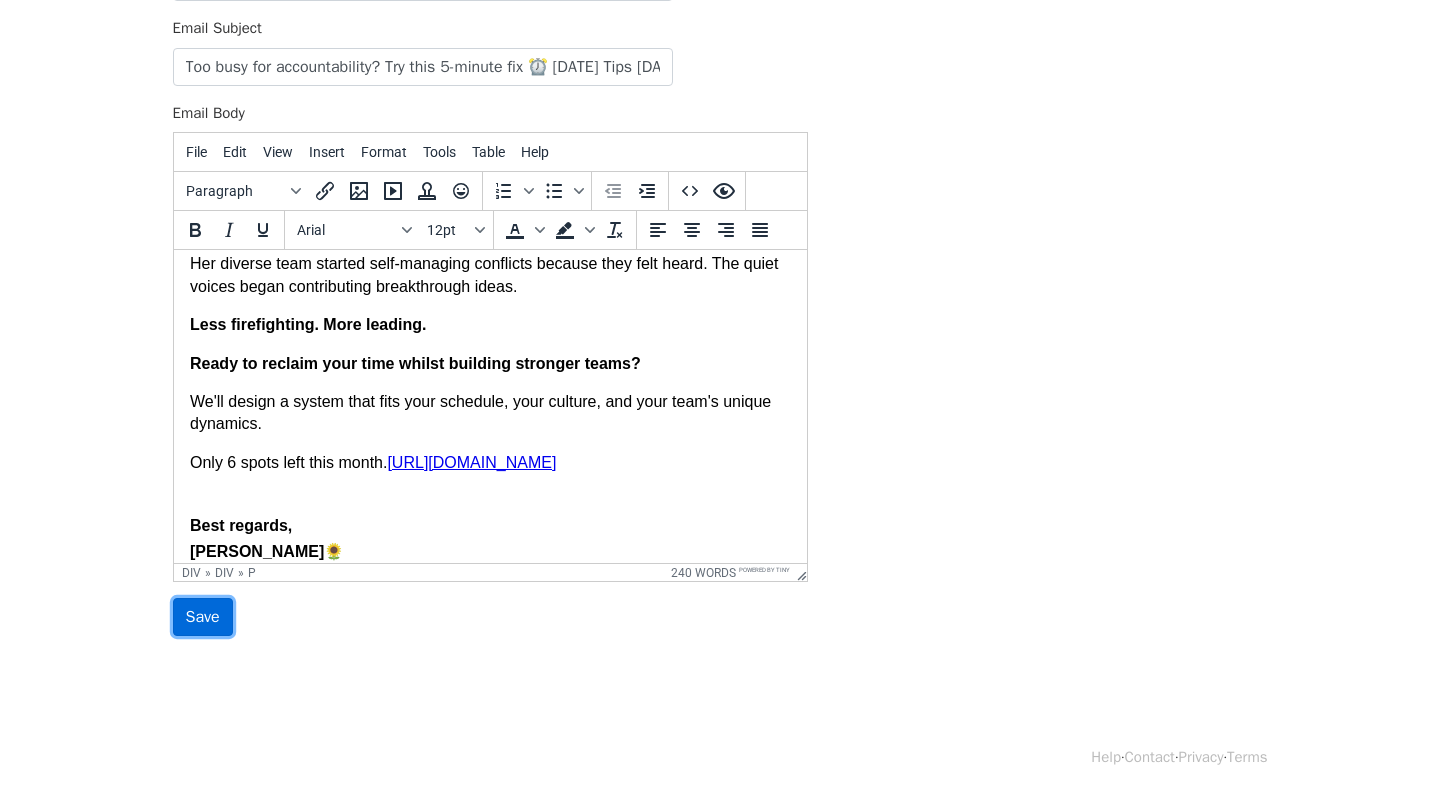 click on "Save" at bounding box center (203, 617) 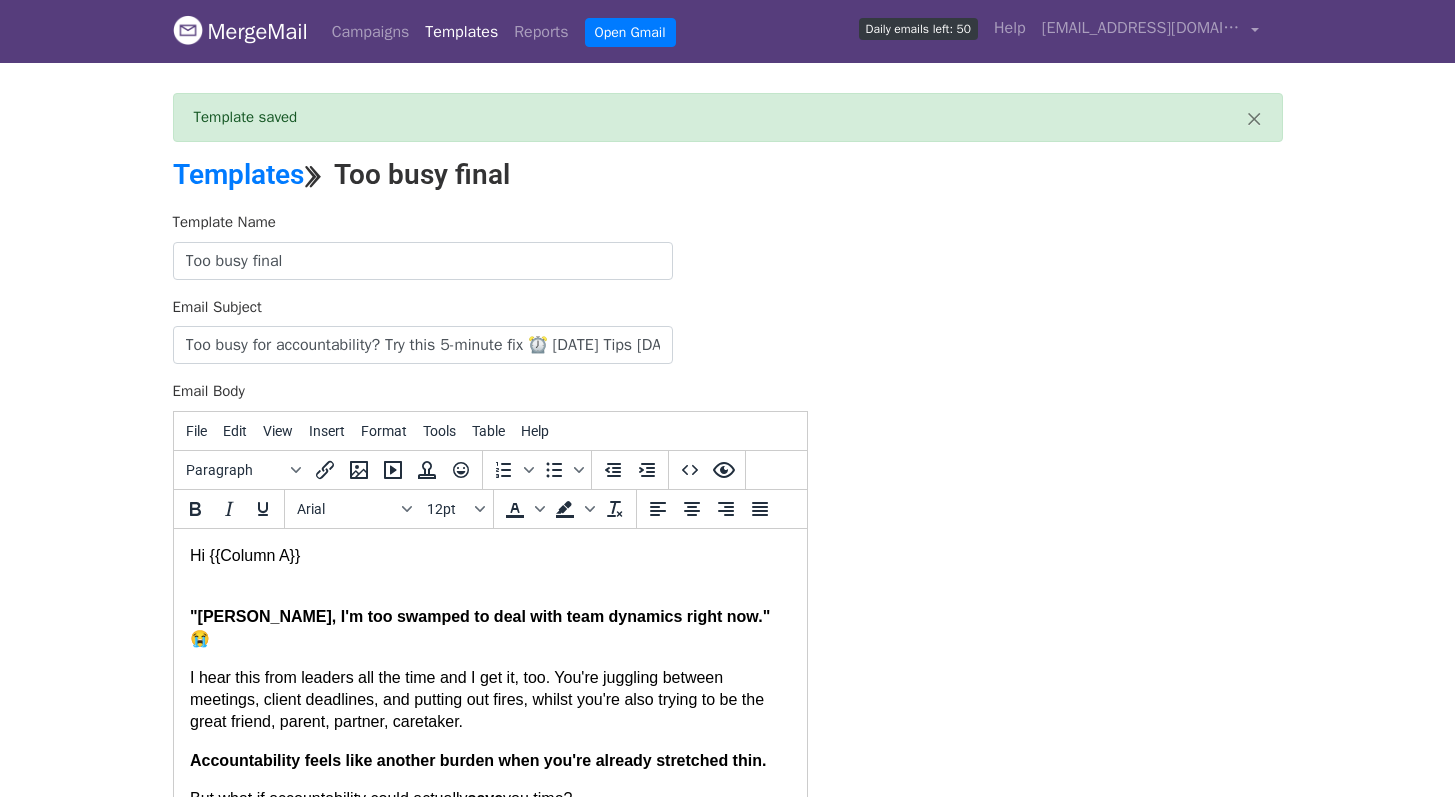 scroll, scrollTop: 0, scrollLeft: 0, axis: both 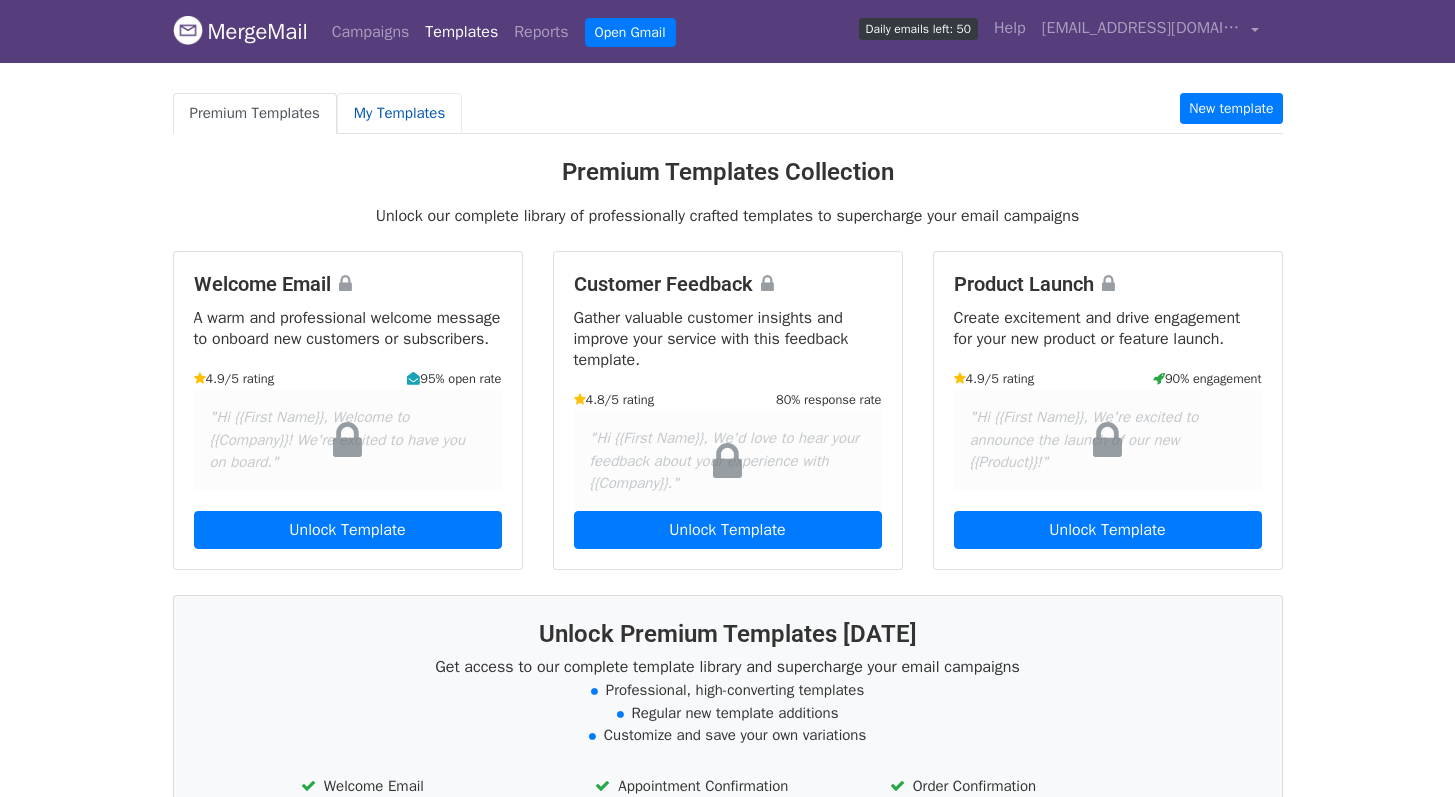 click on "My Templates" at bounding box center [399, 113] 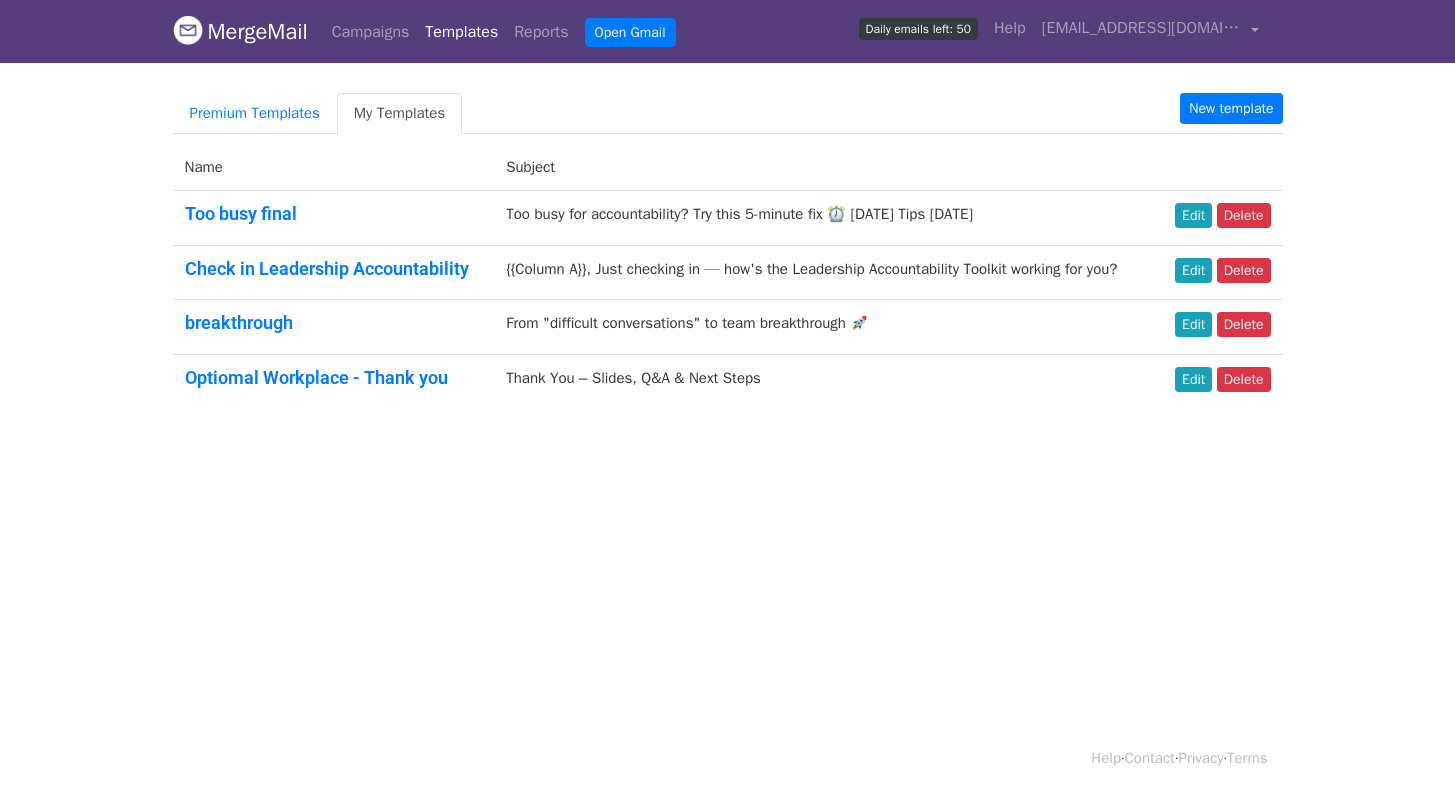 scroll, scrollTop: 0, scrollLeft: 0, axis: both 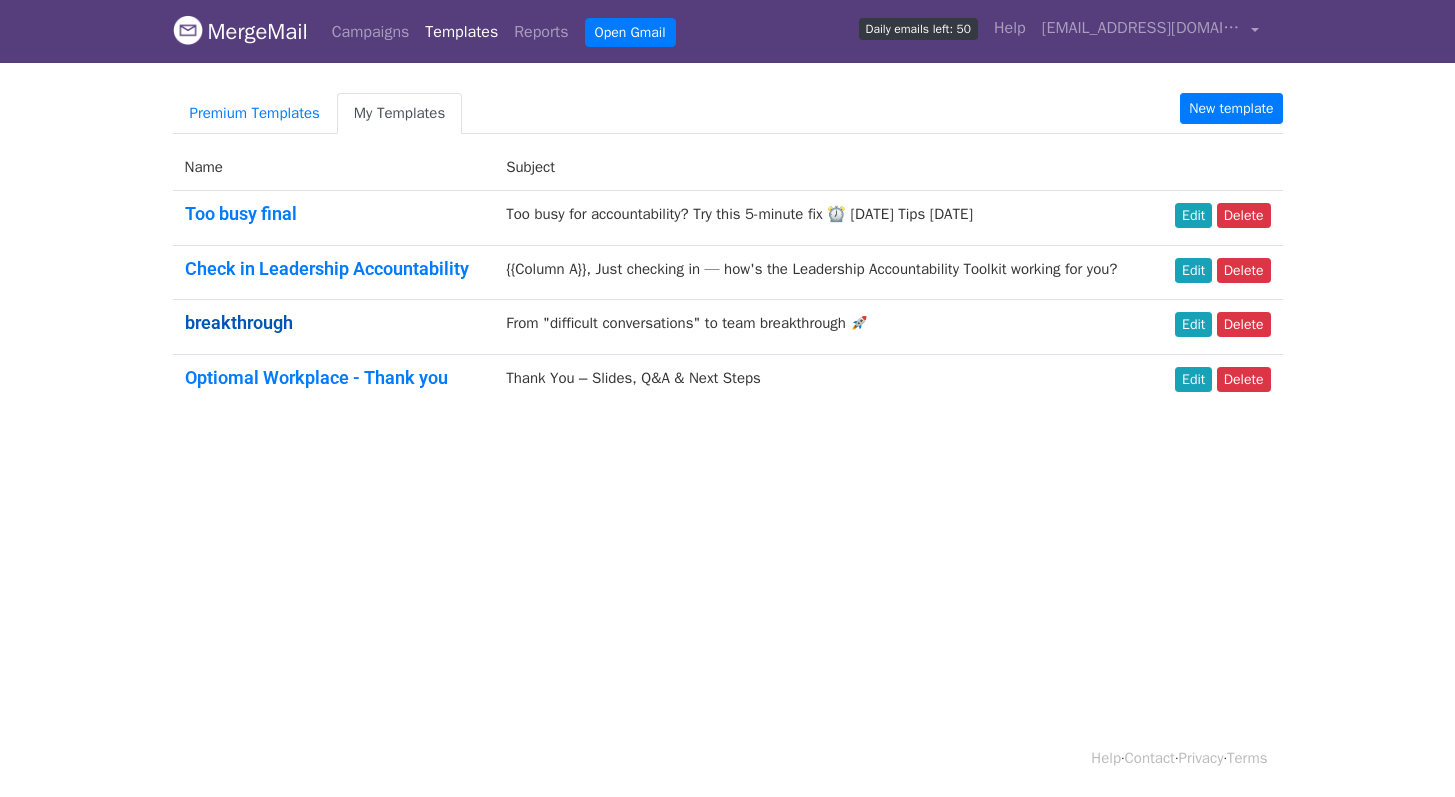 click on "breakthrough" at bounding box center [239, 322] 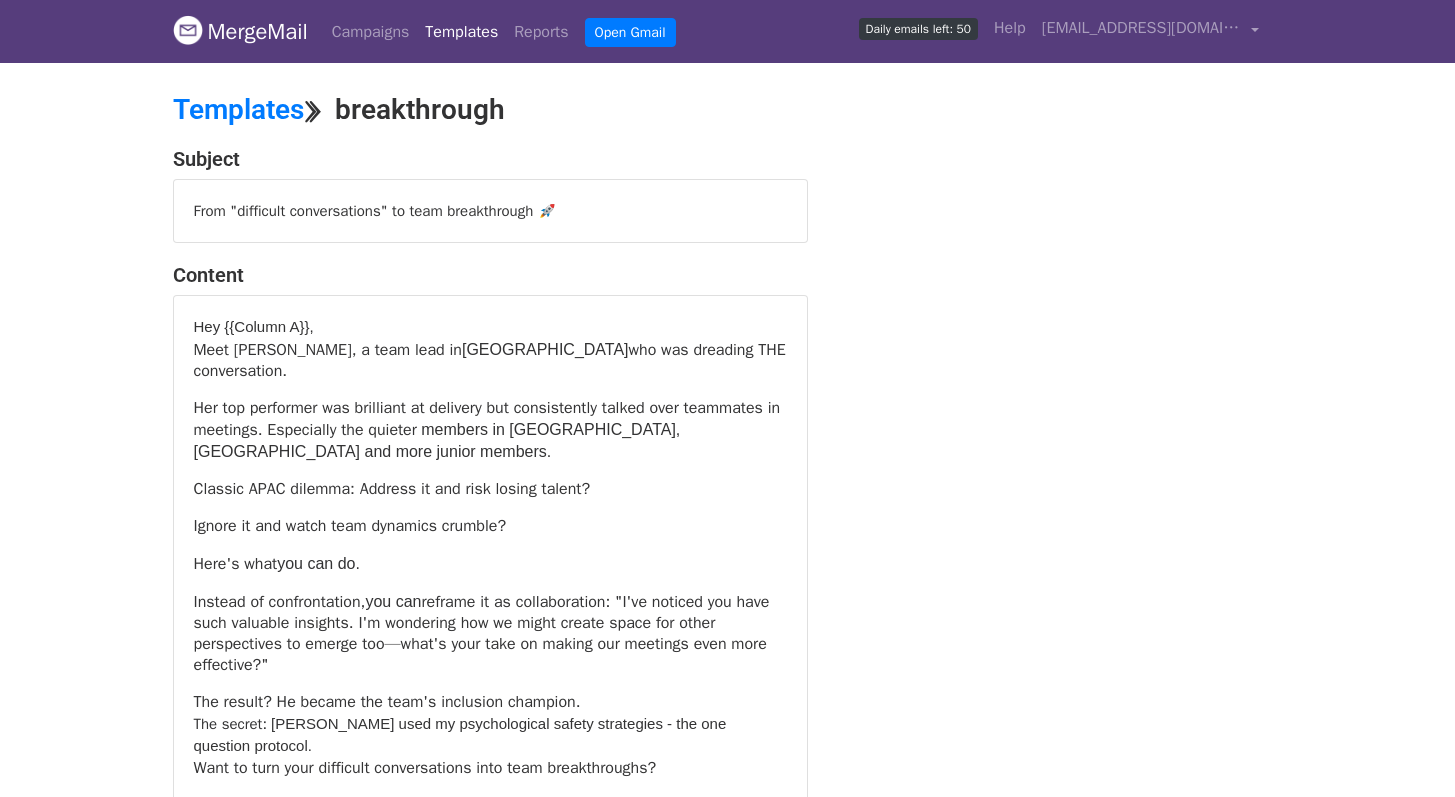 scroll, scrollTop: 0, scrollLeft: 0, axis: both 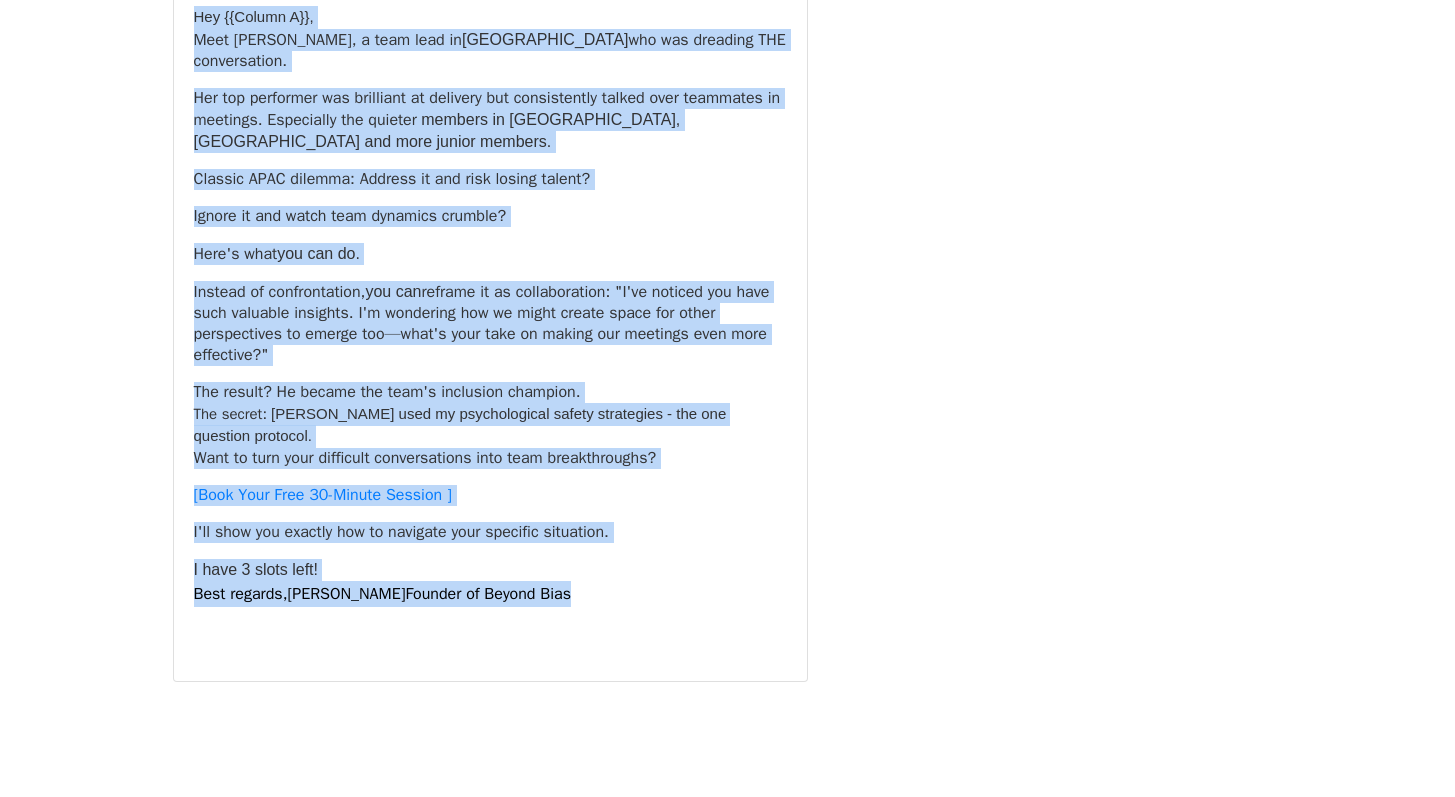 drag, startPoint x: 591, startPoint y: 547, endPoint x: 140, endPoint y: 23, distance: 691.3588 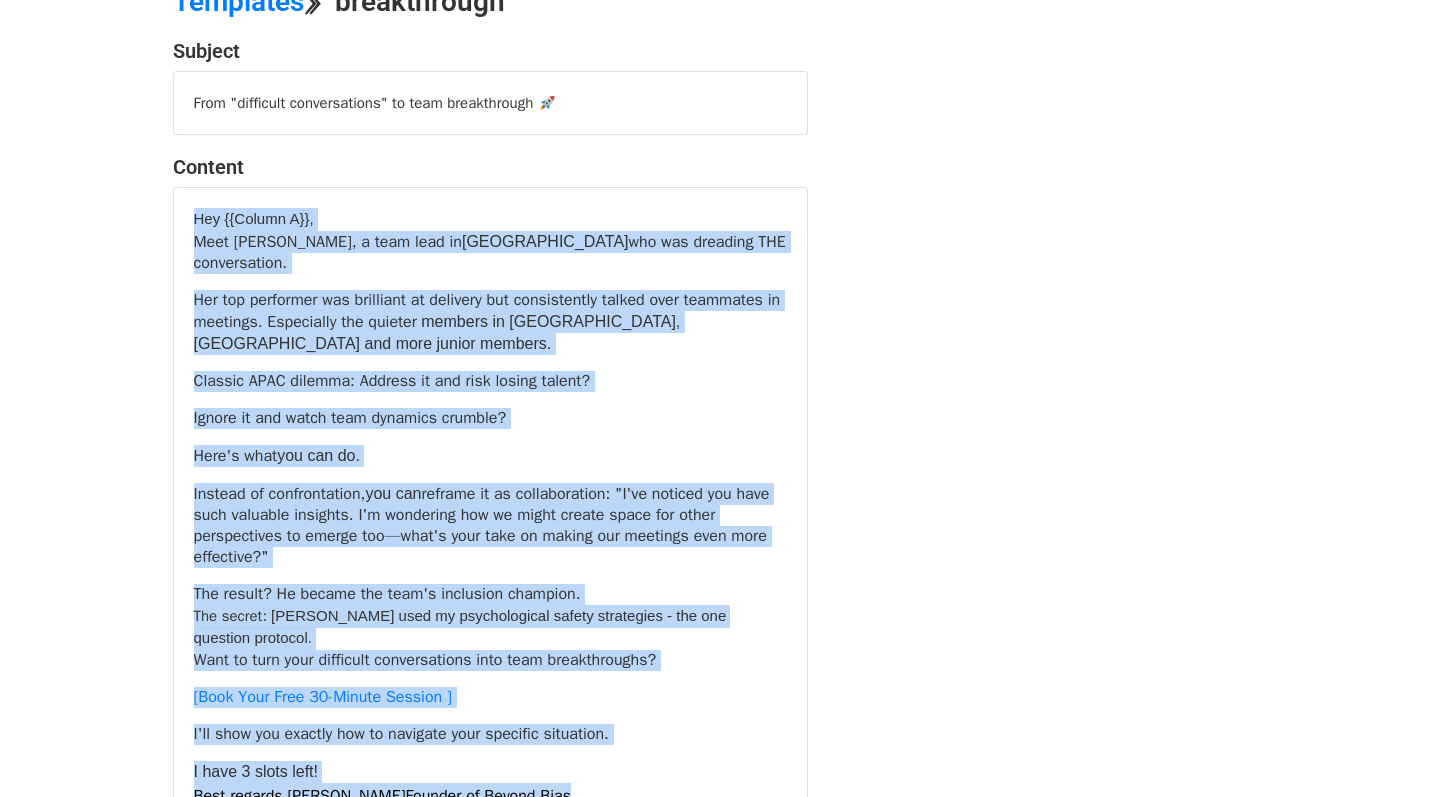 scroll, scrollTop: 0, scrollLeft: 0, axis: both 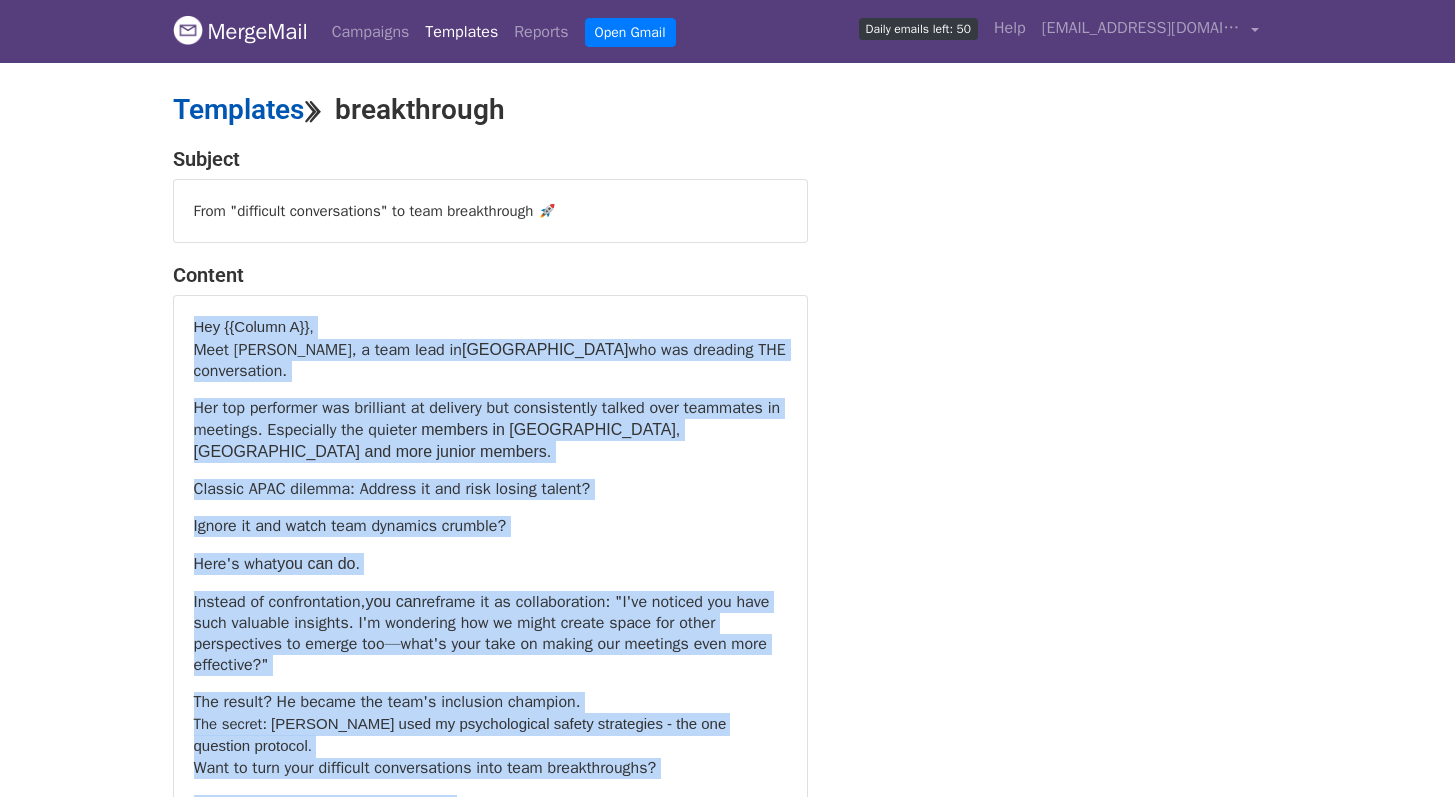 click on "Templates" at bounding box center (238, 109) 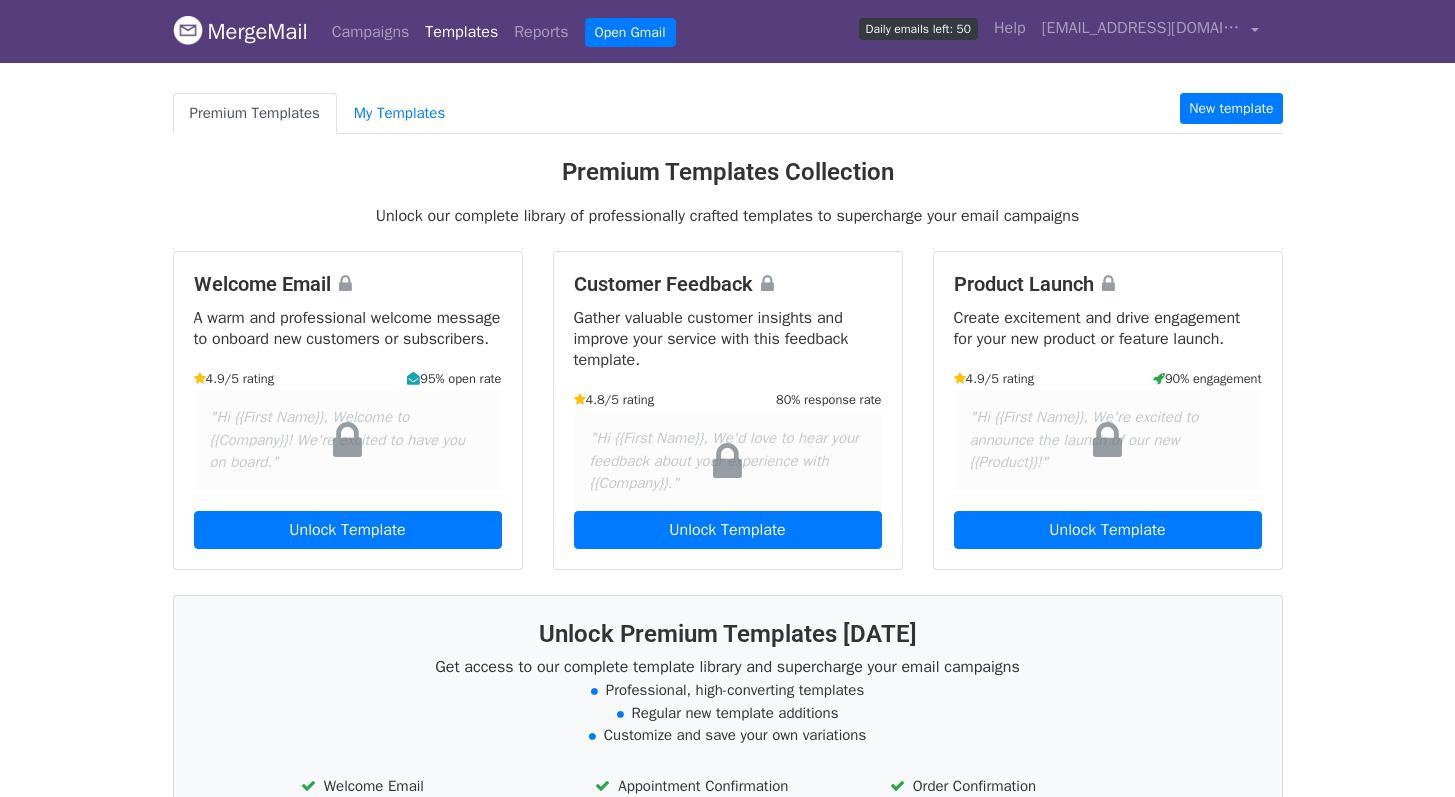 scroll, scrollTop: 0, scrollLeft: 0, axis: both 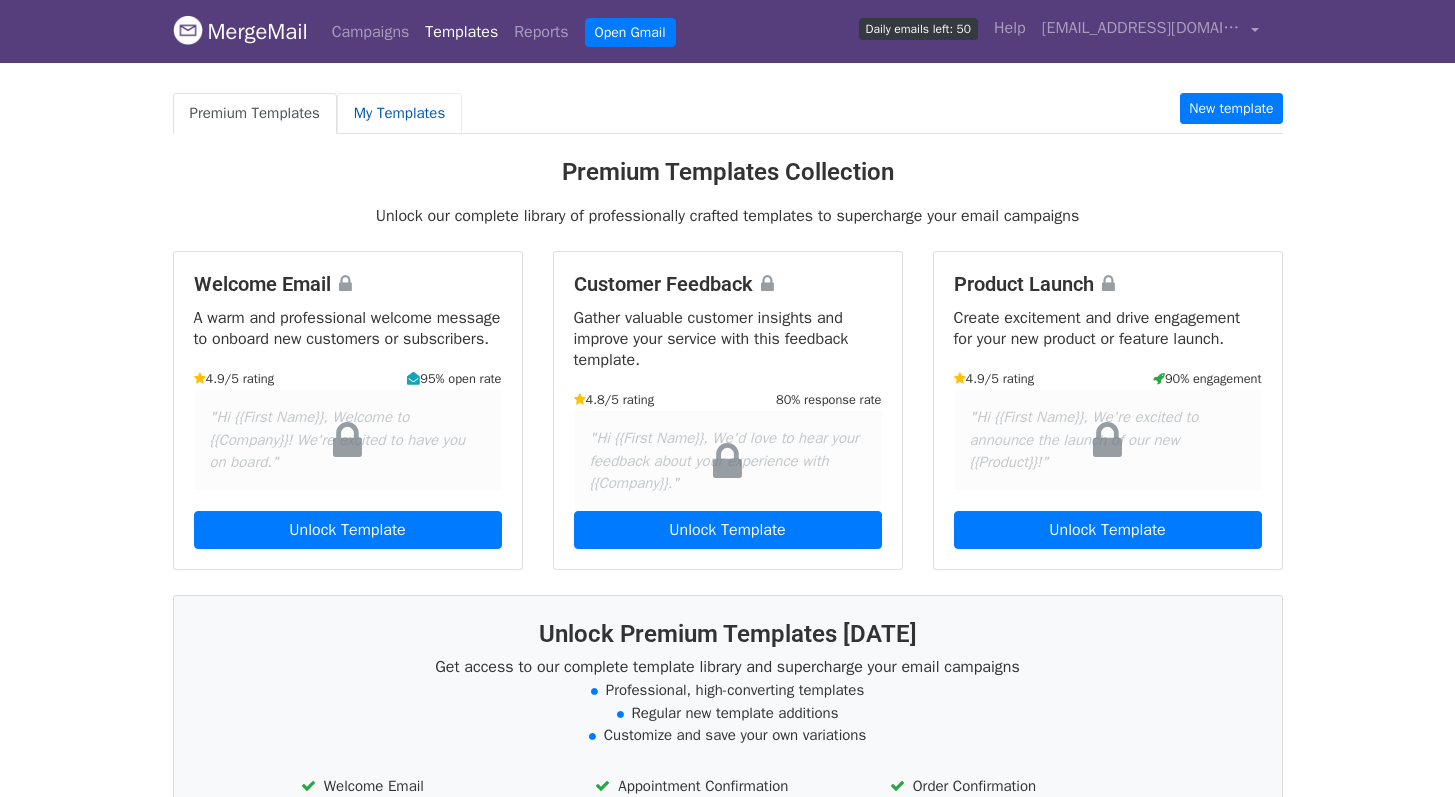 click on "My Templates" at bounding box center (399, 113) 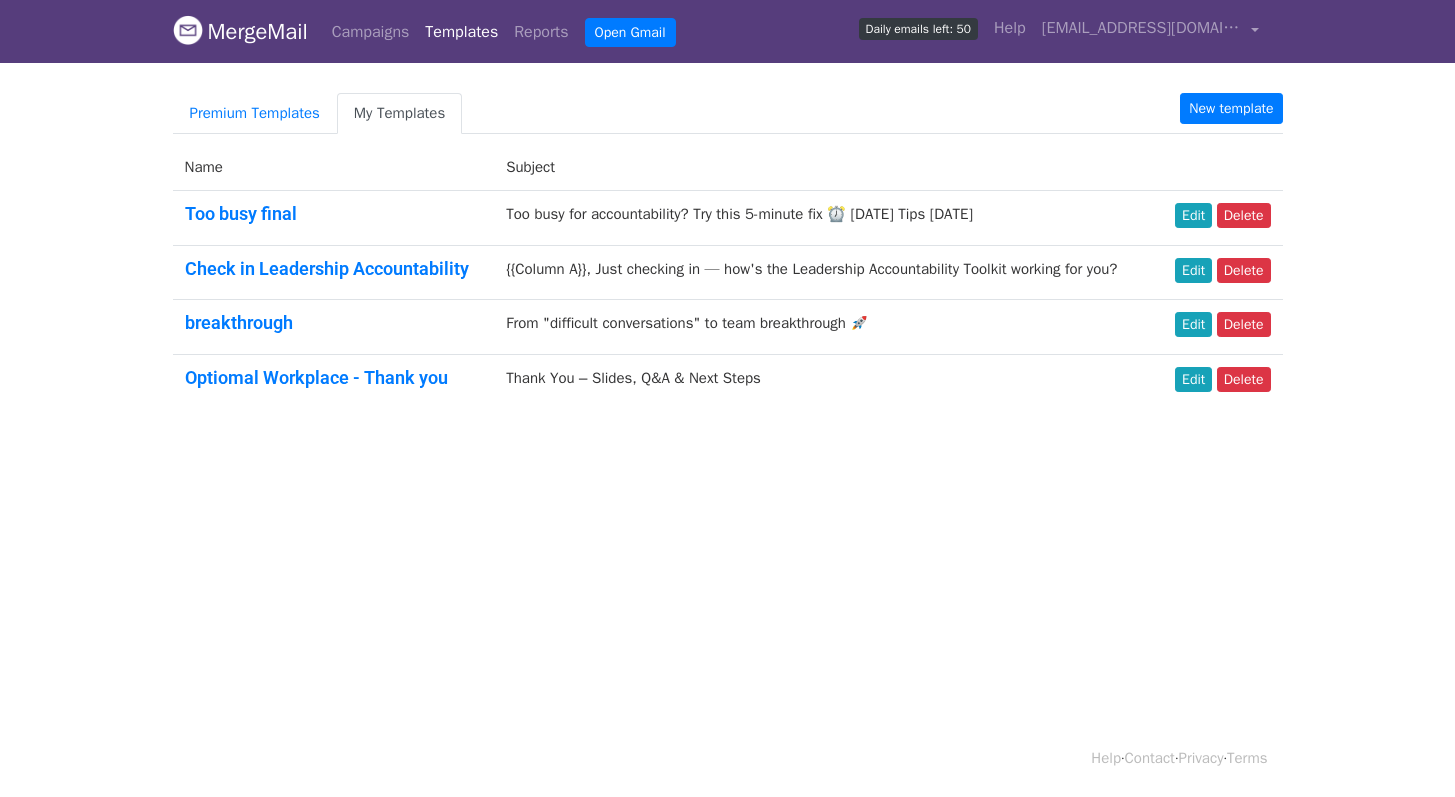 scroll, scrollTop: 0, scrollLeft: 0, axis: both 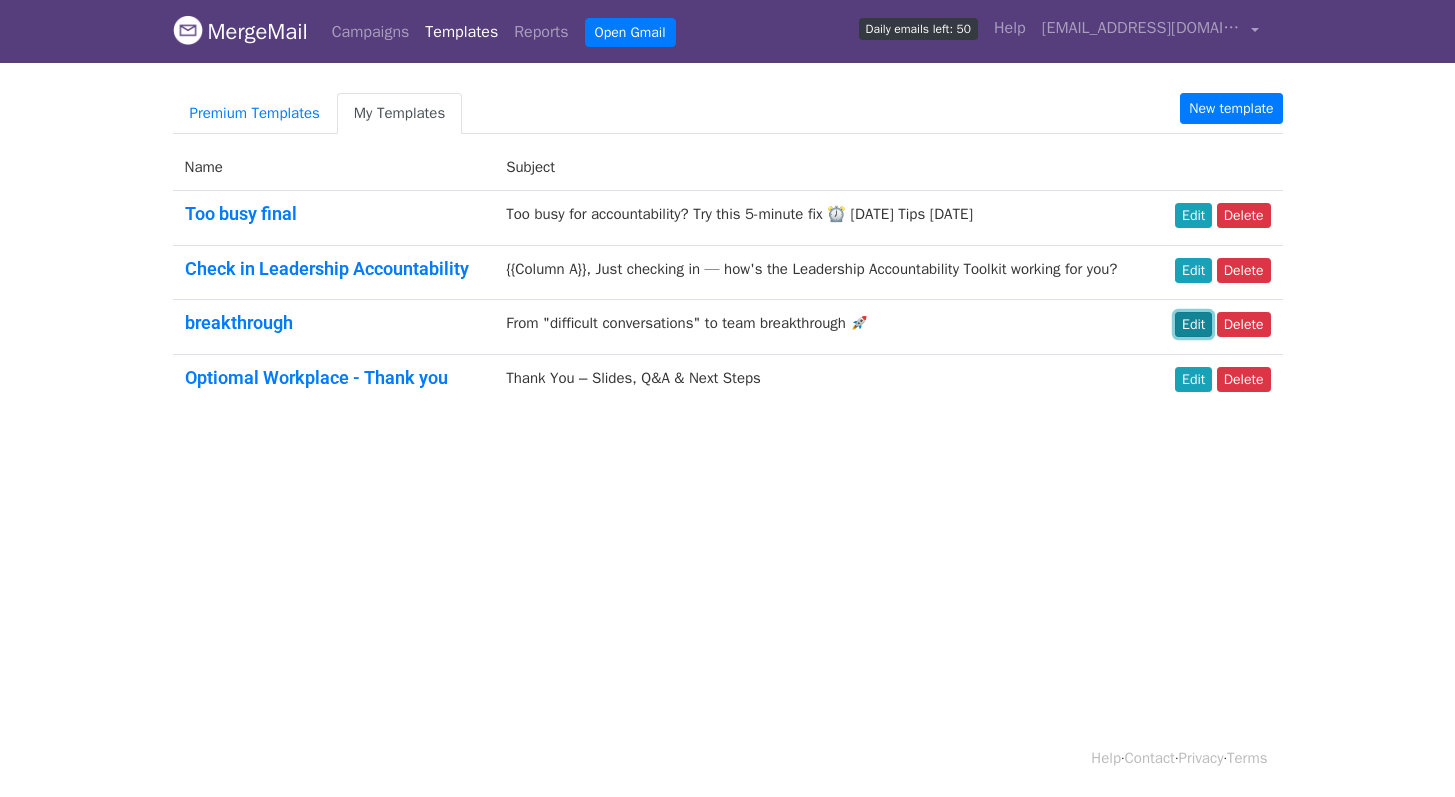 click on "Edit" at bounding box center (1193, 324) 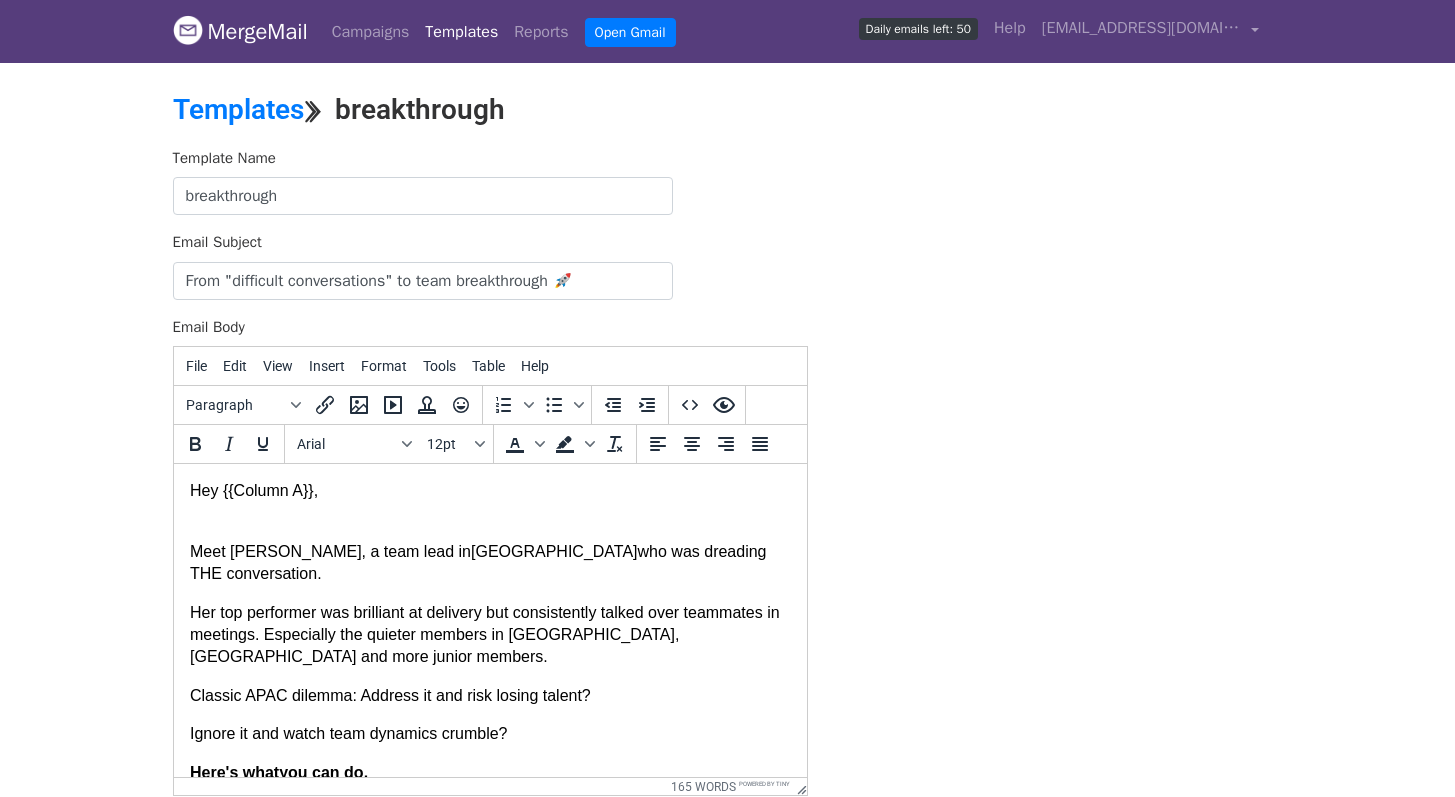 scroll, scrollTop: 0, scrollLeft: 0, axis: both 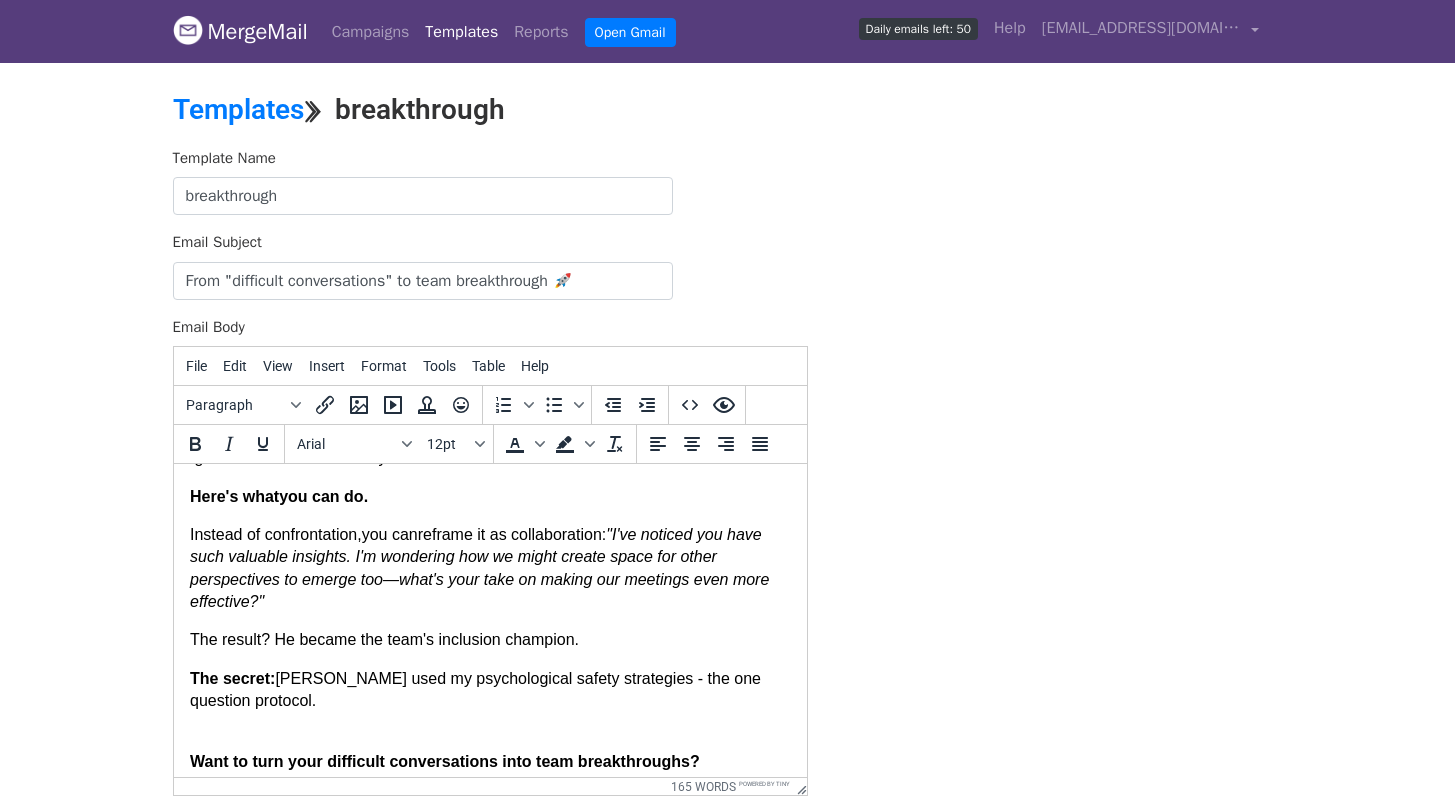 click on "Instead of confrontation,  ​you can  reframe it as collaboration:  "I've noticed you have such valuable insights. I'm wondering how we might create space for other perspectives to emerge too—what's your take on making our meetings even more effective?"" at bounding box center [489, 569] 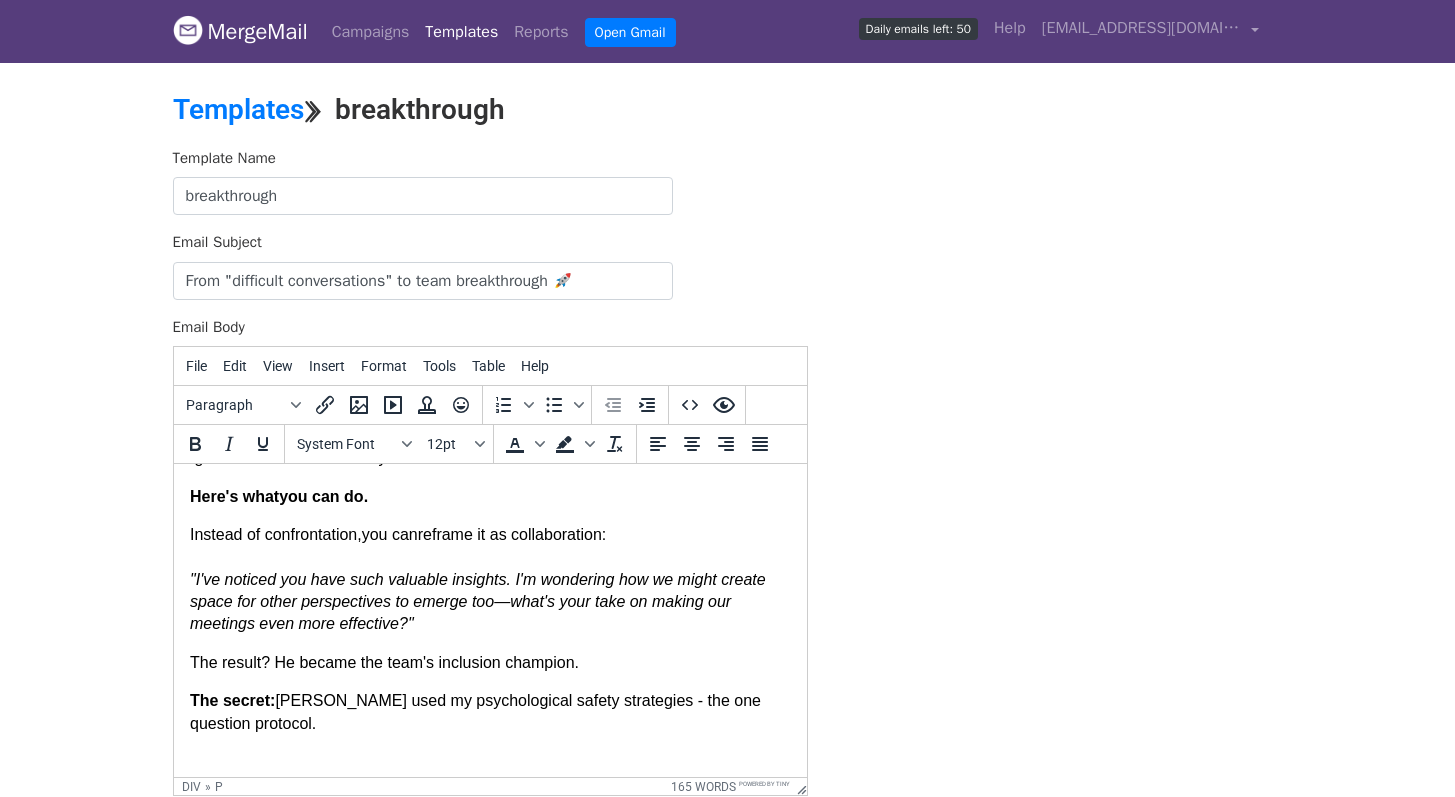 click on "The result? He became the team's inclusion champion." at bounding box center (489, 663) 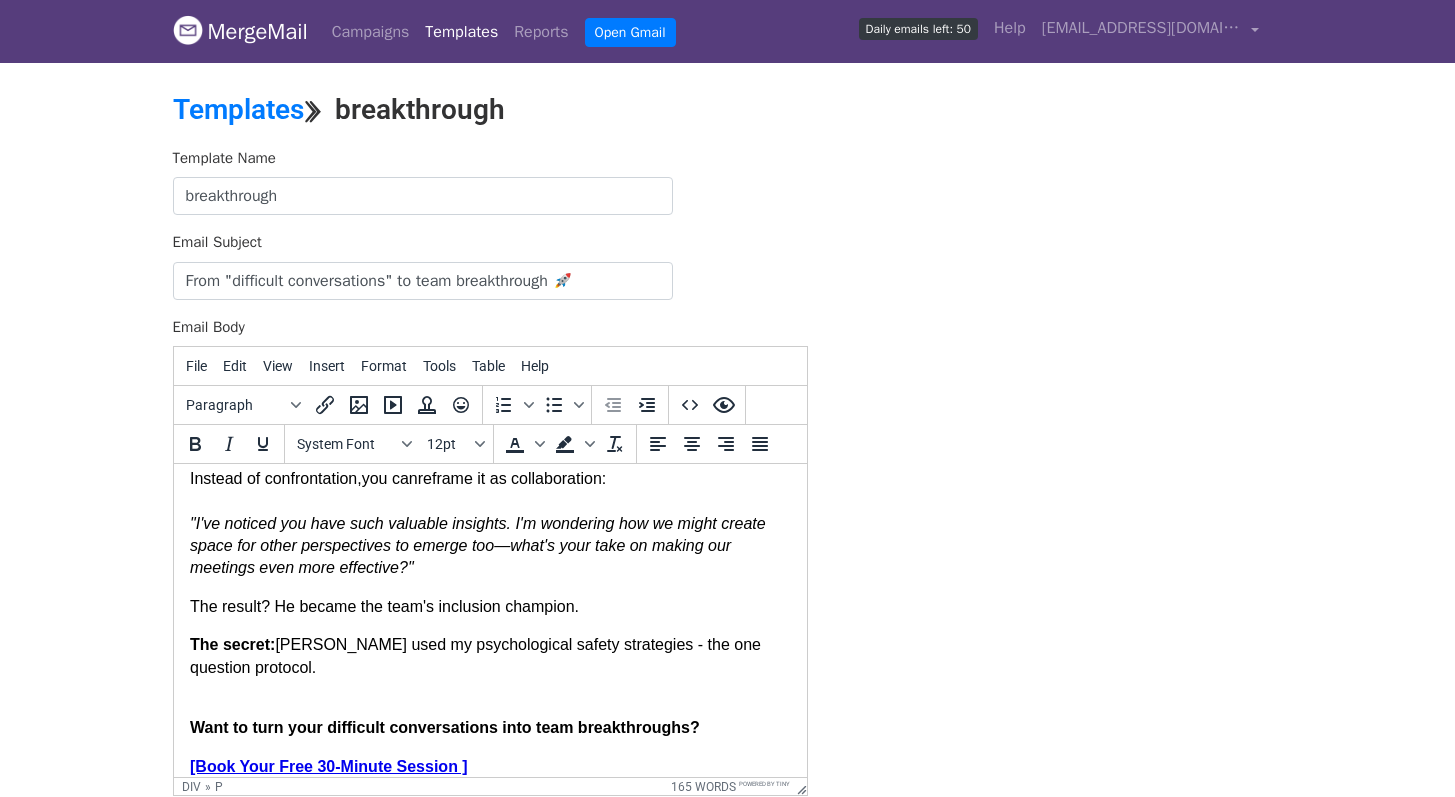 scroll, scrollTop: 333, scrollLeft: 0, axis: vertical 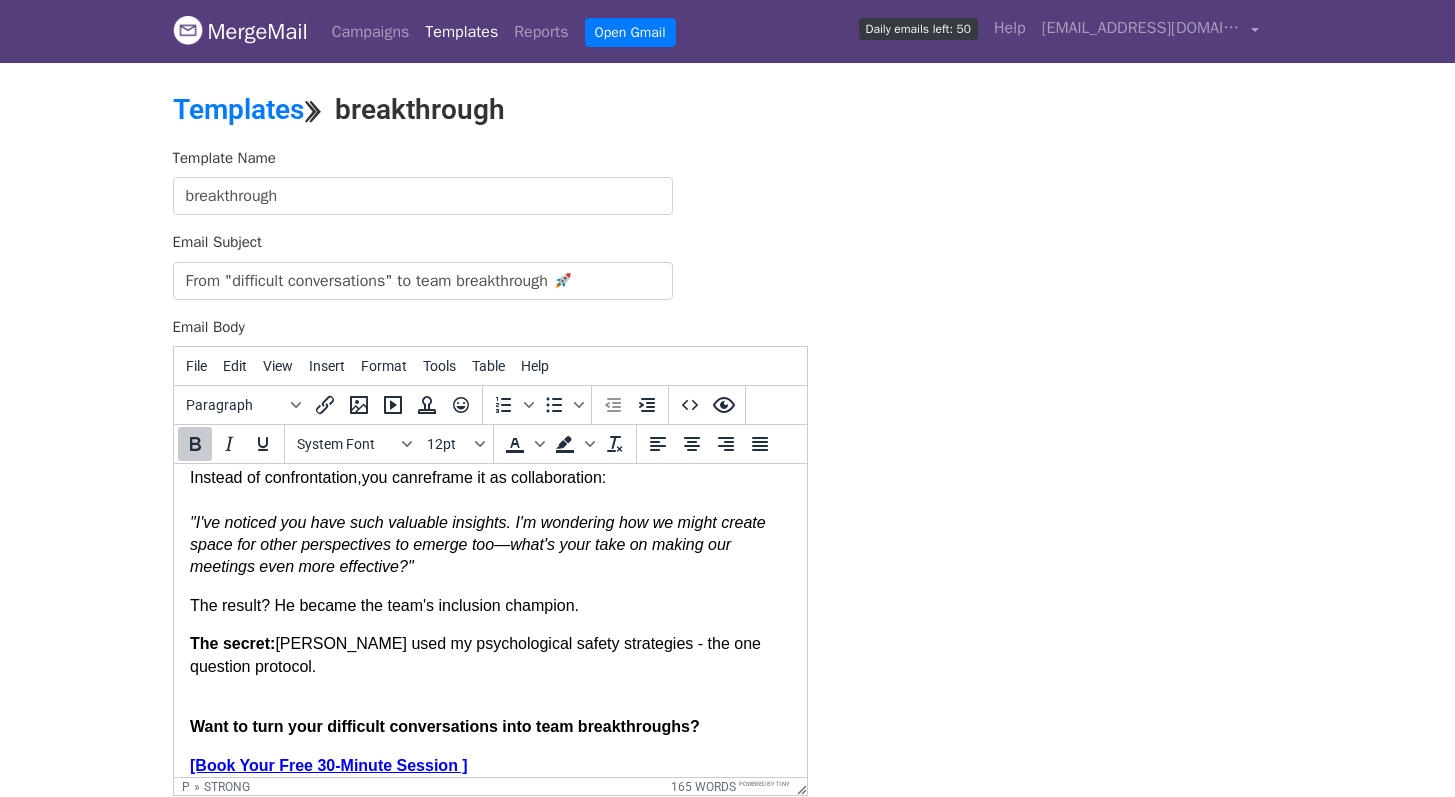 click on "​Hey {{Column A}},  Meet Priya, a team lead in  ​India  who was dreading THE conversation. Her top performer was brilliant at delivery but consistently talked over teammates in meetings. Especially the quieter ​ members in Japan, Thailand and more junior members.   Classic APAC dilemma: Address it and risk losing talent?  Ignore it and watch team dynamics crumble? Here's what  ​you can do.  Instead of confrontation,  ​you can  reframe it as collaboration:  "I've noticed you have such valuable insights. I'm wondering how we might create space for other perspectives to emerge too—what's your take on making our meetings even more effective?" The result? He became the team's inclusion champion.  The secret: ​  Priya used my psychological safety strategies - the one question protocol.  Want to turn your difficult conversations into team breakthroughs? [Book Your Free 30-Minute Session ] I'll show you exactly how to navigate your specific situation. ​I have 3 slots left!  Satomi Ogata" at bounding box center (489, 598) 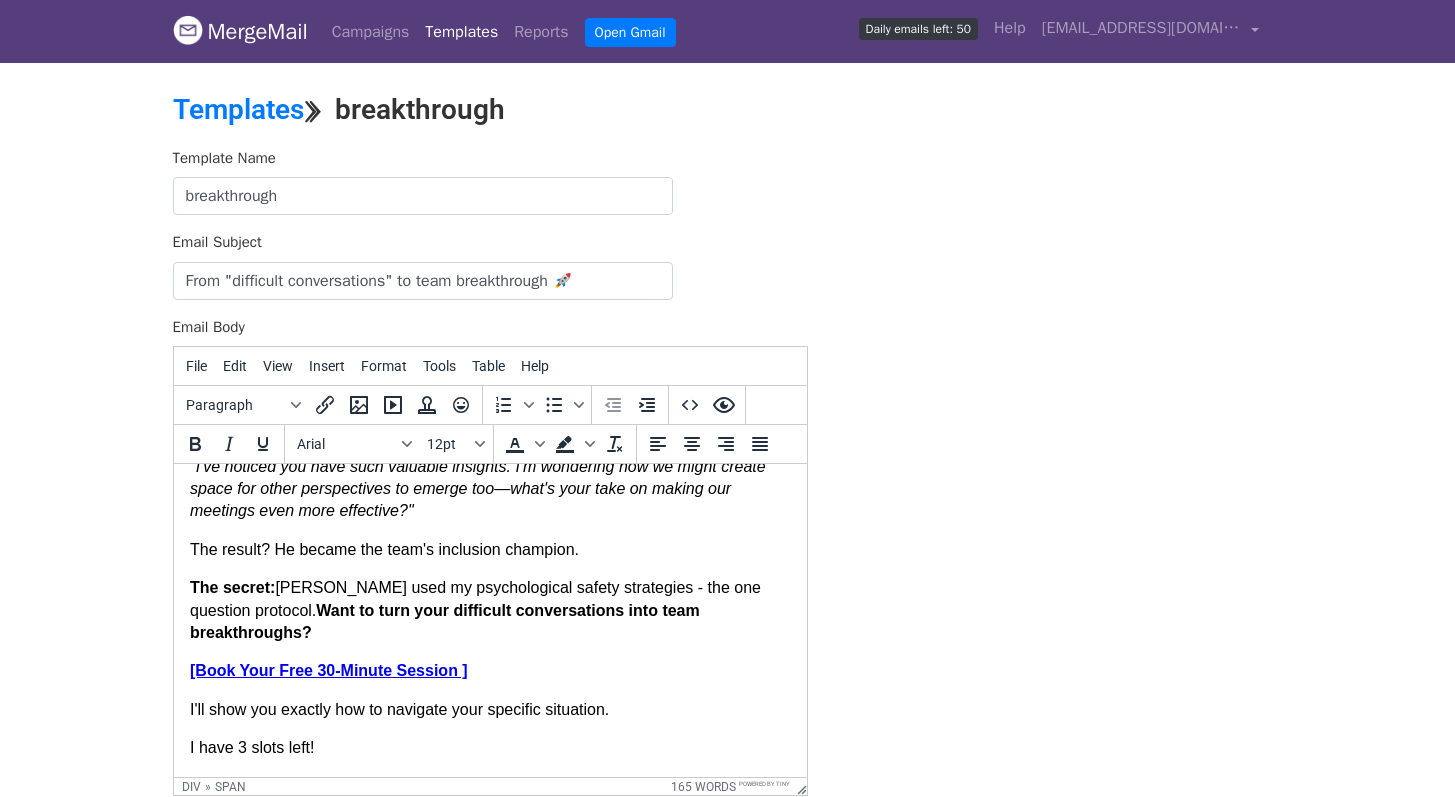 scroll, scrollTop: 389, scrollLeft: 0, axis: vertical 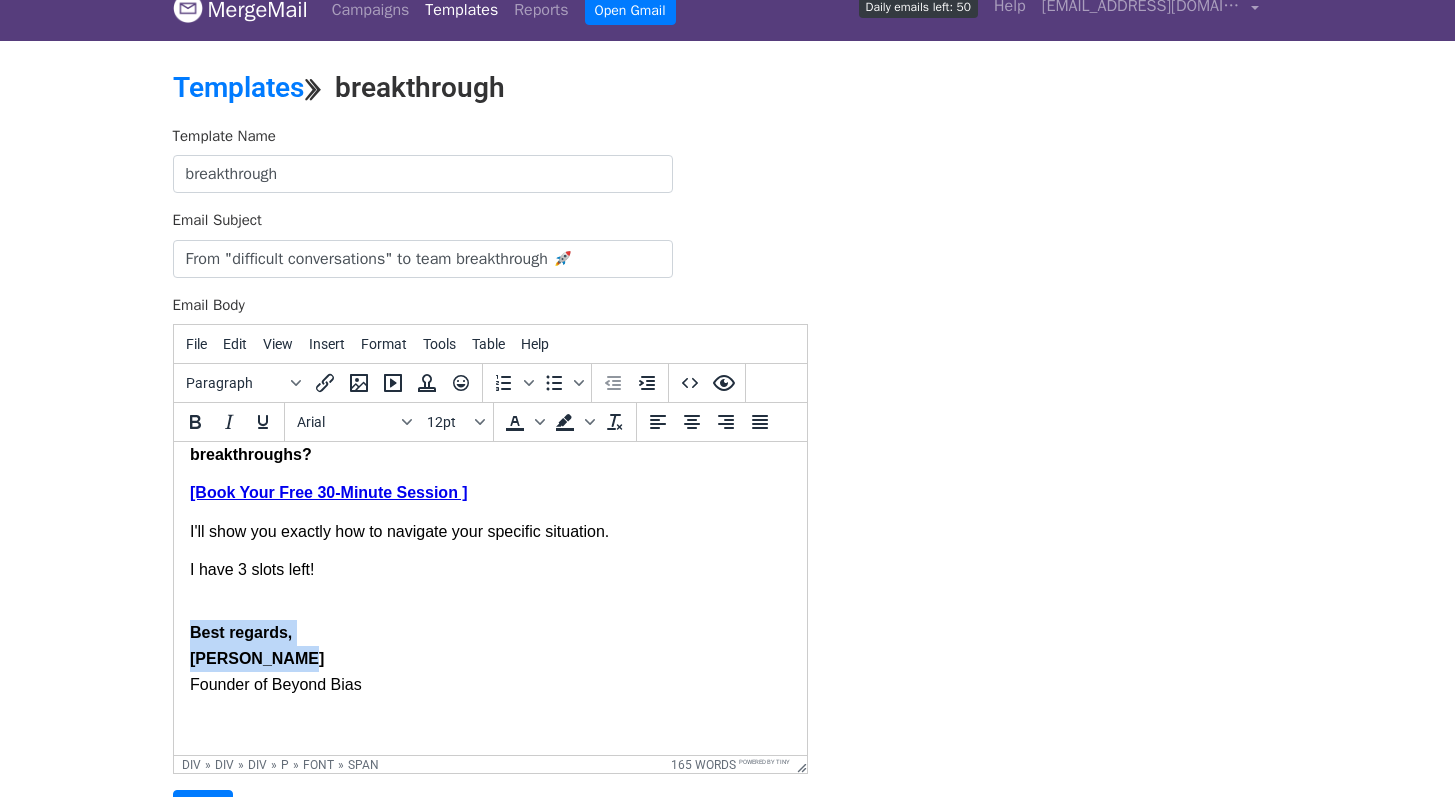 drag, startPoint x: 307, startPoint y: 612, endPoint x: 171, endPoint y: 586, distance: 138.463 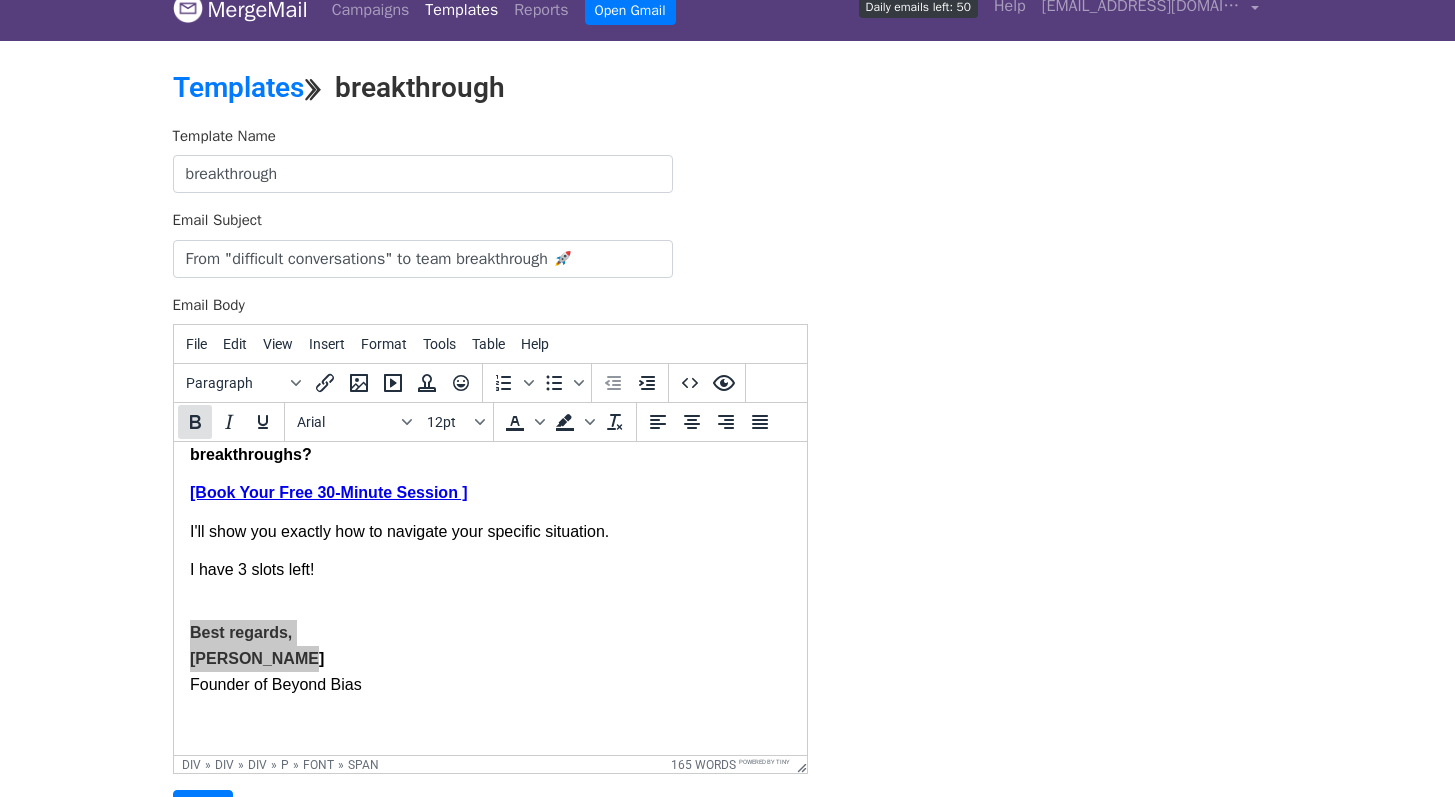 click 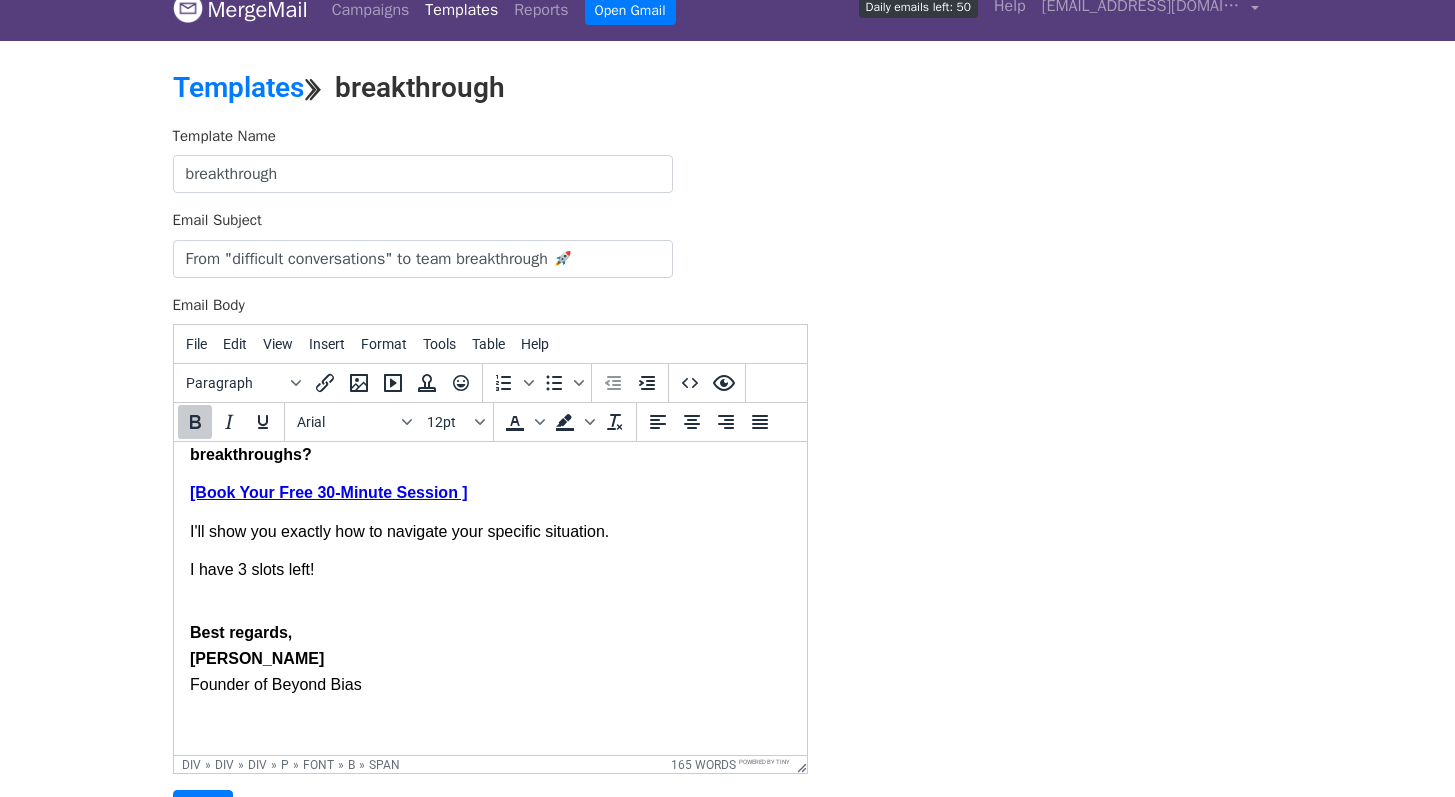 click on "​I have 3 slots left!" at bounding box center [489, 570] 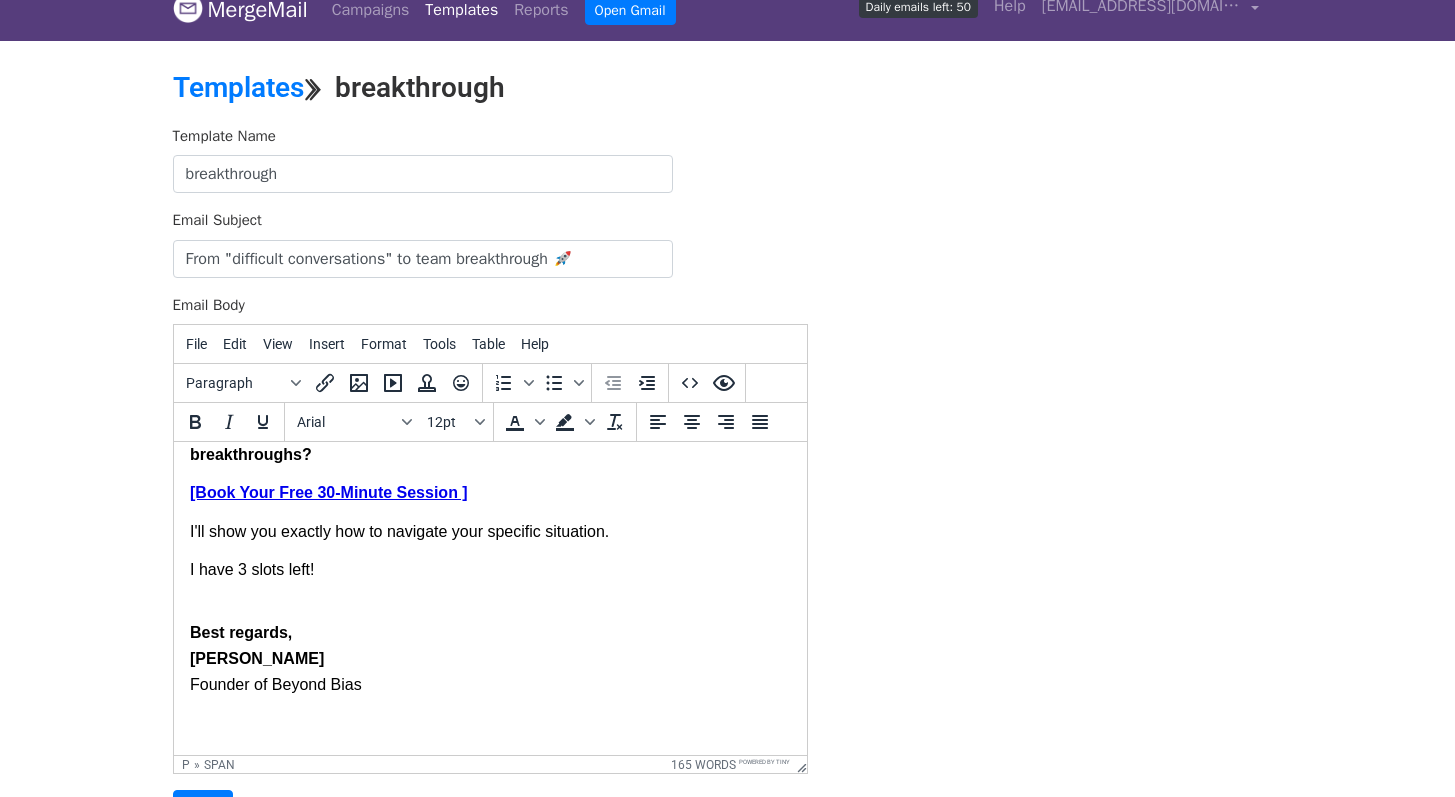 scroll, scrollTop: 58, scrollLeft: 0, axis: vertical 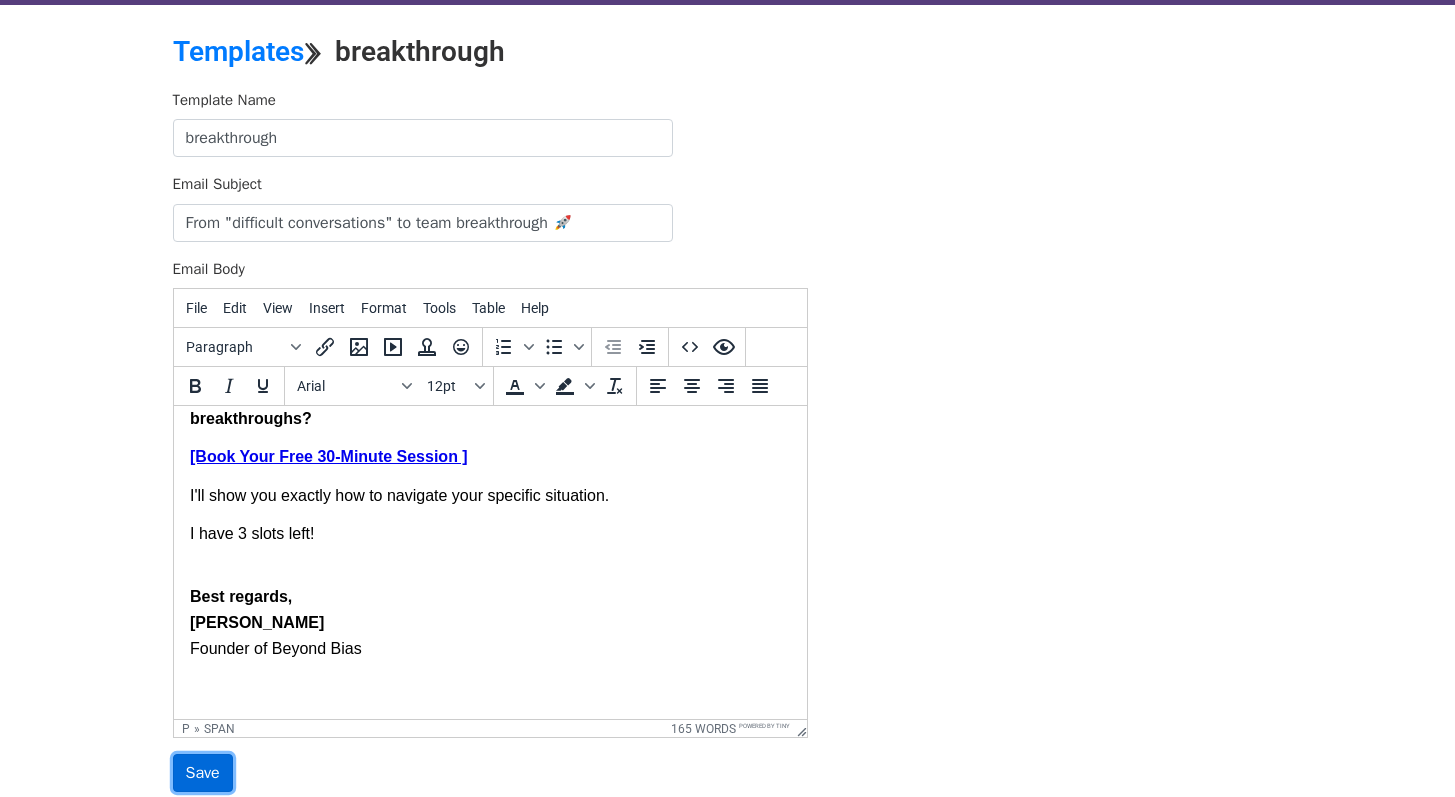 click on "Save" at bounding box center (203, 773) 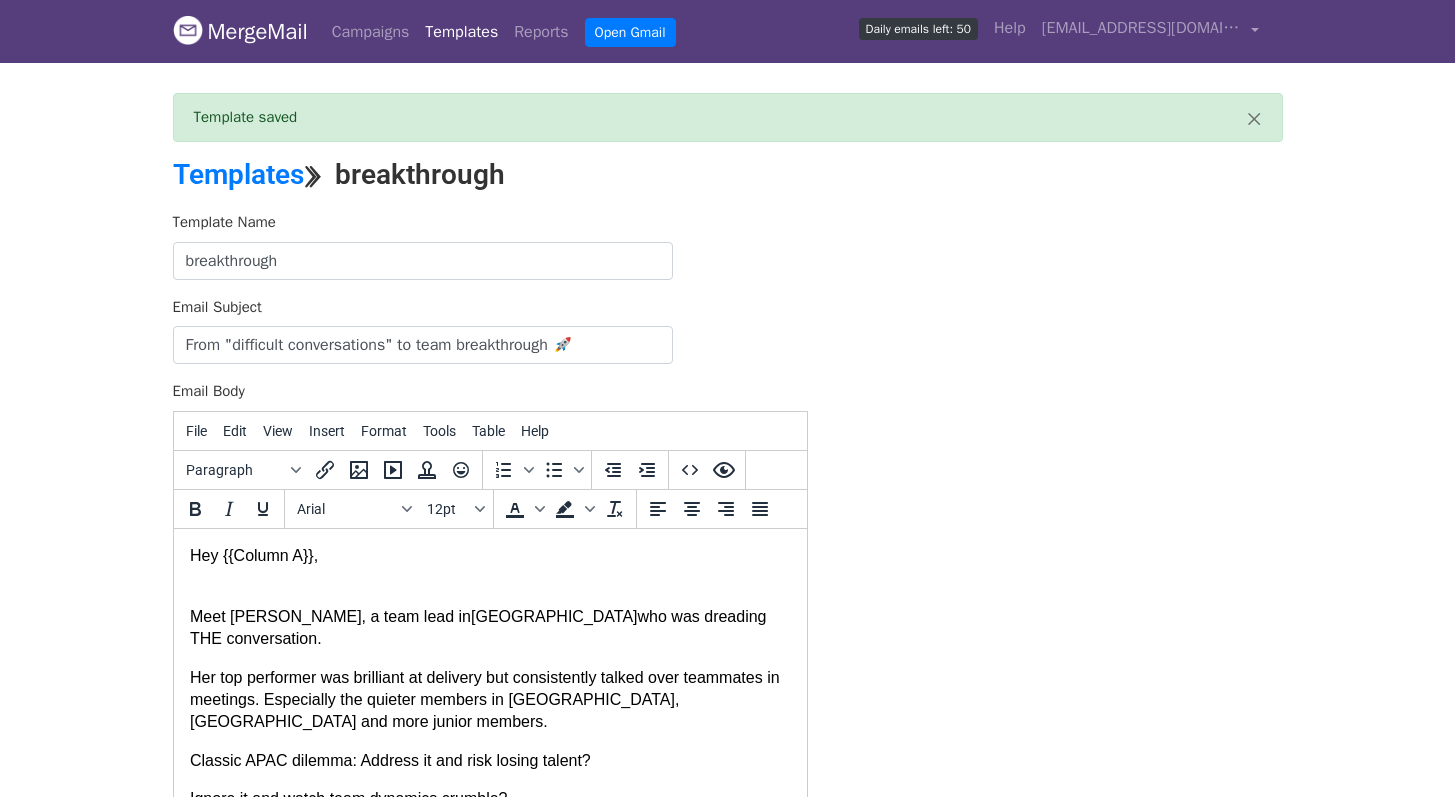 scroll, scrollTop: 0, scrollLeft: 0, axis: both 